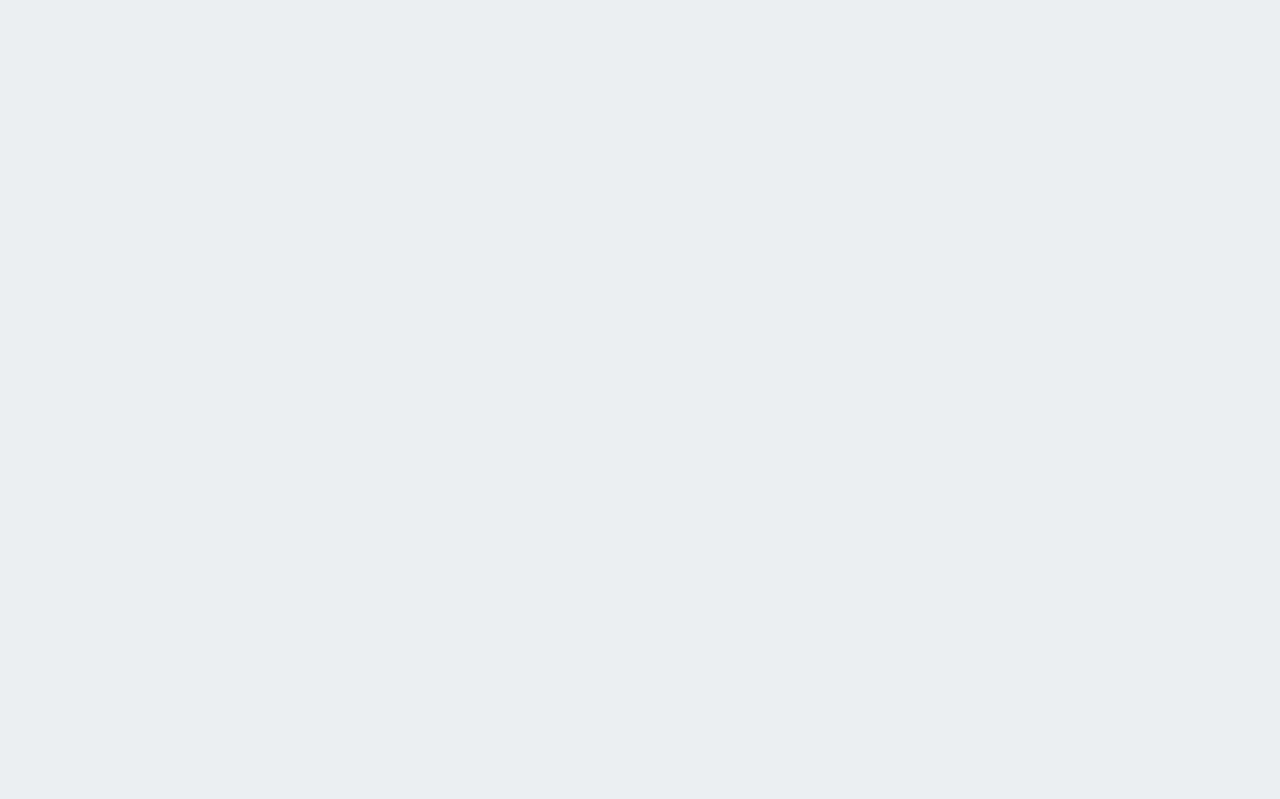 scroll, scrollTop: 0, scrollLeft: 0, axis: both 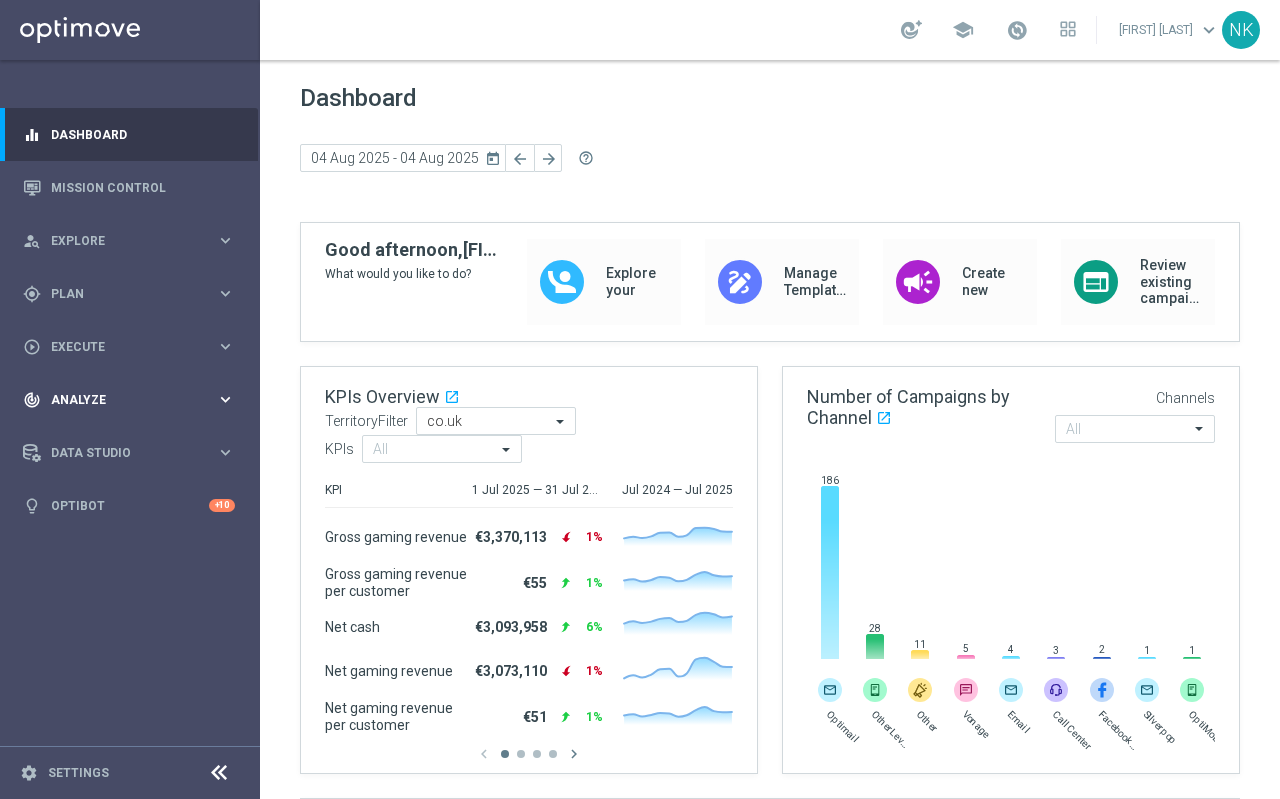 click on "Analyze" at bounding box center (133, 400) 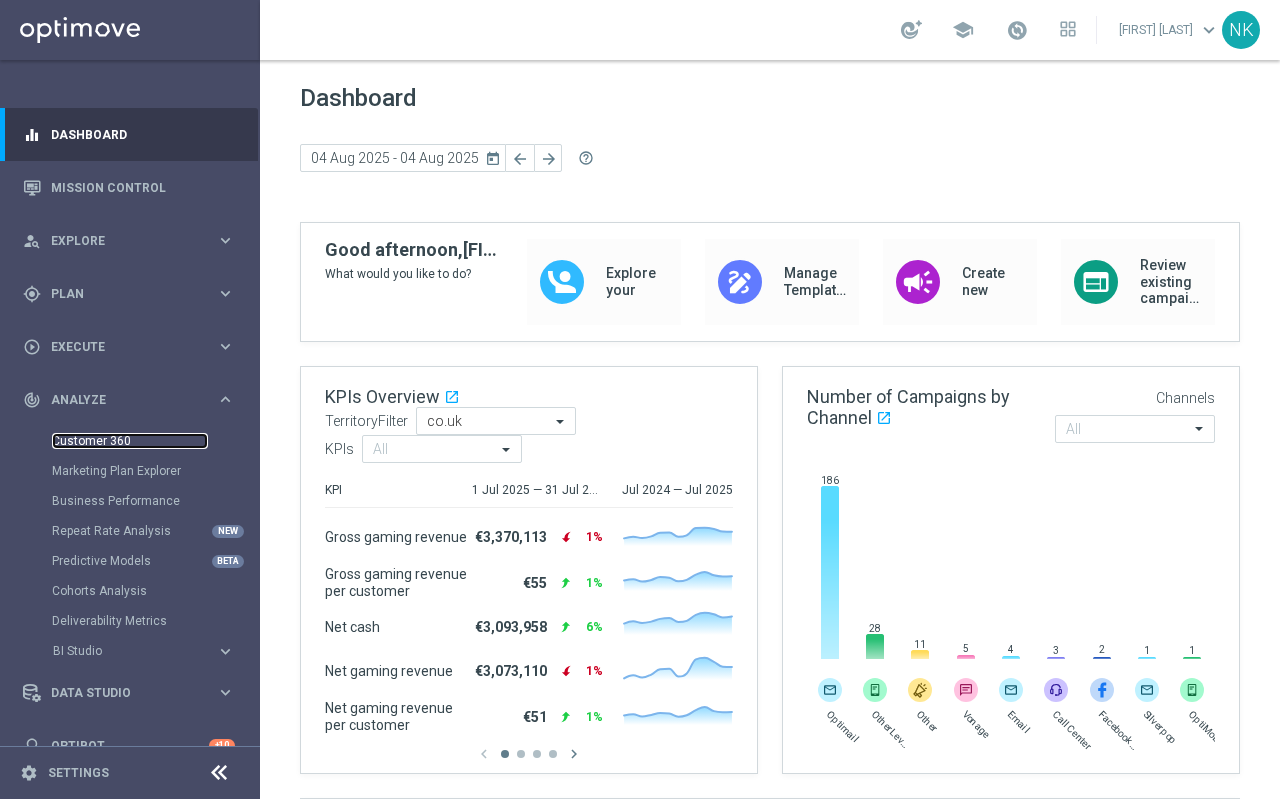 click on "Customer 360" at bounding box center (130, 441) 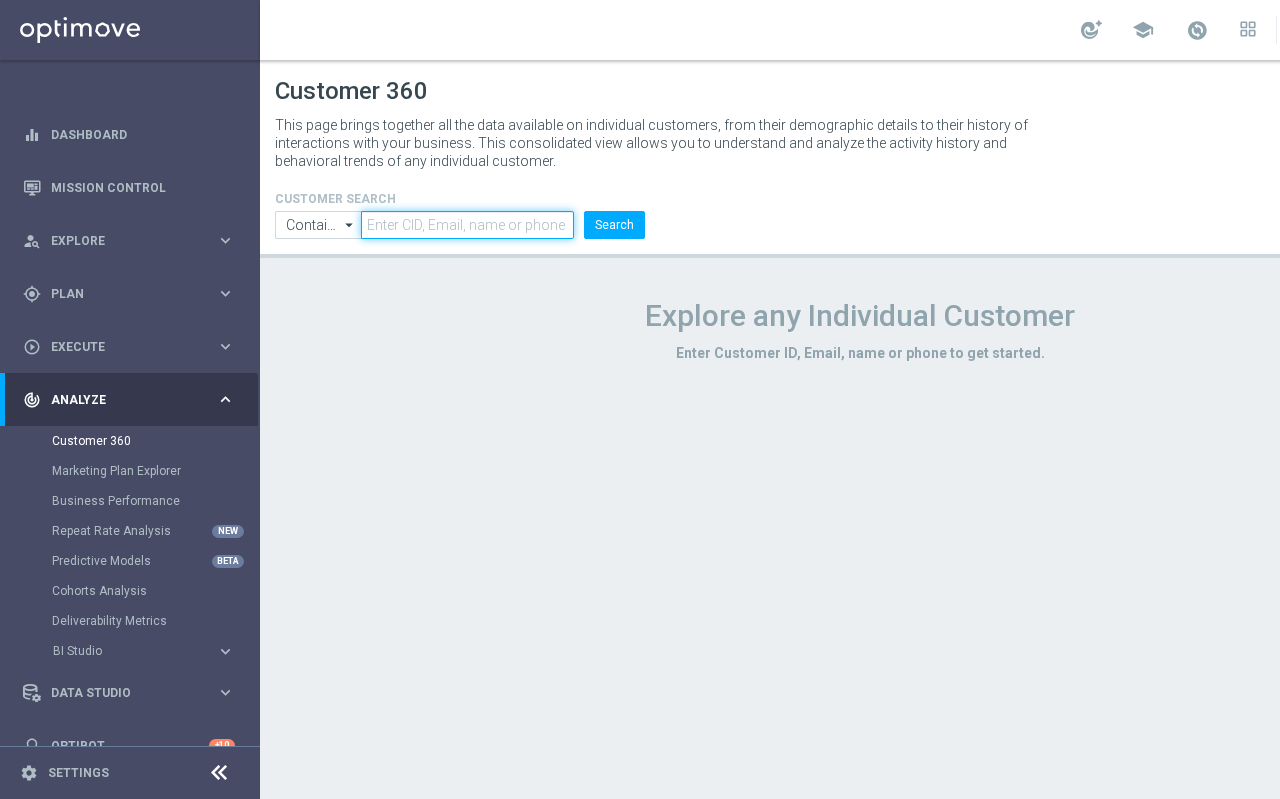 click 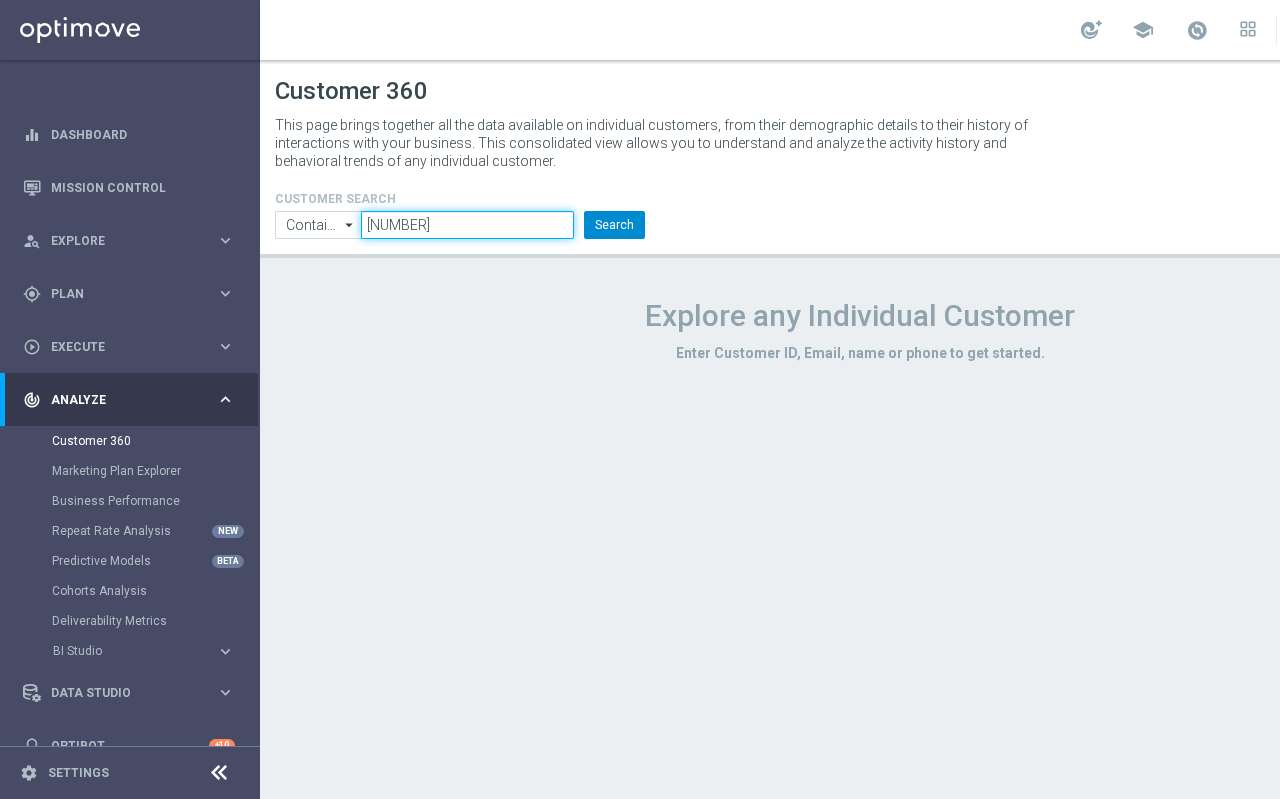 type on "9495283" 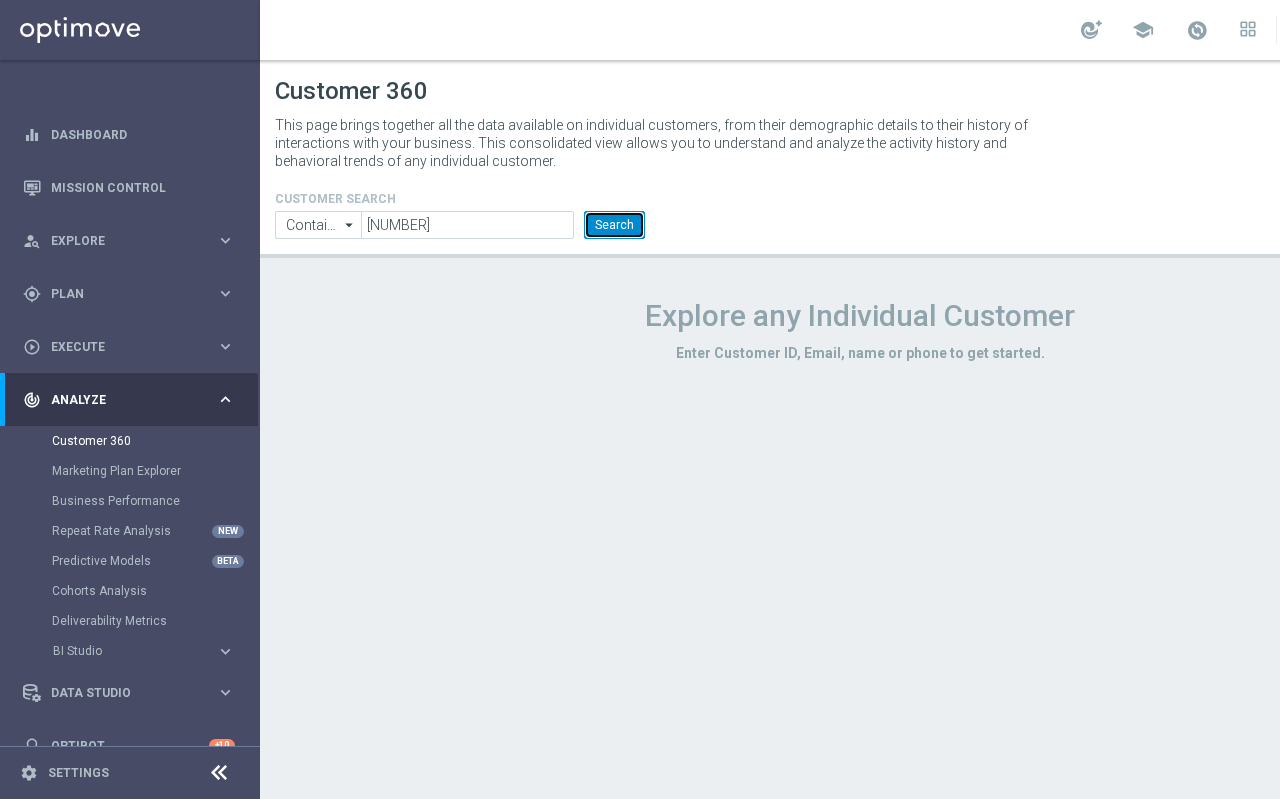 click on "Search" 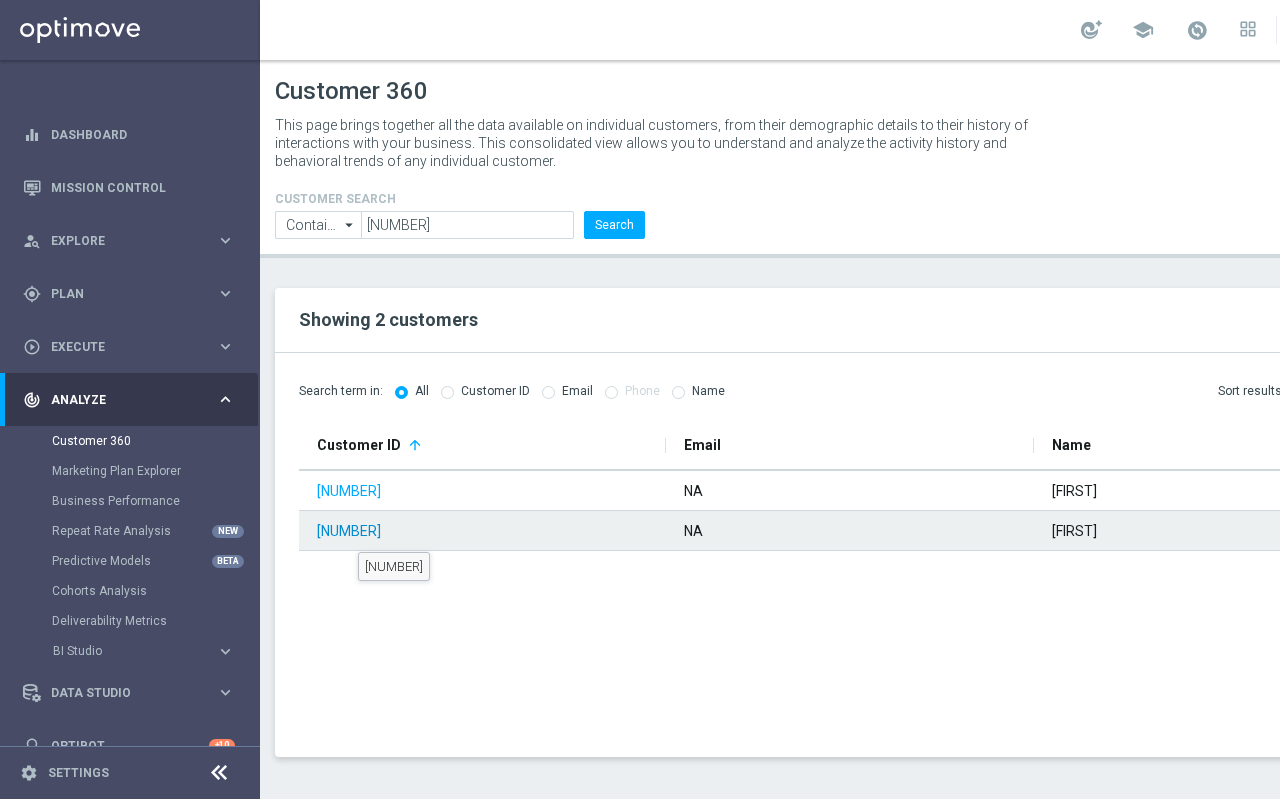 click on "9495283" 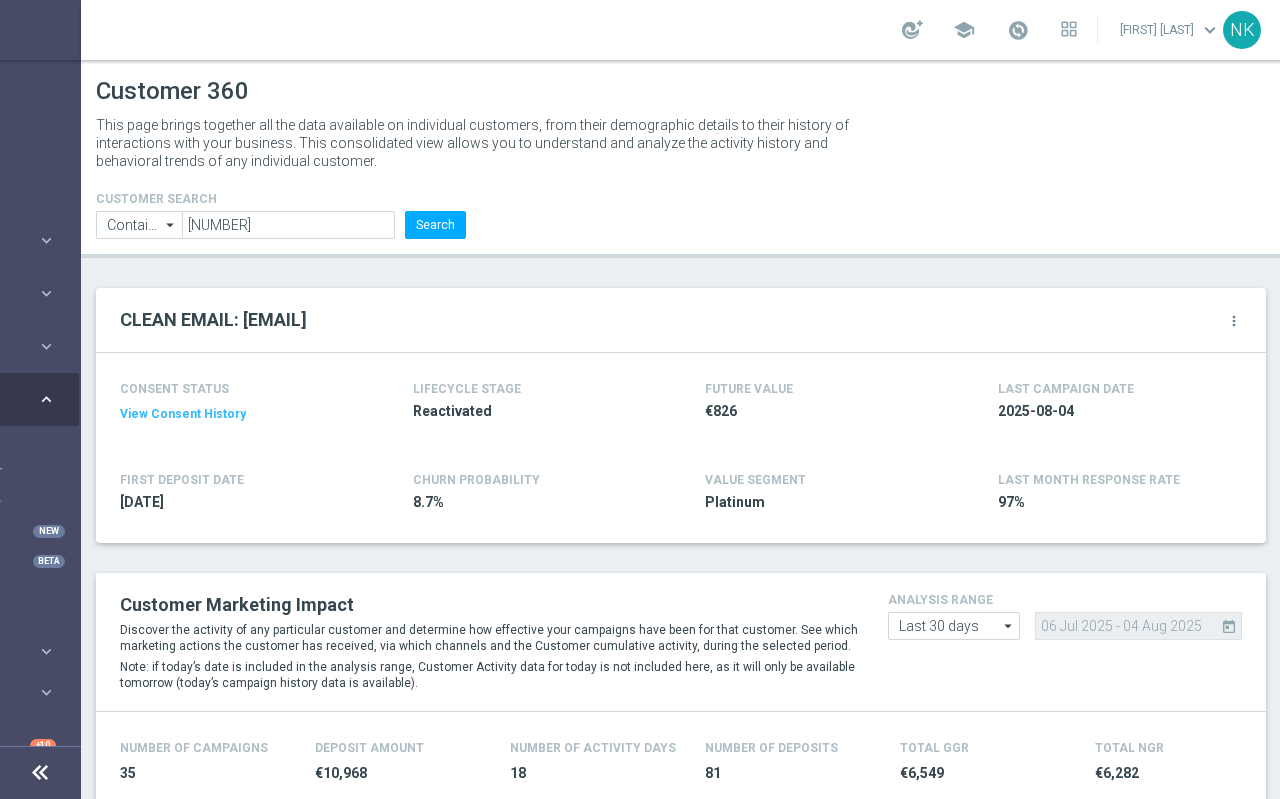 scroll, scrollTop: 0, scrollLeft: 180, axis: horizontal 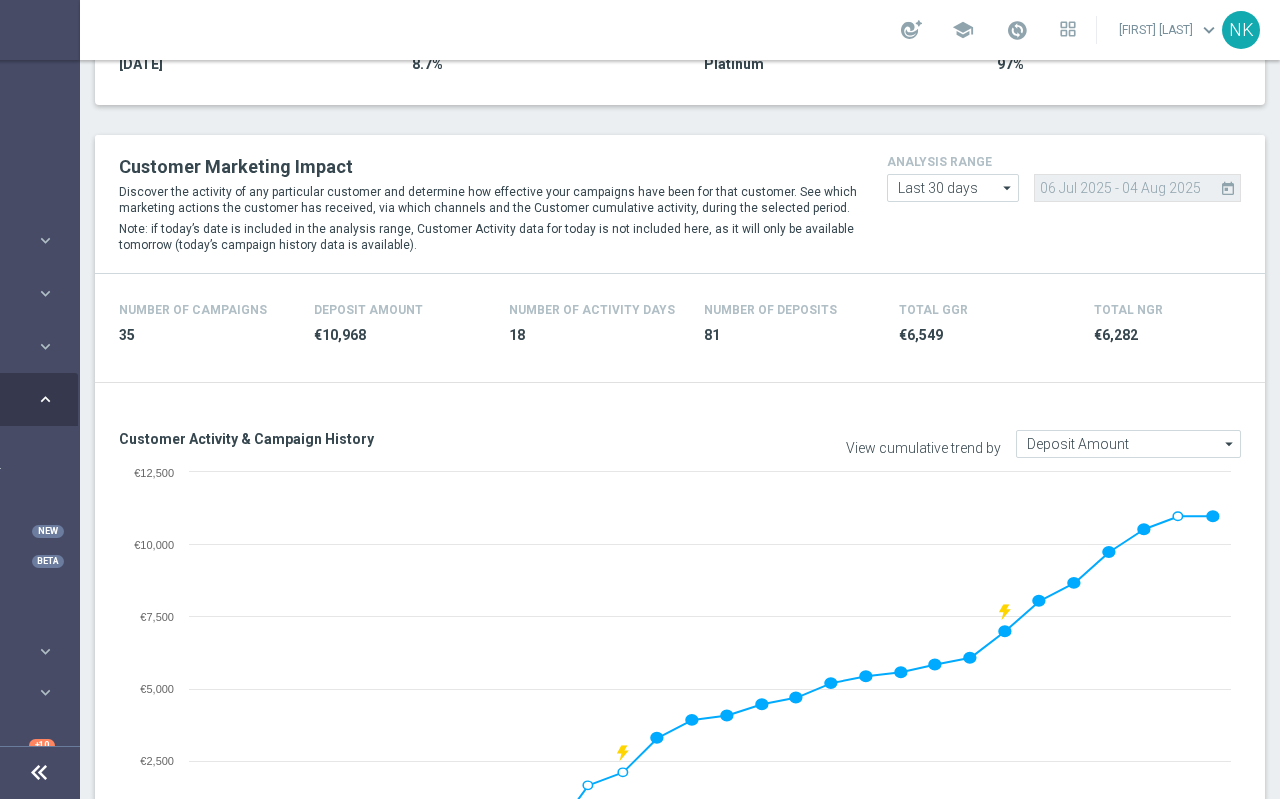 click on "arrow_drop_down" 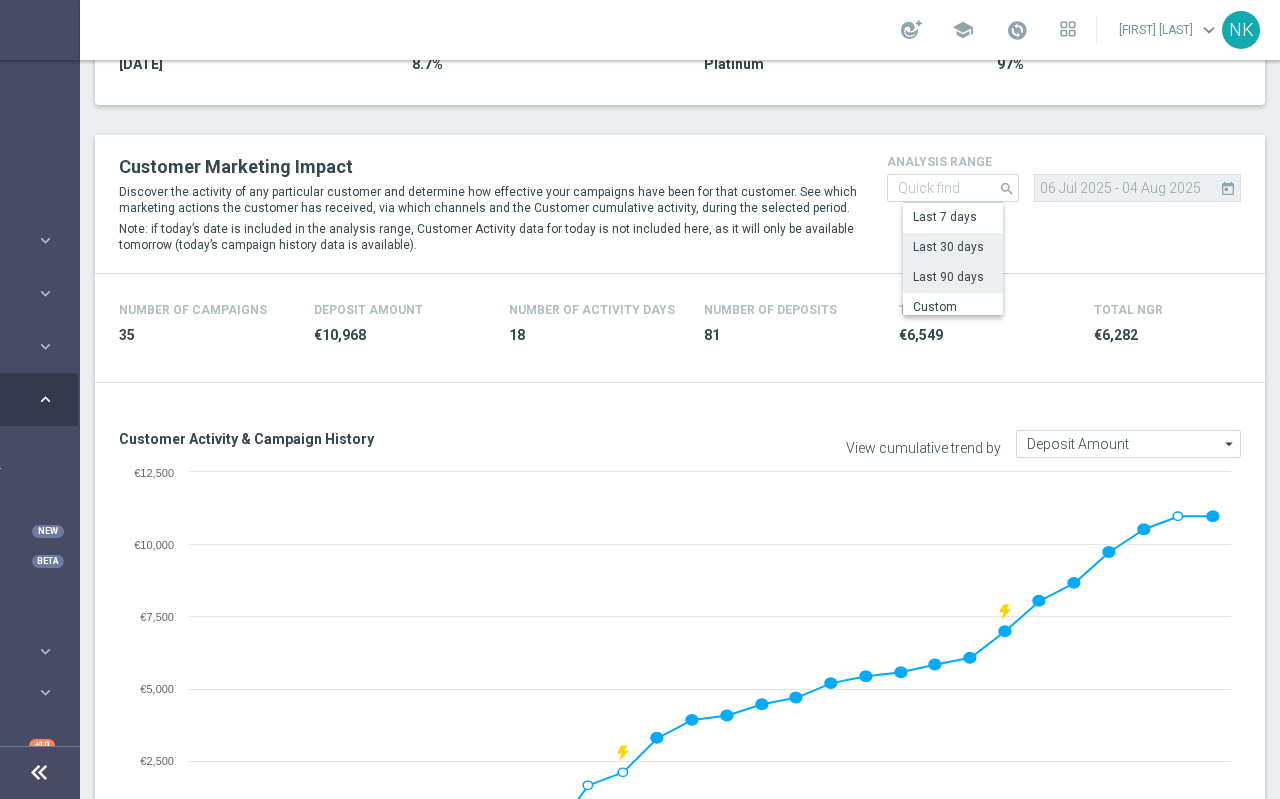 click on "Last 90 days" 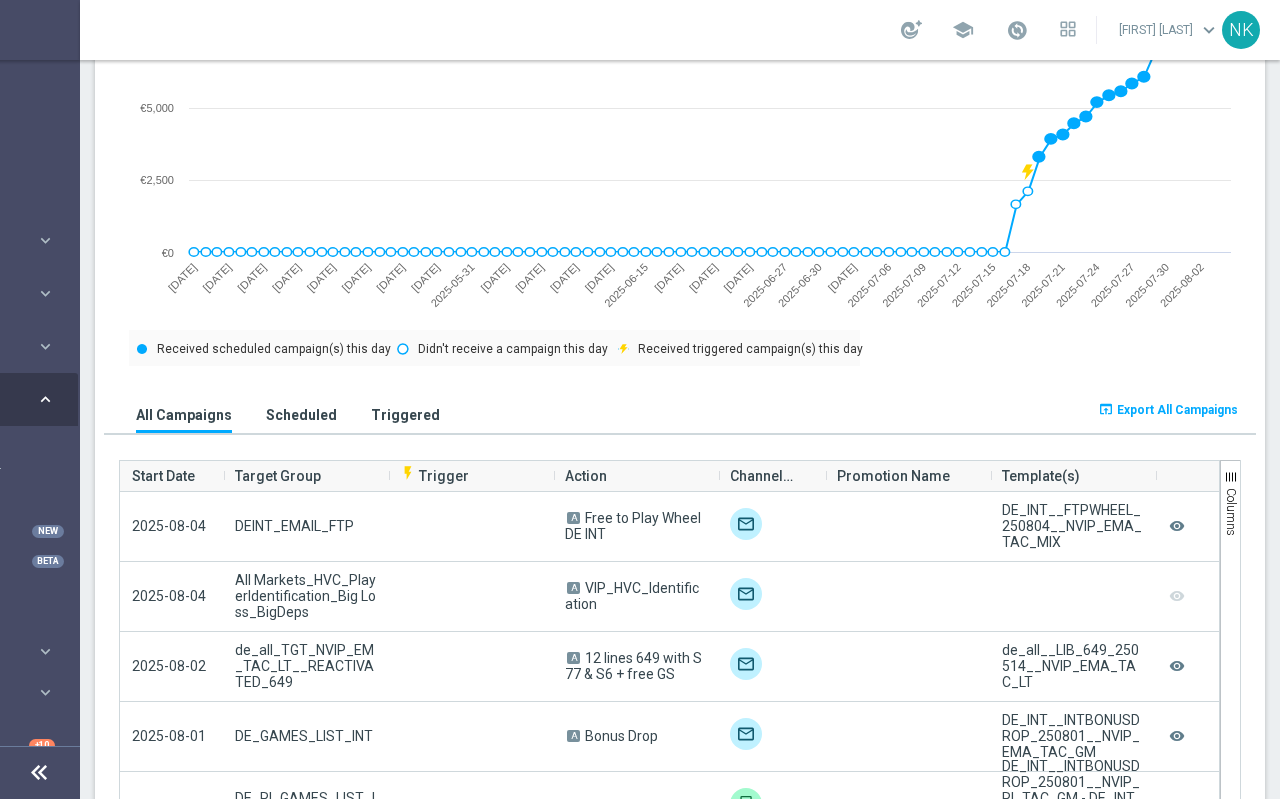 scroll, scrollTop: 1007, scrollLeft: 0, axis: vertical 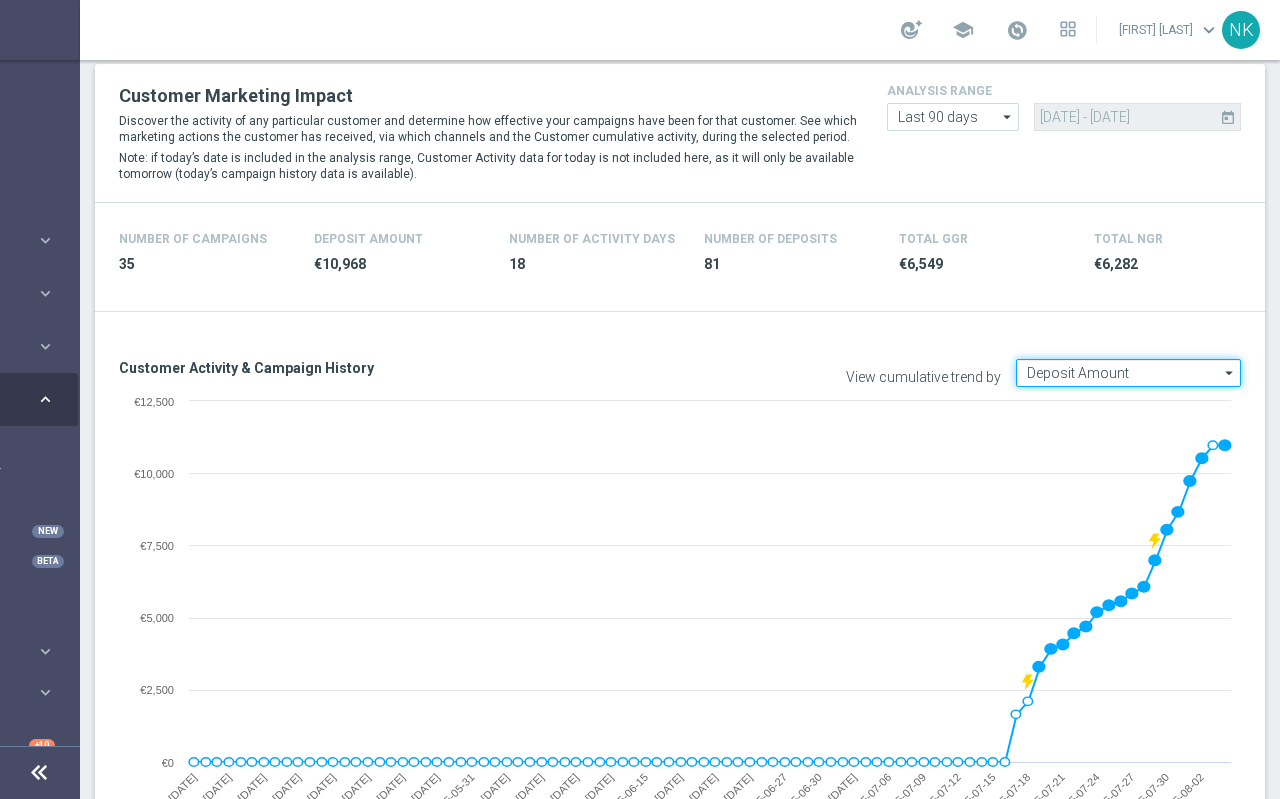 click on "Deposit Amount" 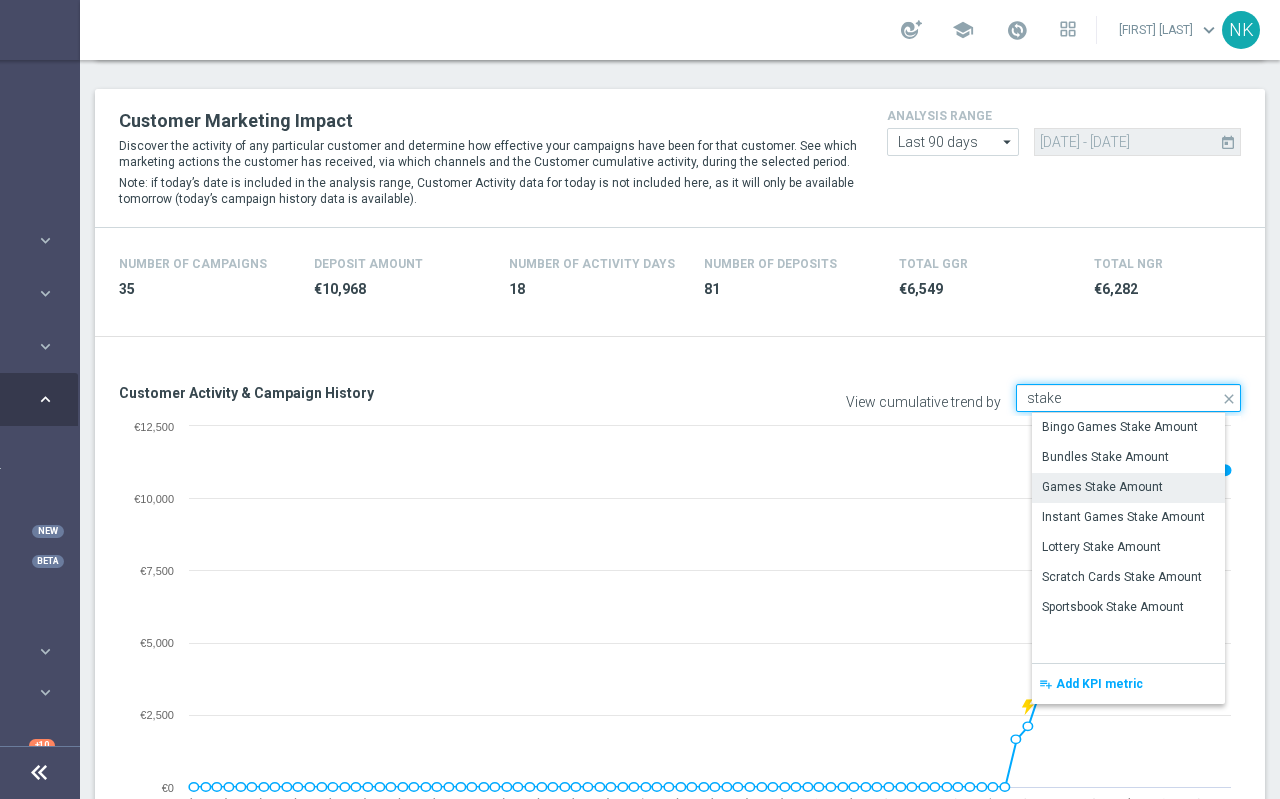 scroll, scrollTop: 482, scrollLeft: 0, axis: vertical 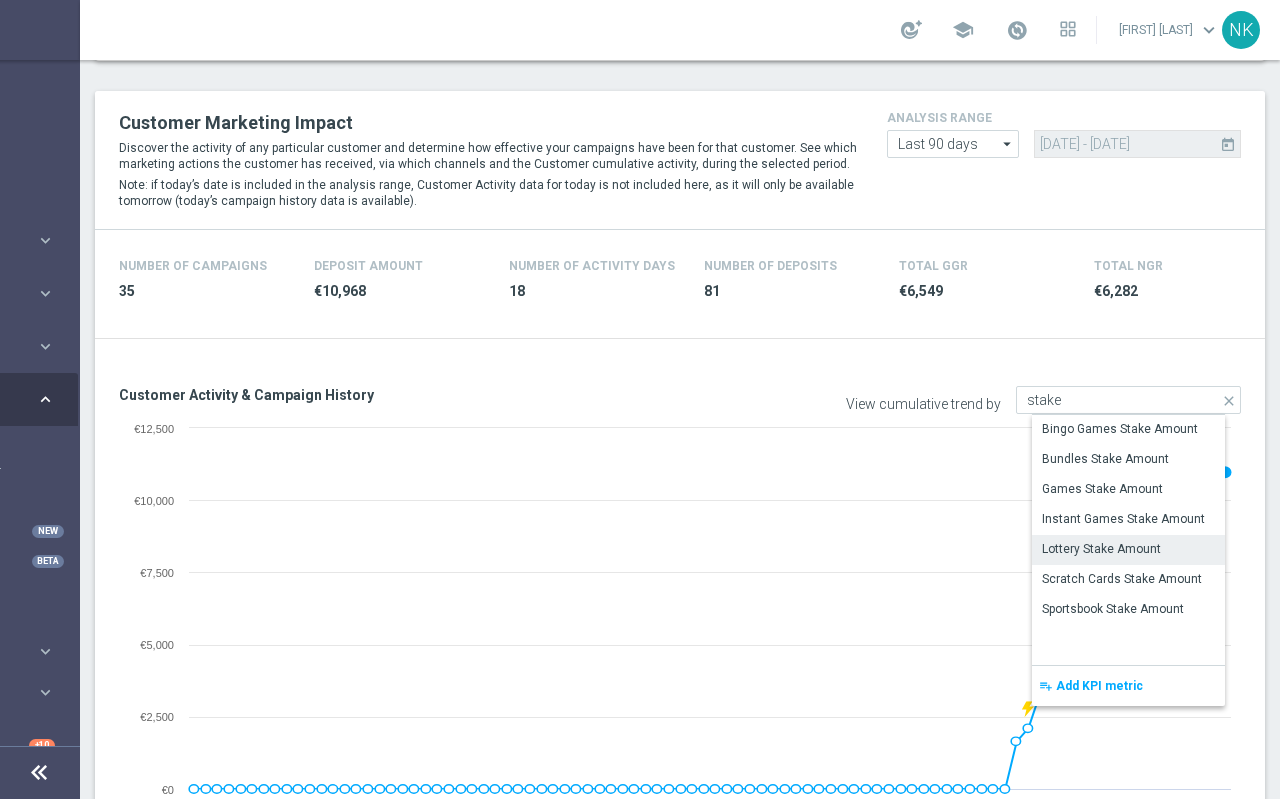 click on "Lottery Stake Amount" 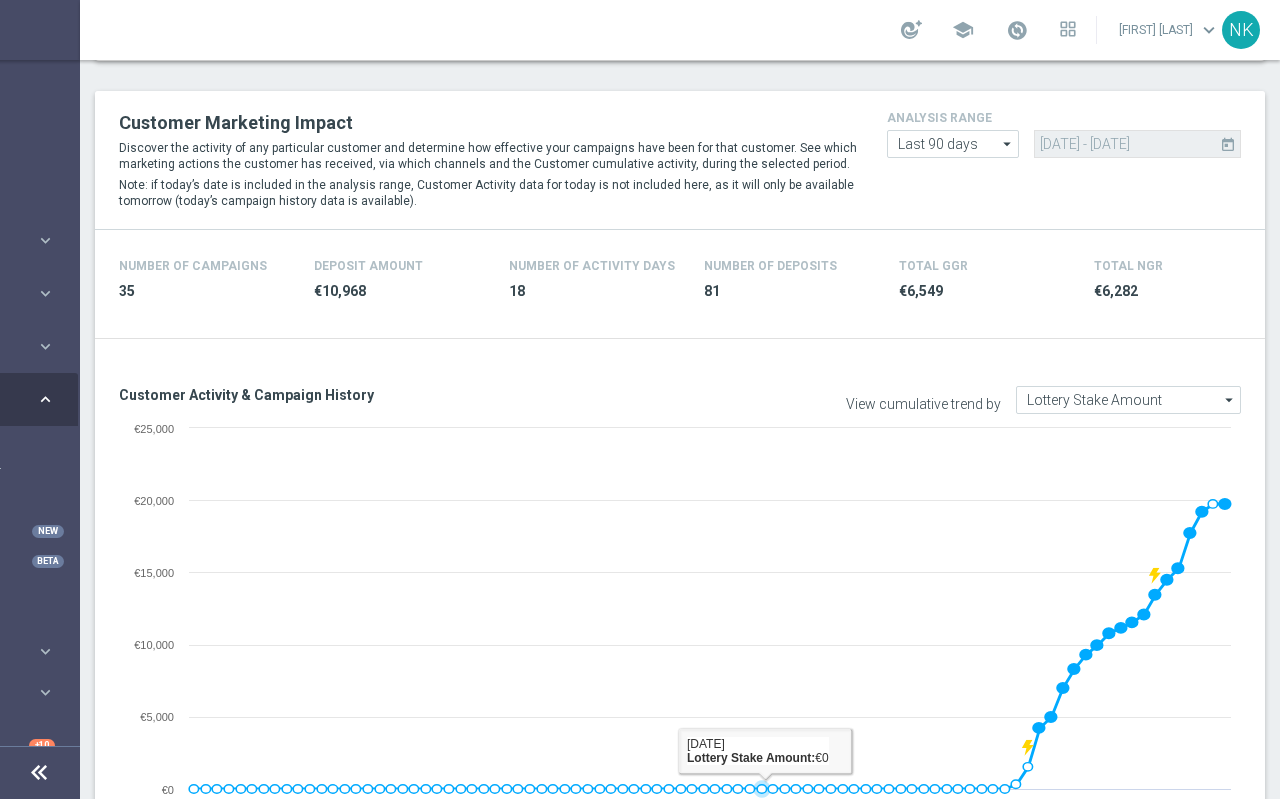 click on "View cumulative trend by
Lottery Stake Amount
Lottery Stake Amount
arrow_drop_down
Drag here to set row groups Drag here to set column labels
Show Selected
0 of NaN" 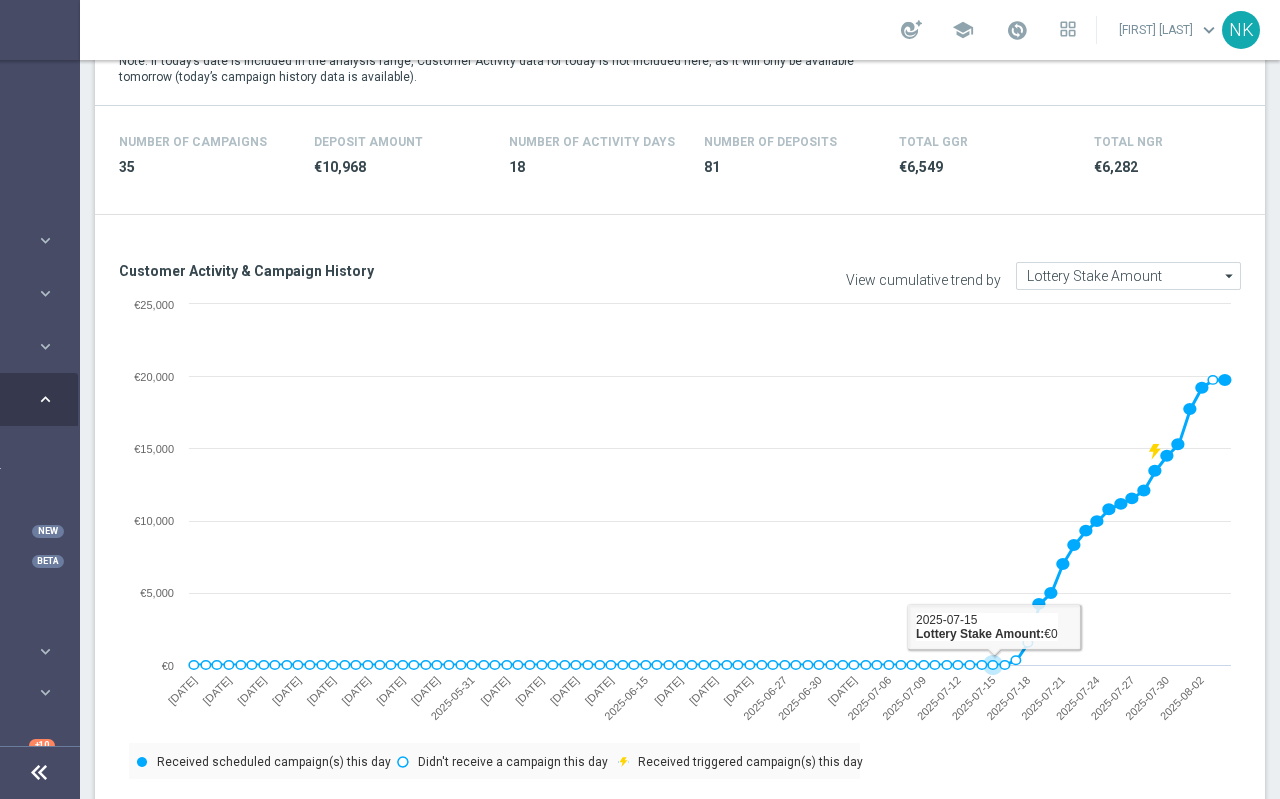 scroll, scrollTop: 607, scrollLeft: 0, axis: vertical 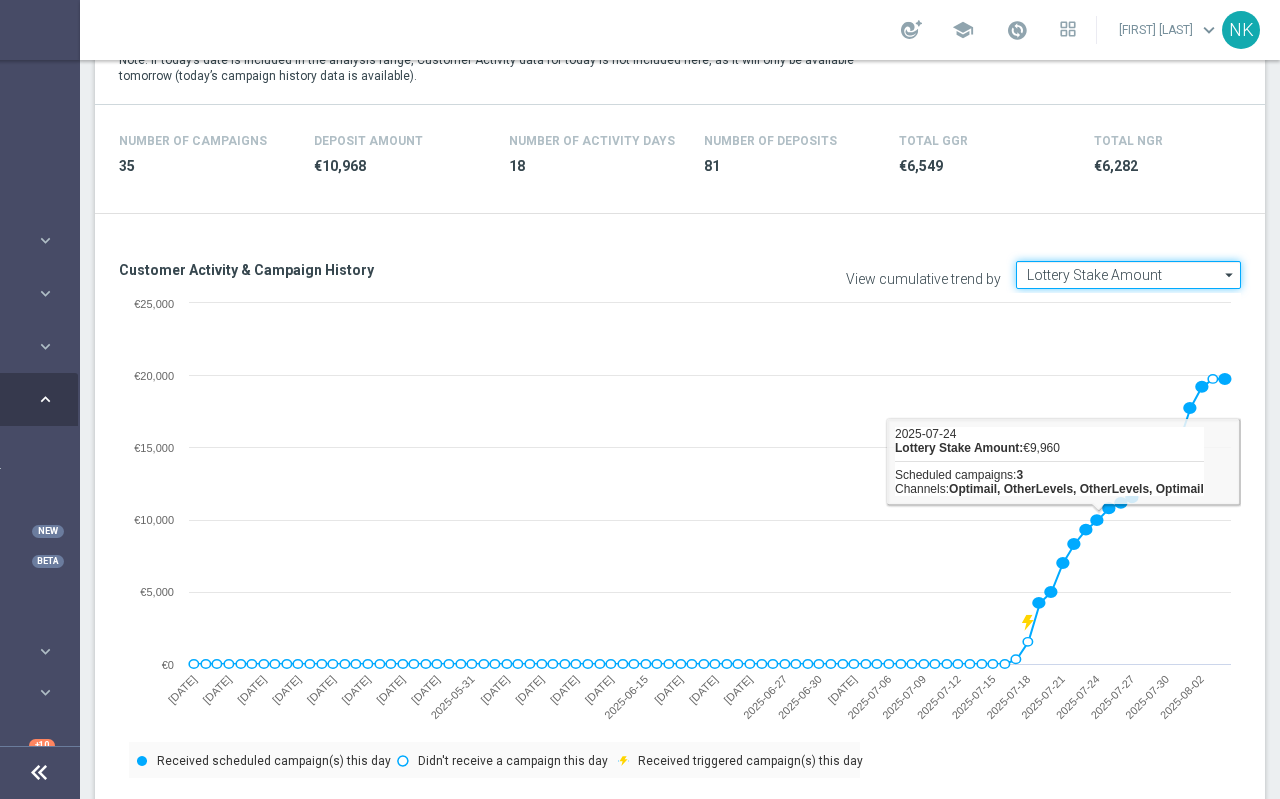 click on "Lottery Stake Amount" 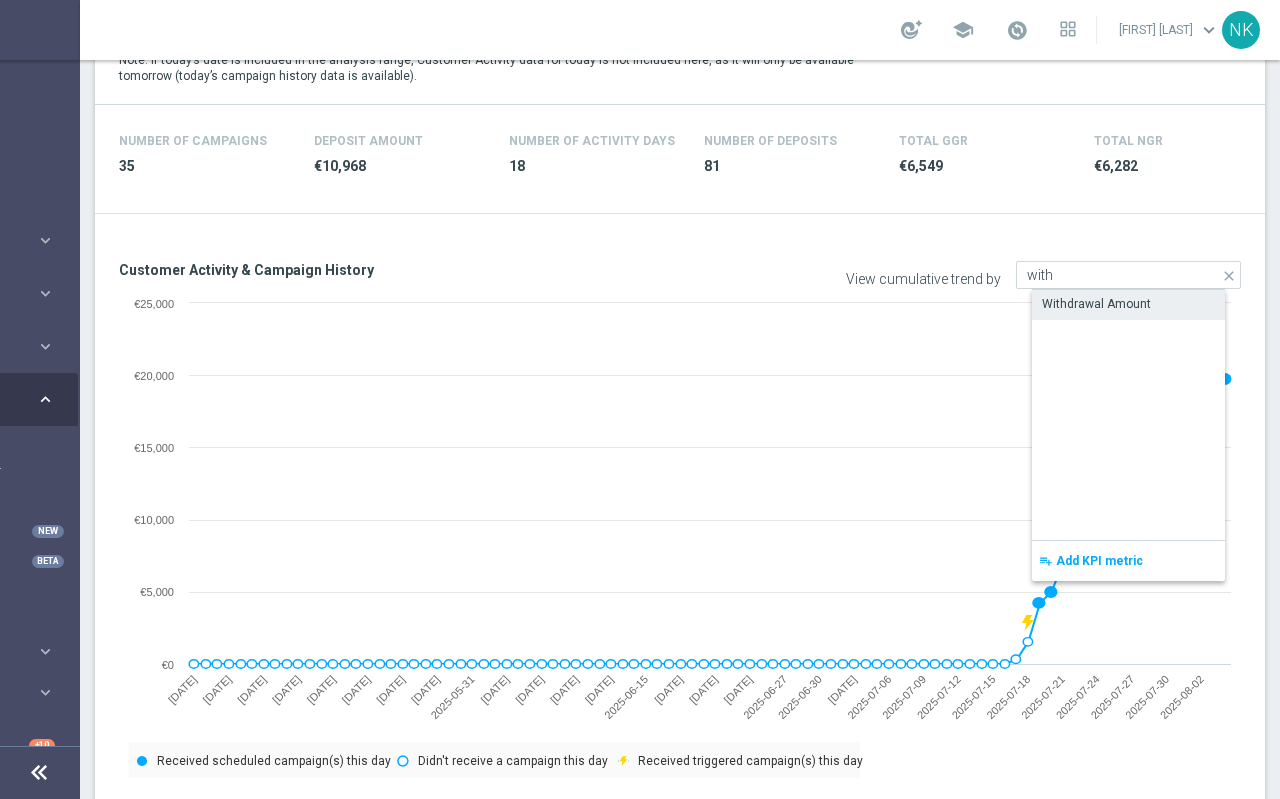 click on "Withdrawal Amount" 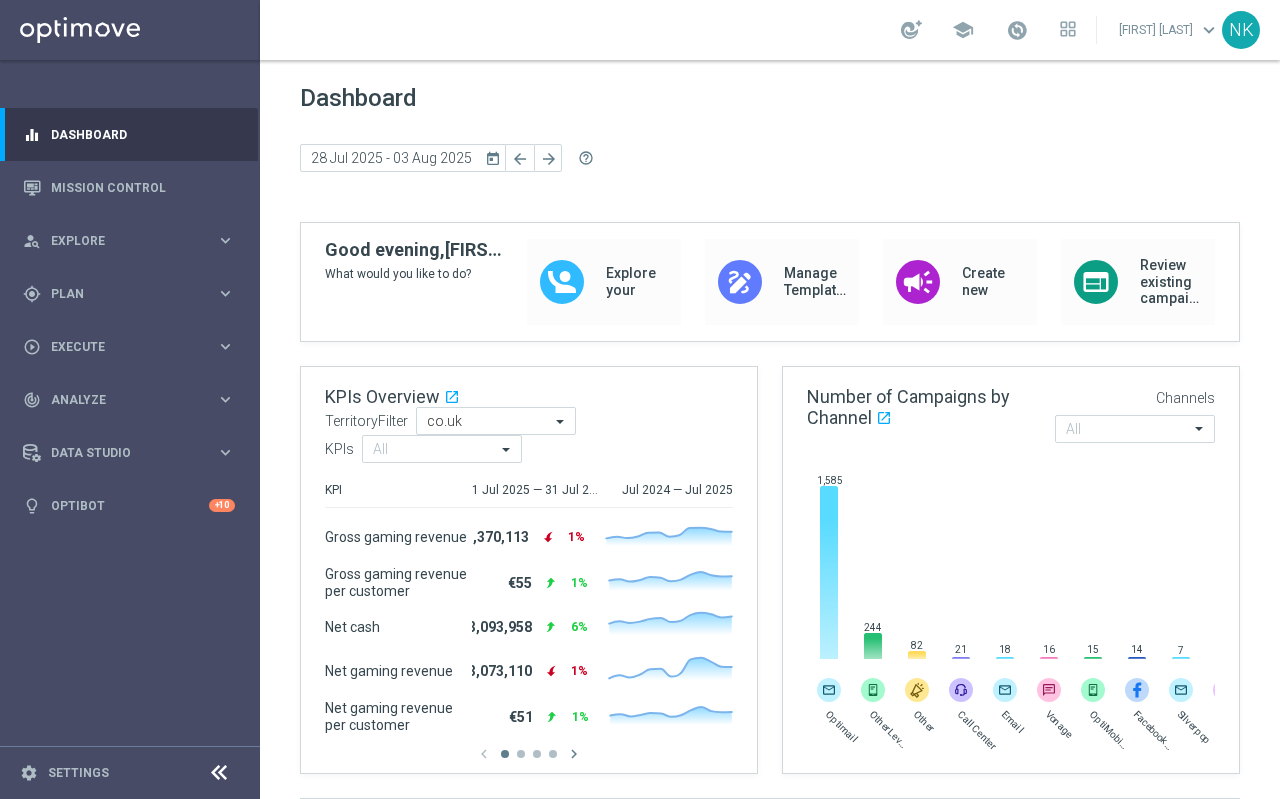 scroll, scrollTop: 0, scrollLeft: 0, axis: both 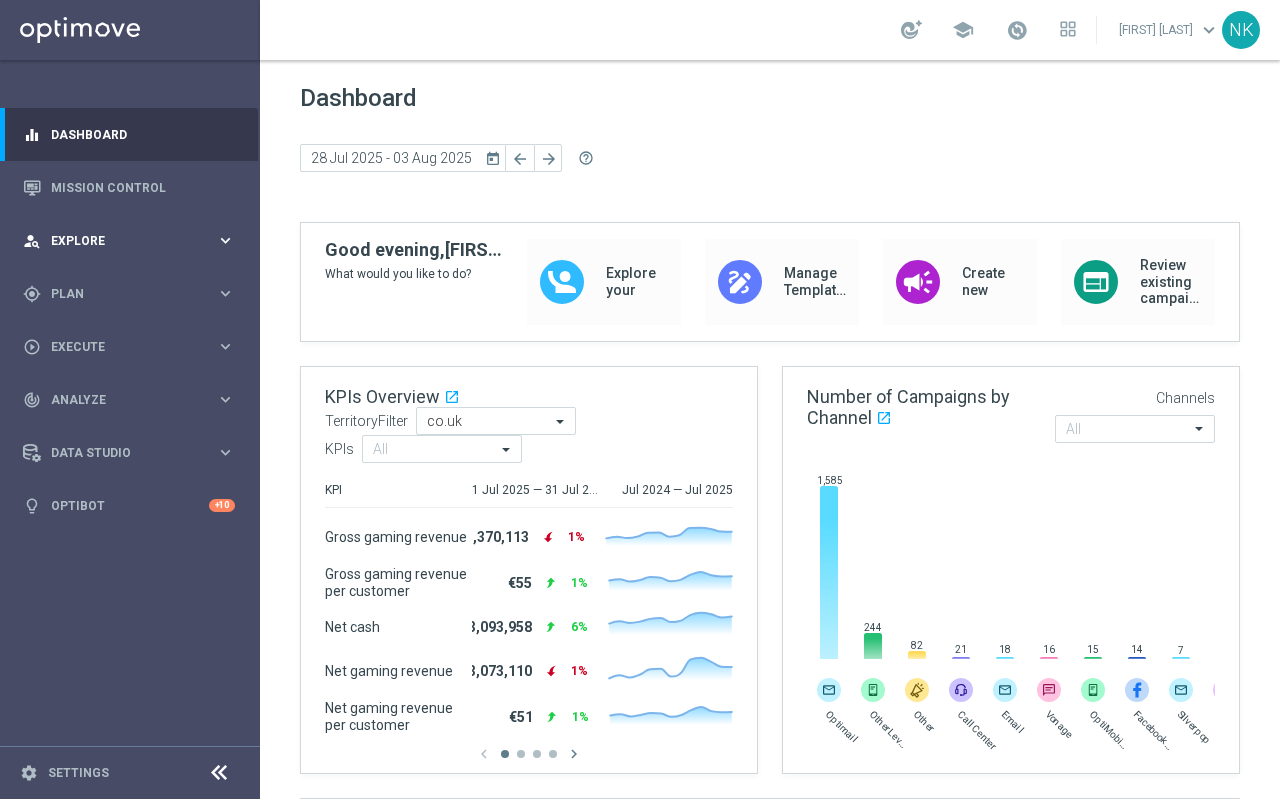 click on "Explore" at bounding box center [133, 241] 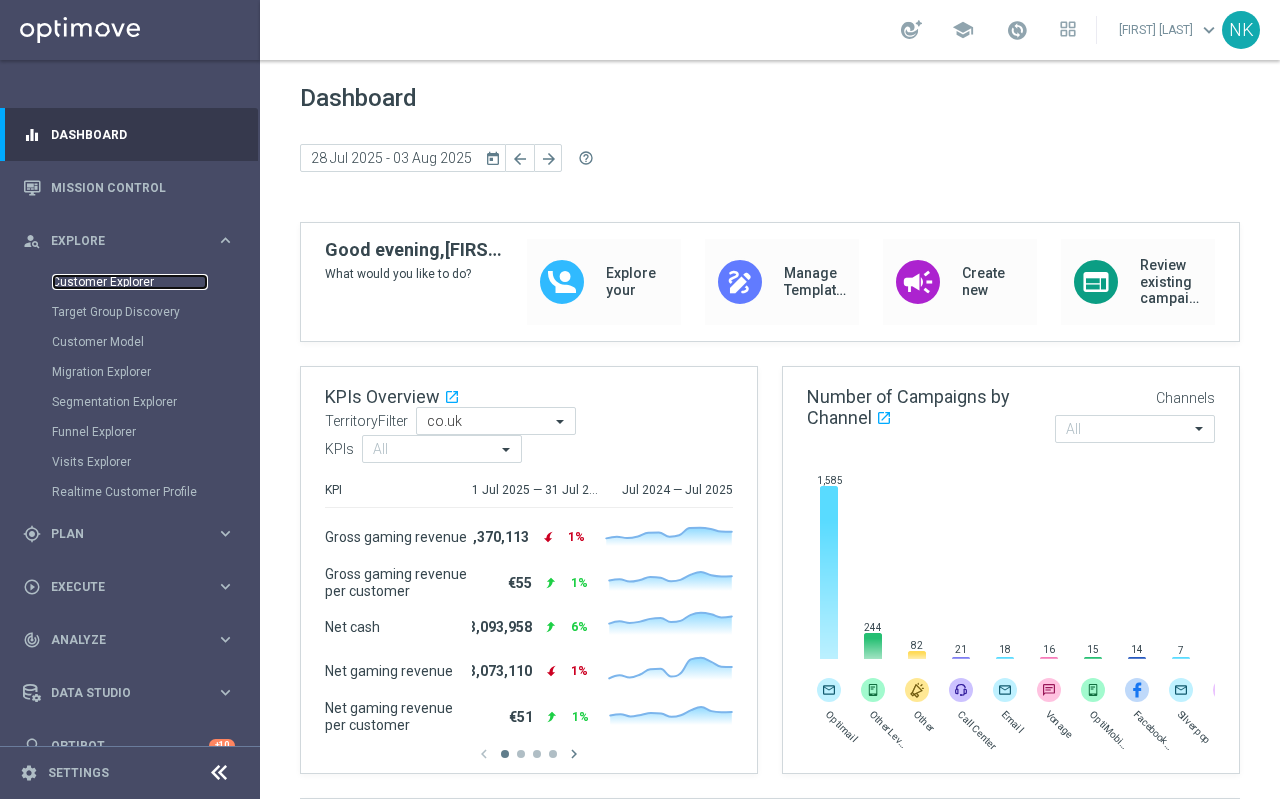 click on "Customer Explorer" at bounding box center [130, 282] 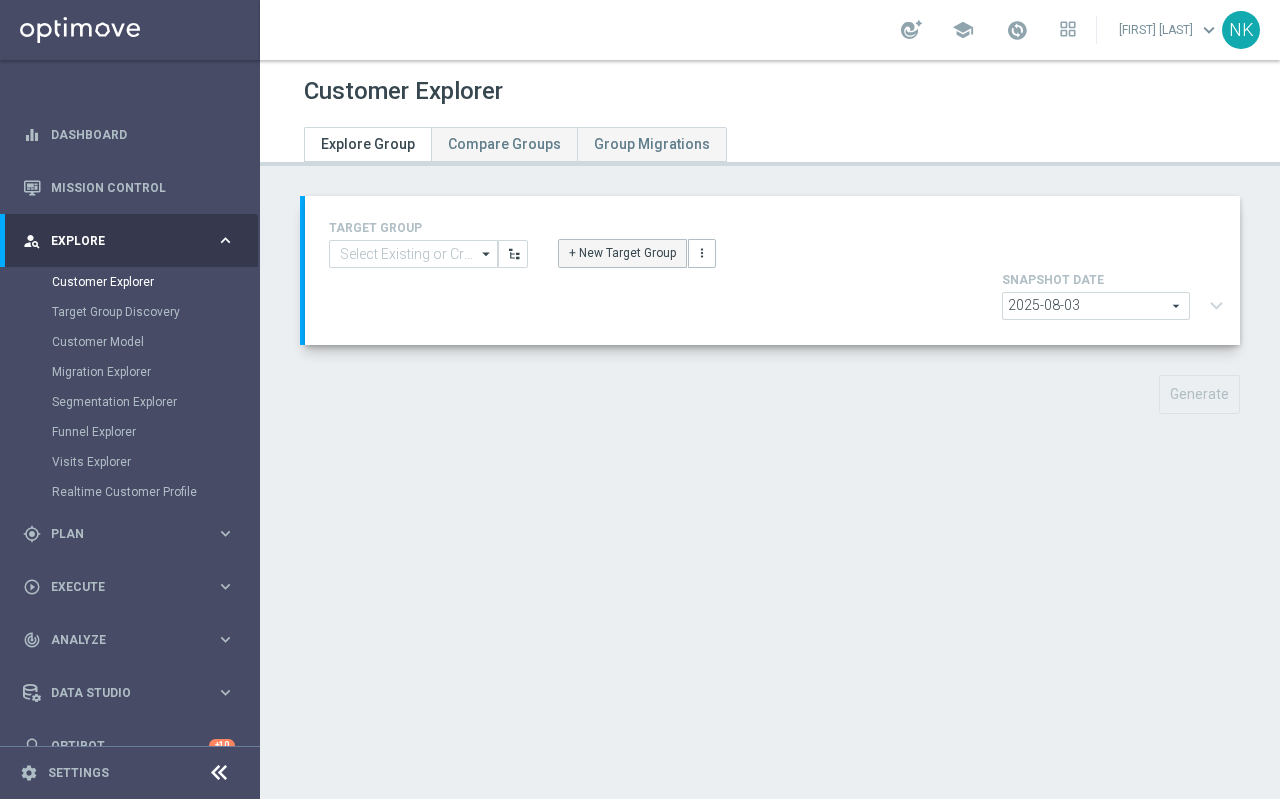 click on "+ New Target Group" 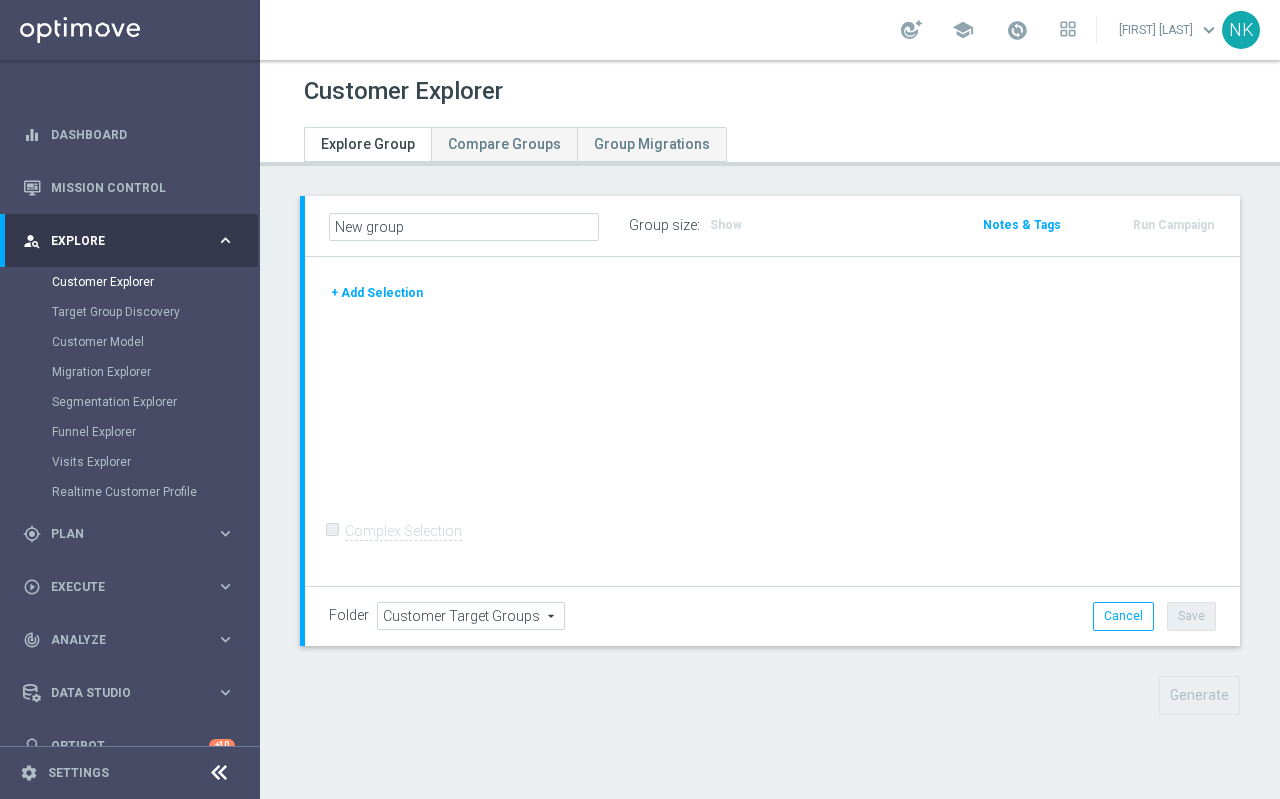 click on "+ Add Selection" 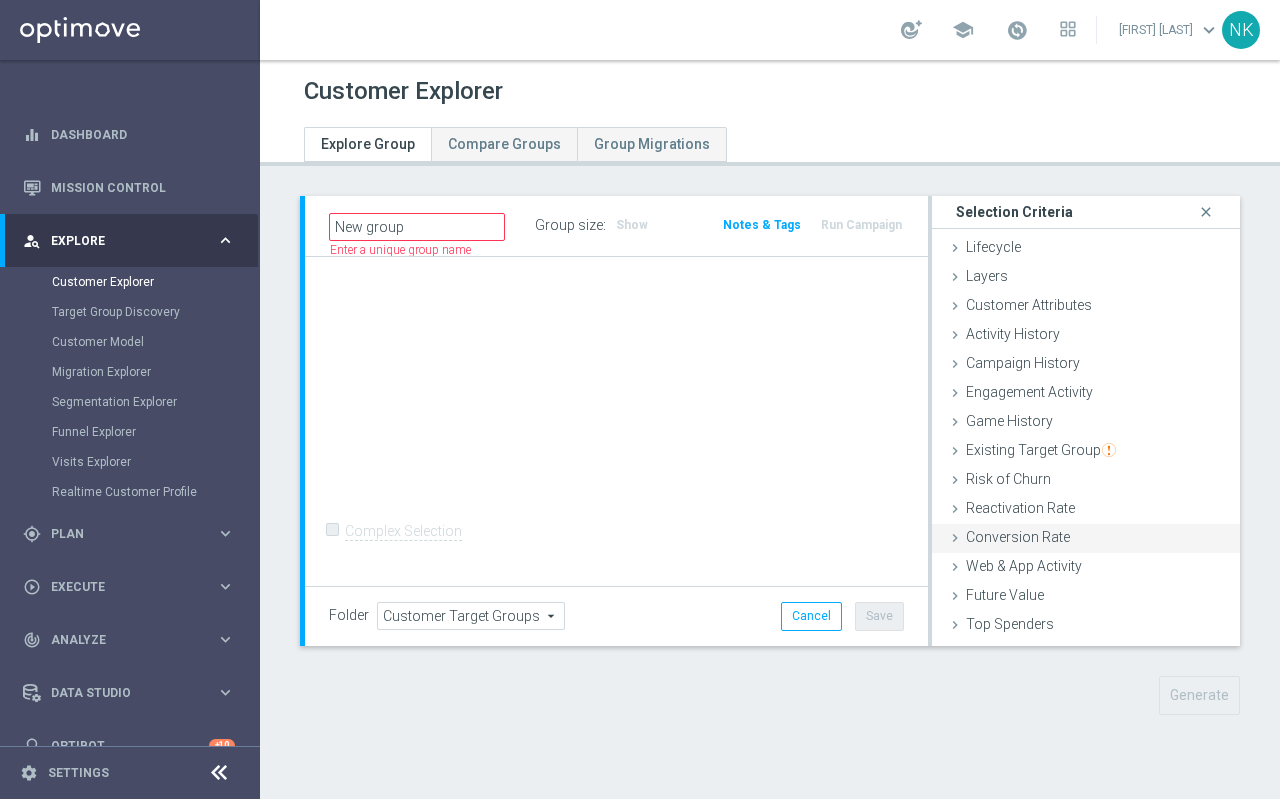 scroll, scrollTop: 82, scrollLeft: 0, axis: vertical 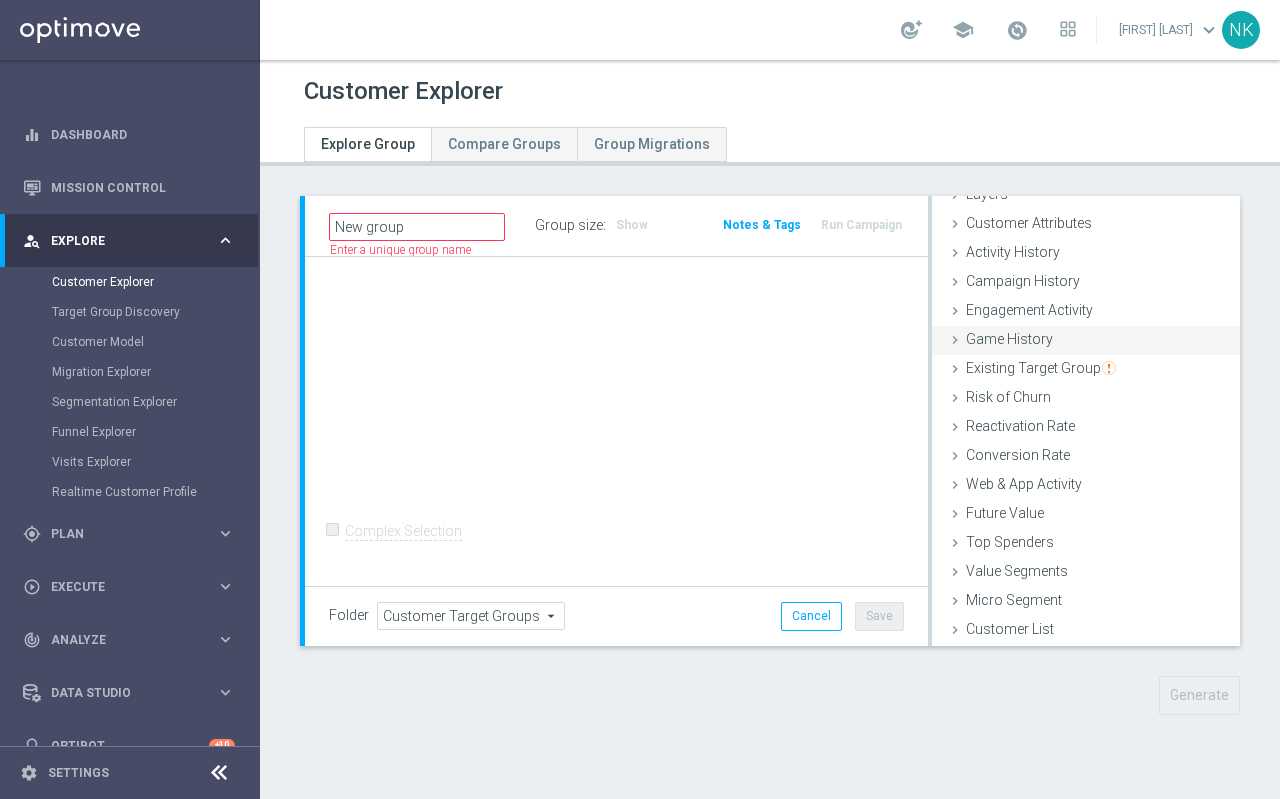 click on "Game History" at bounding box center [1009, 339] 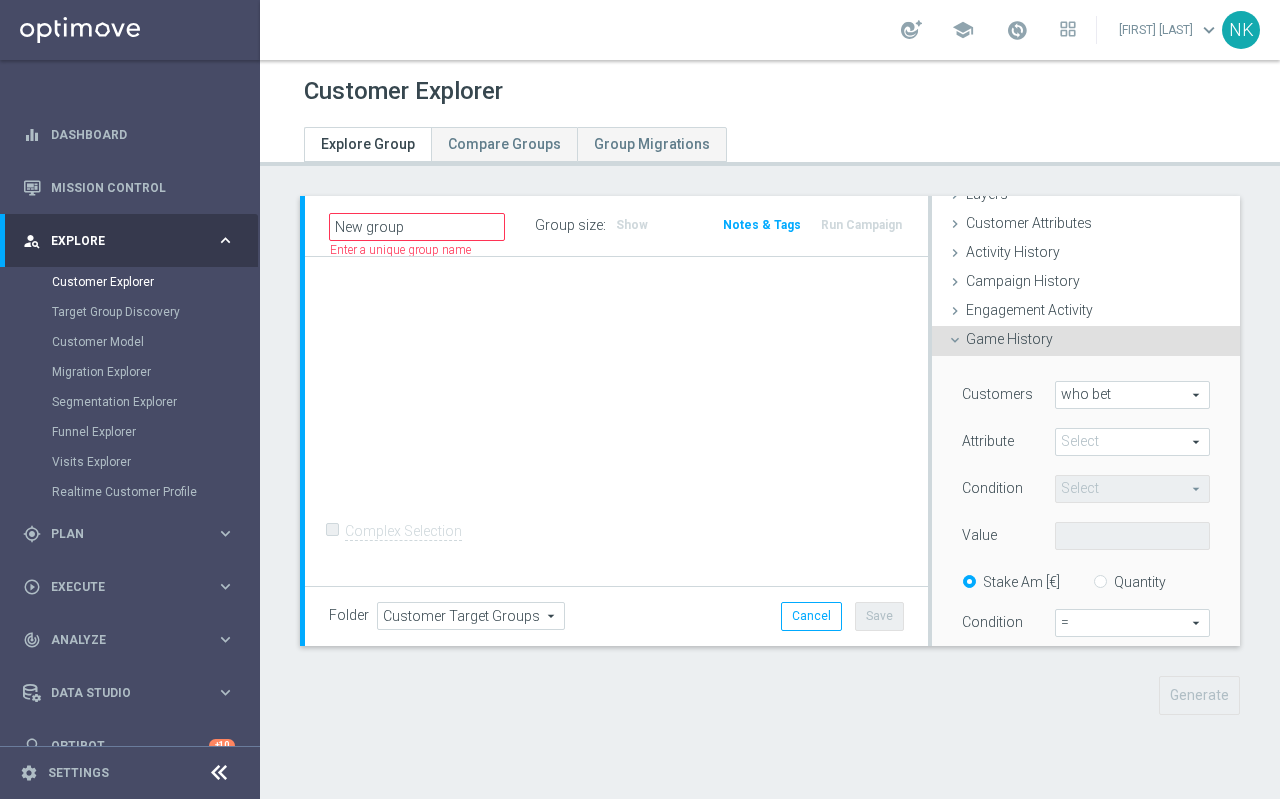 click at bounding box center [1132, 442] 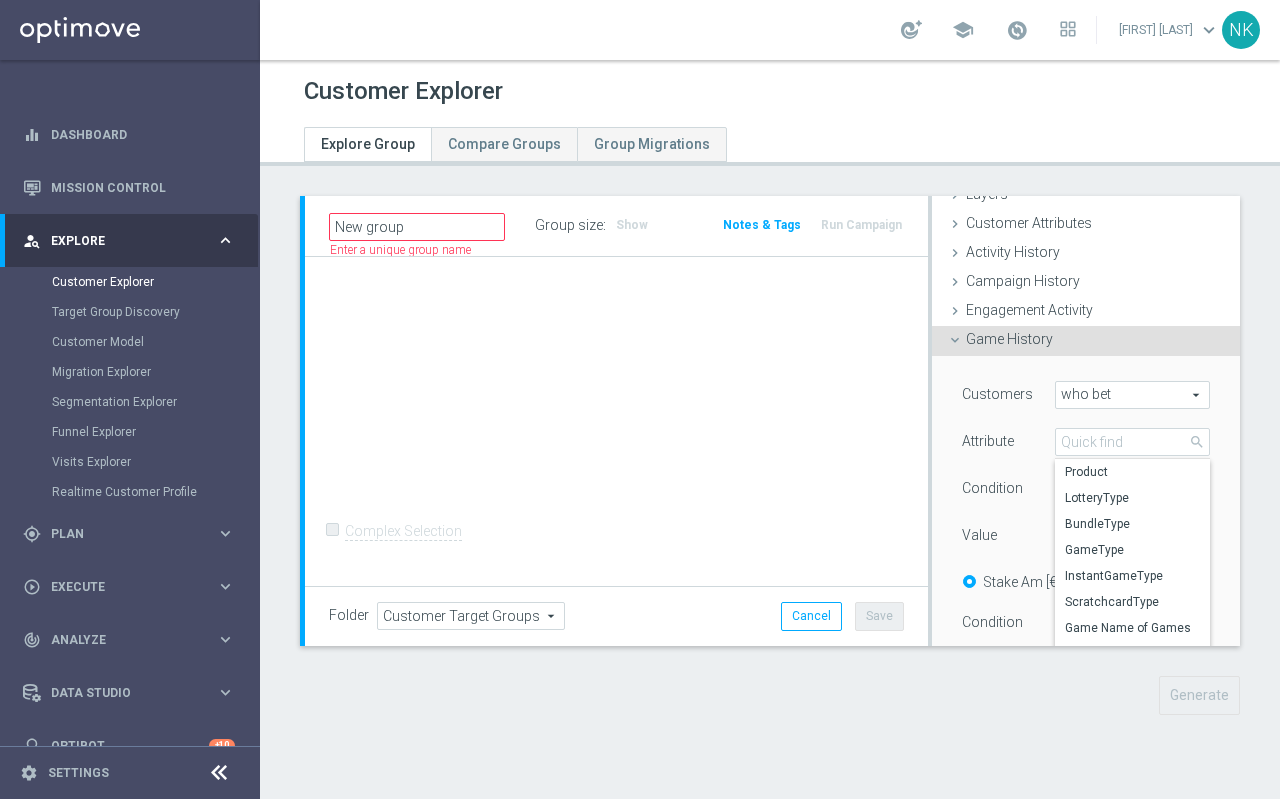 click on "Game History
done" at bounding box center [1086, 341] 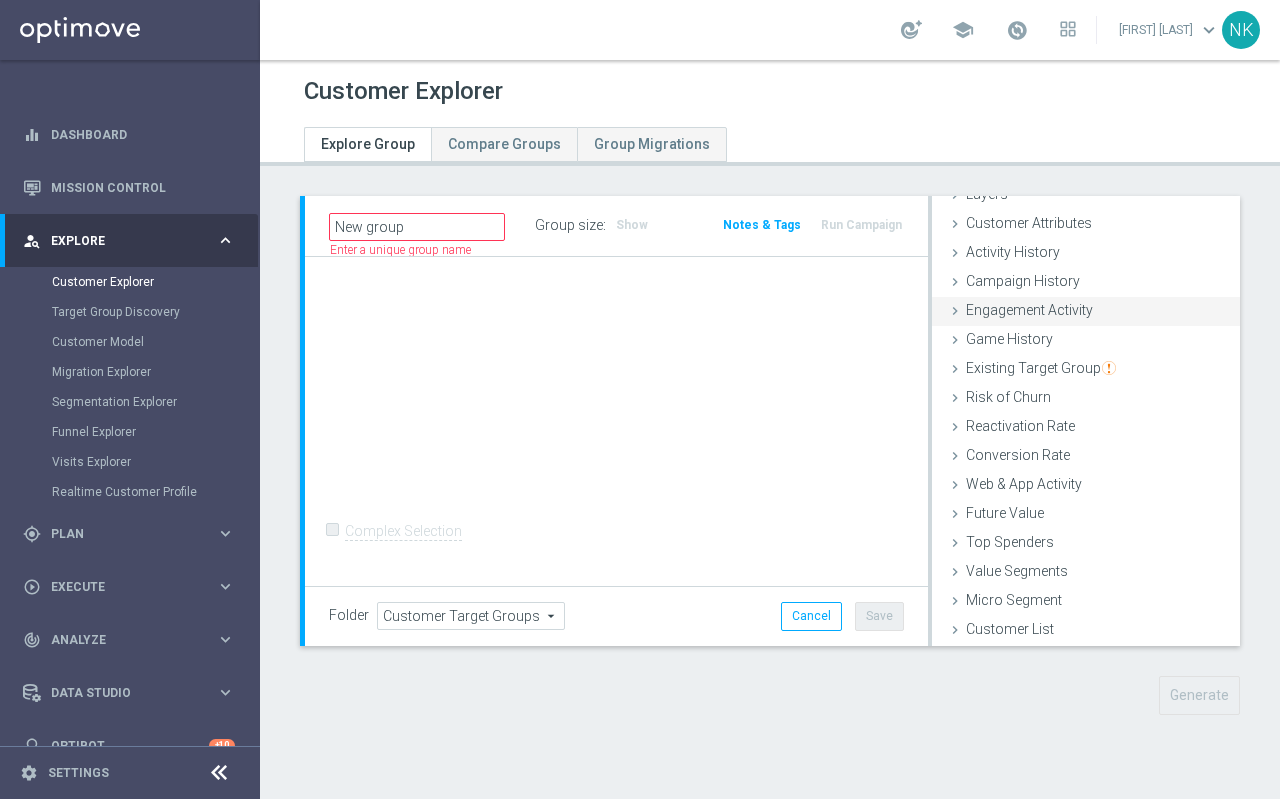 click on "Engagement Activity" at bounding box center [1029, 310] 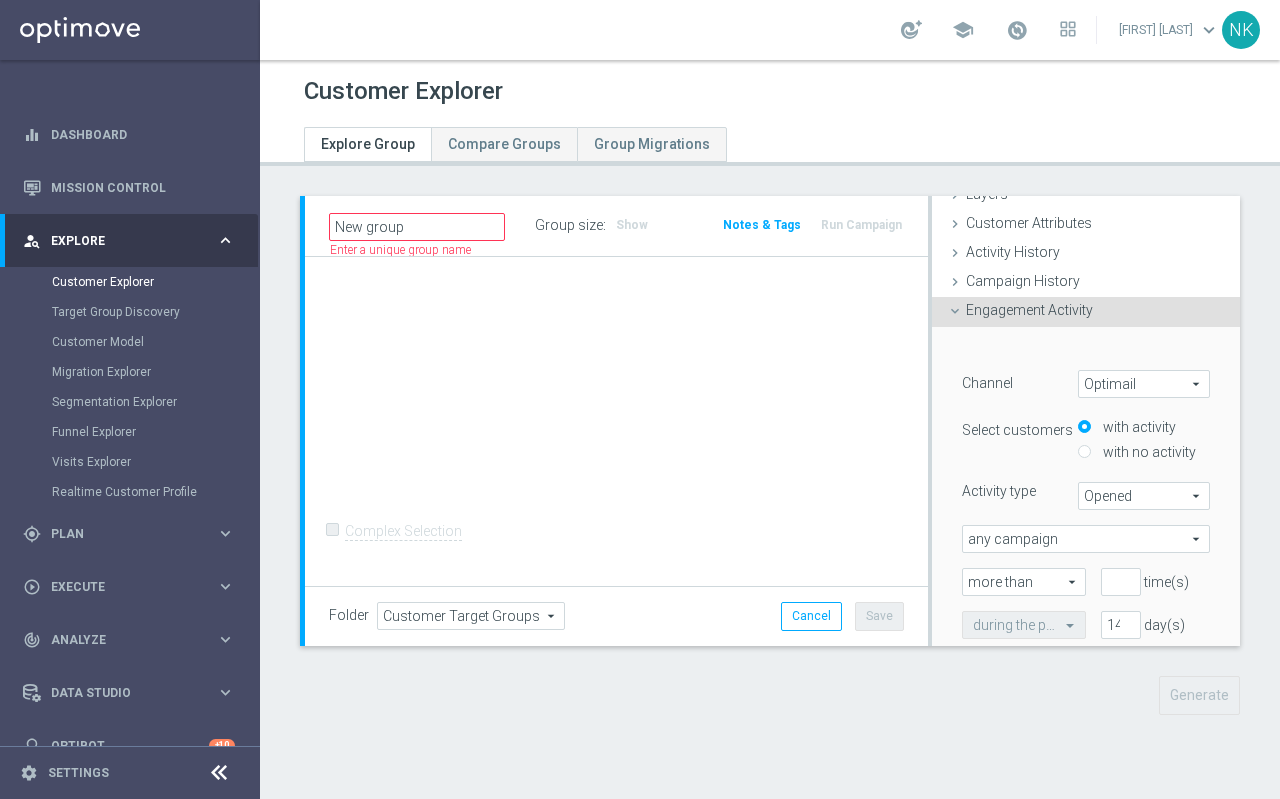 click on "Engagement Activity" at bounding box center [1029, 310] 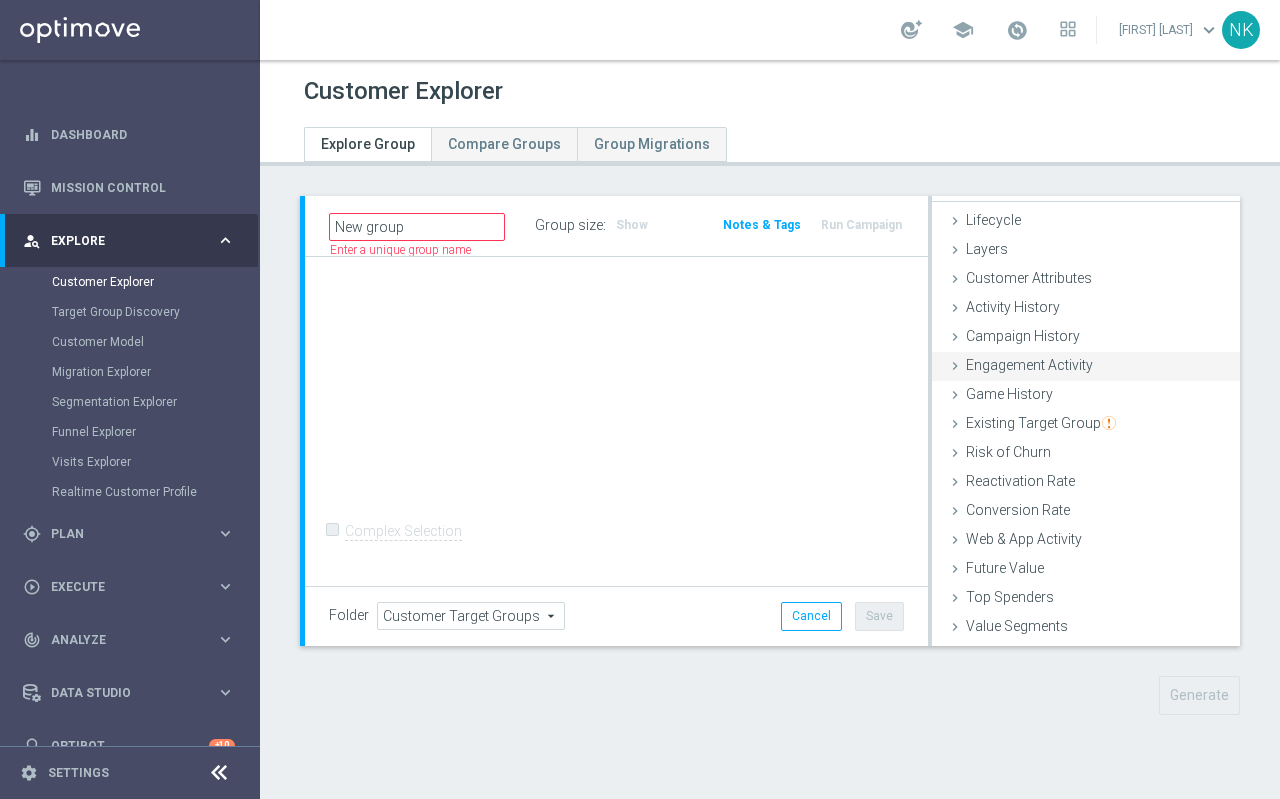 scroll, scrollTop: 19, scrollLeft: 0, axis: vertical 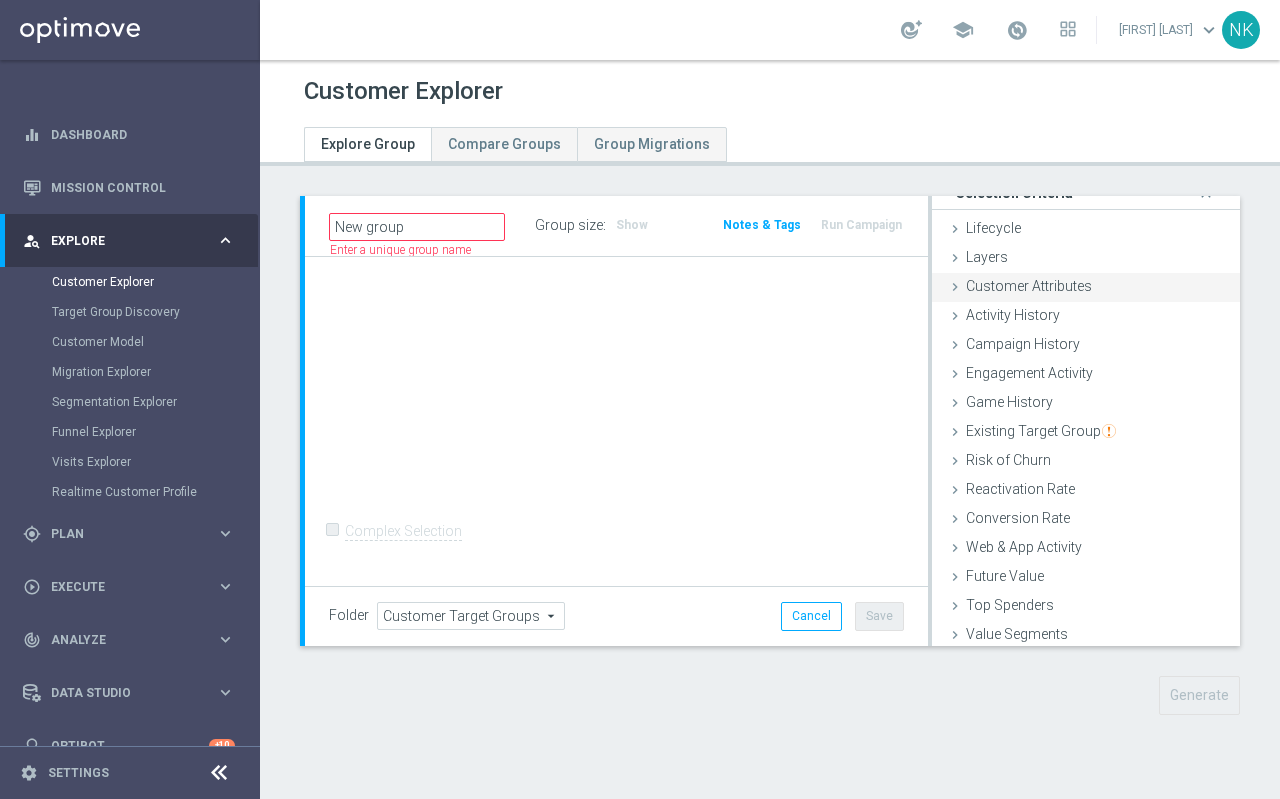 click on "Customer Attributes
done" at bounding box center (1086, 288) 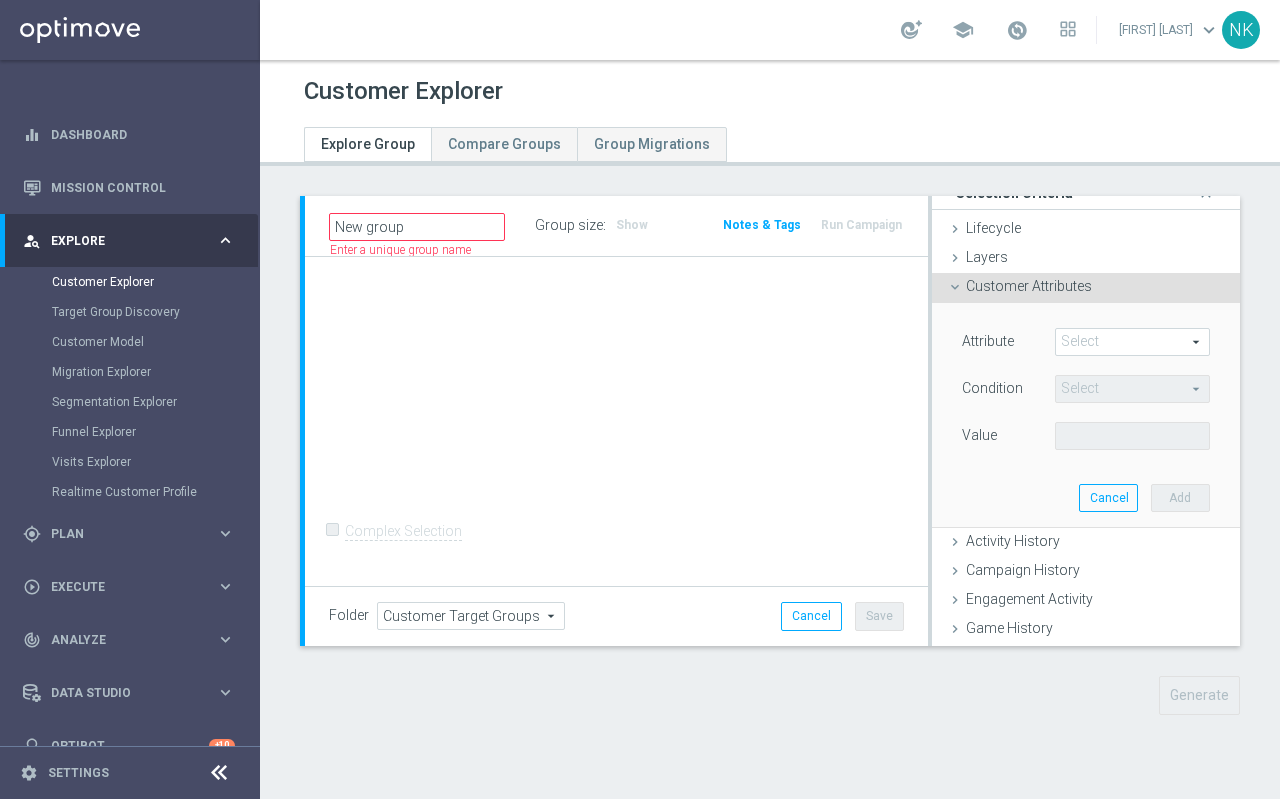 click on "Customer Attributes
done" at bounding box center (1086, 288) 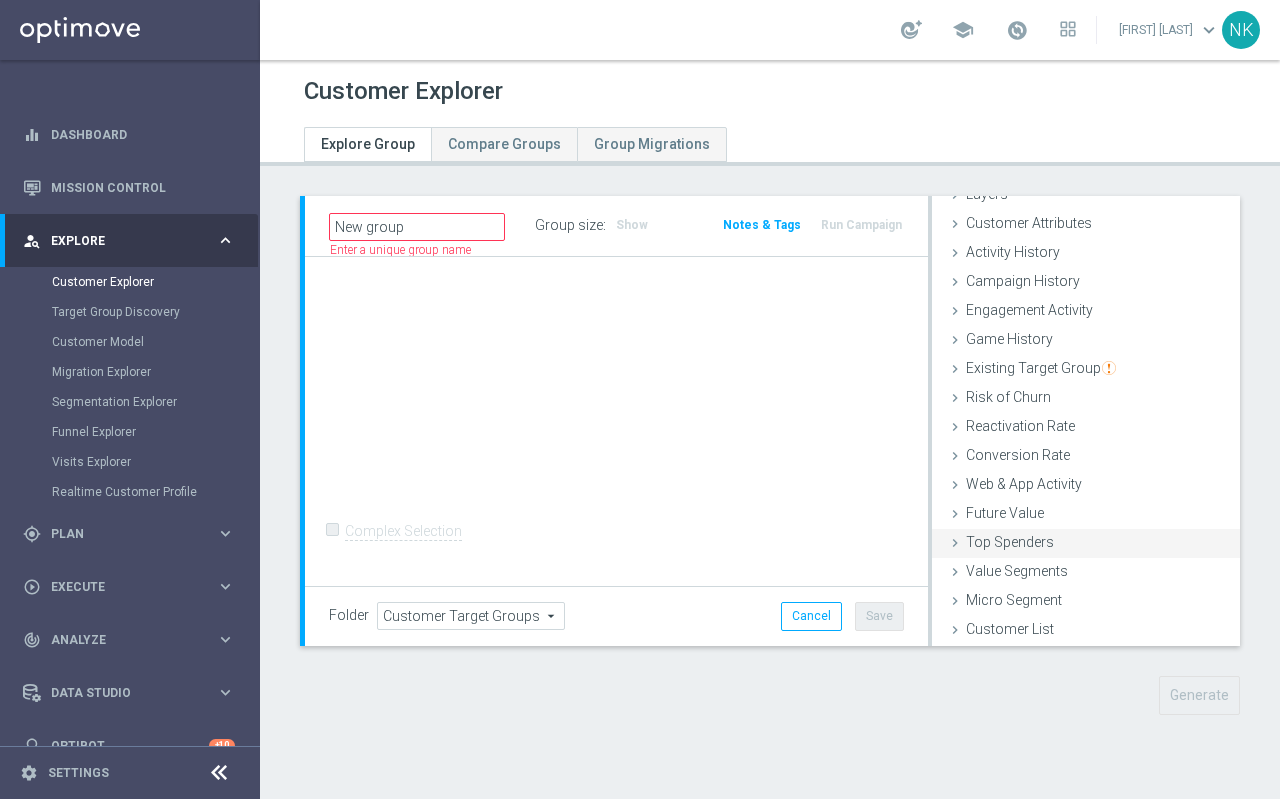 scroll, scrollTop: 0, scrollLeft: 0, axis: both 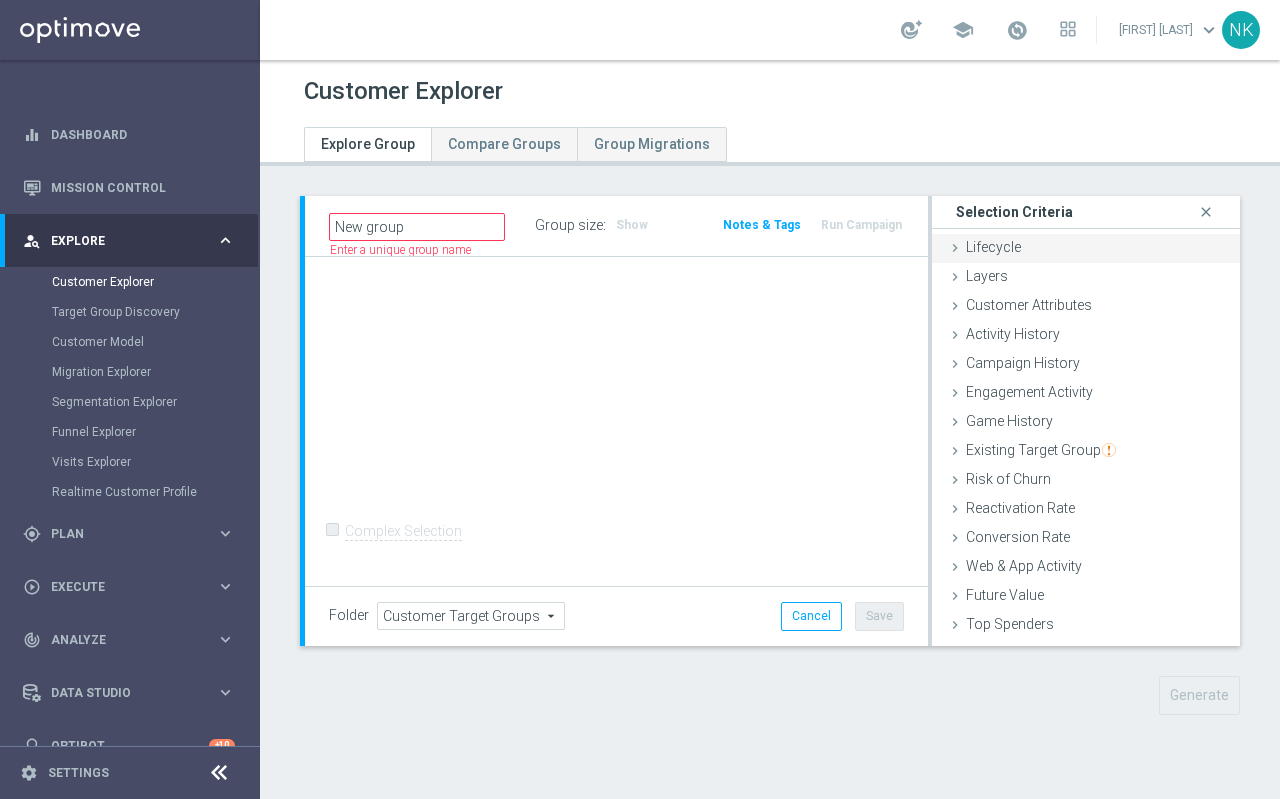 click on "Lifecycle
done" at bounding box center (1086, 249) 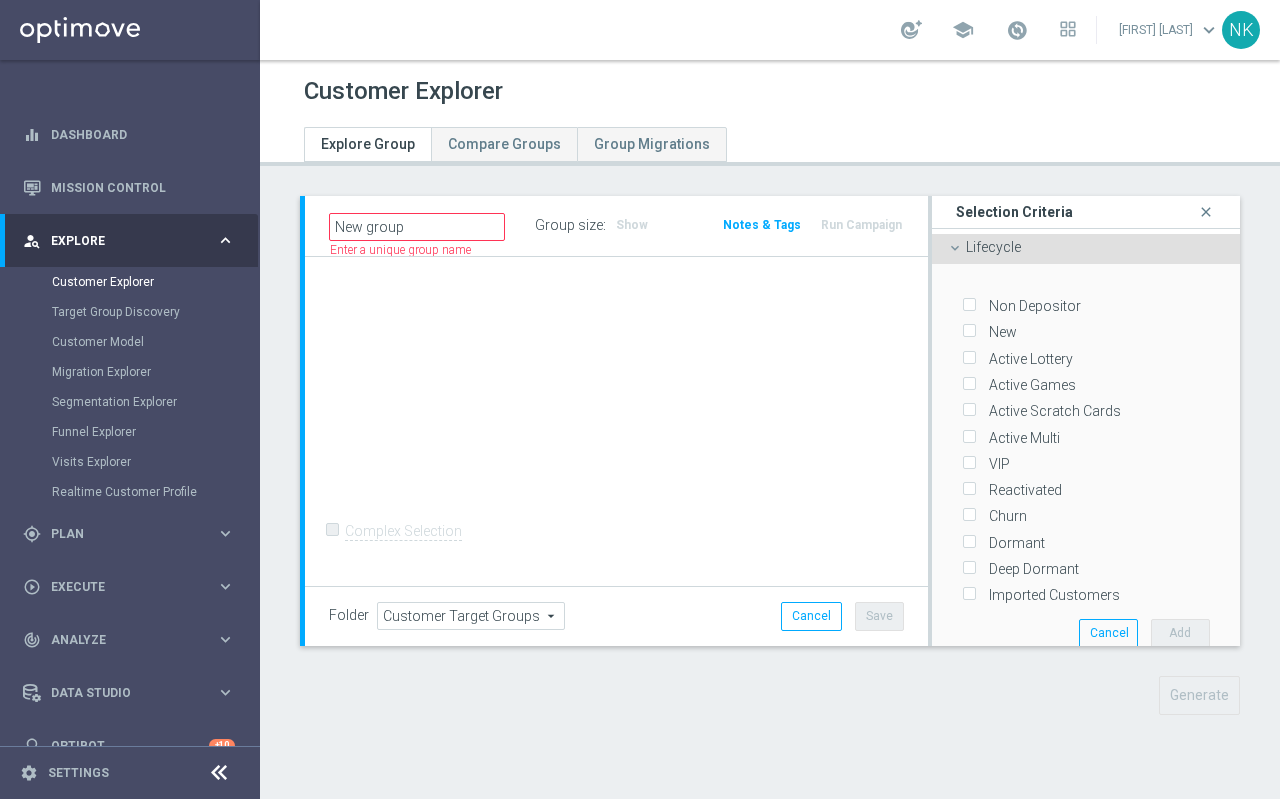 click on "Active Lottery" at bounding box center (968, 358) 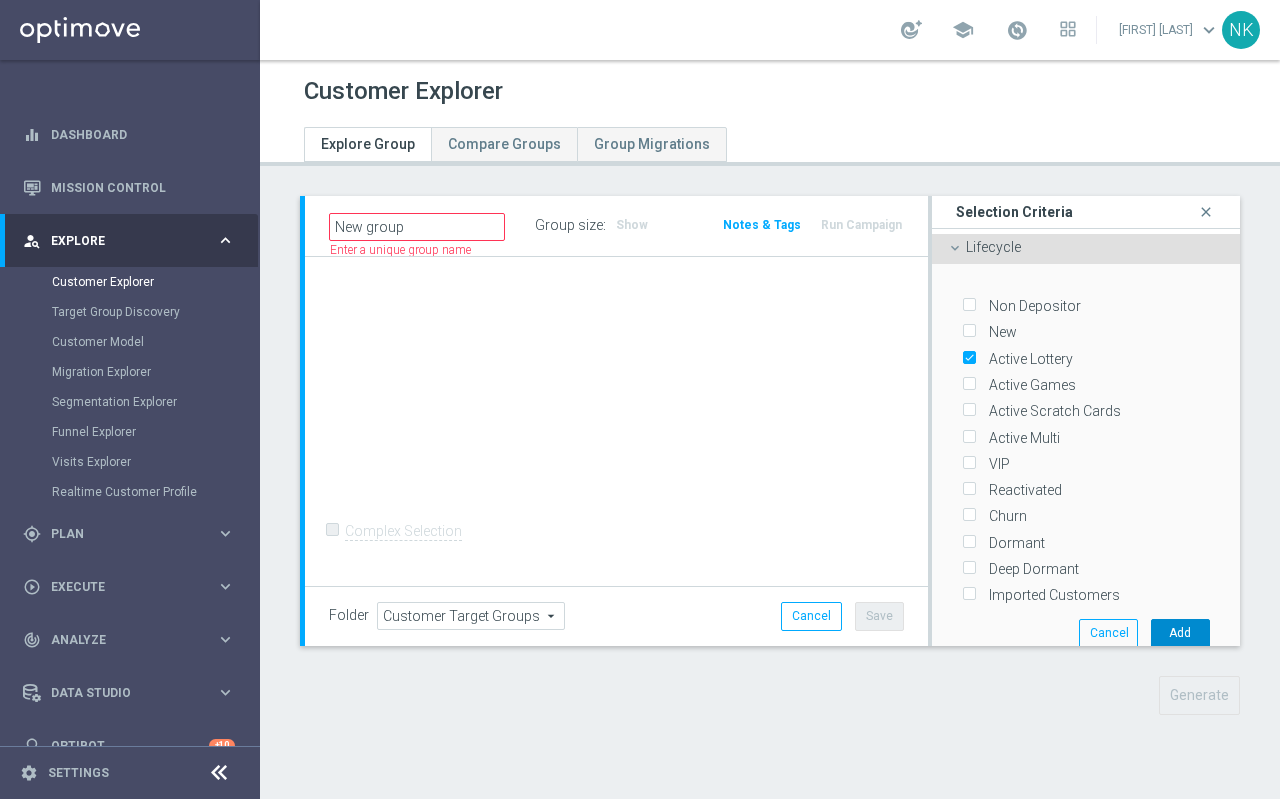 click on "Add" at bounding box center [1180, 633] 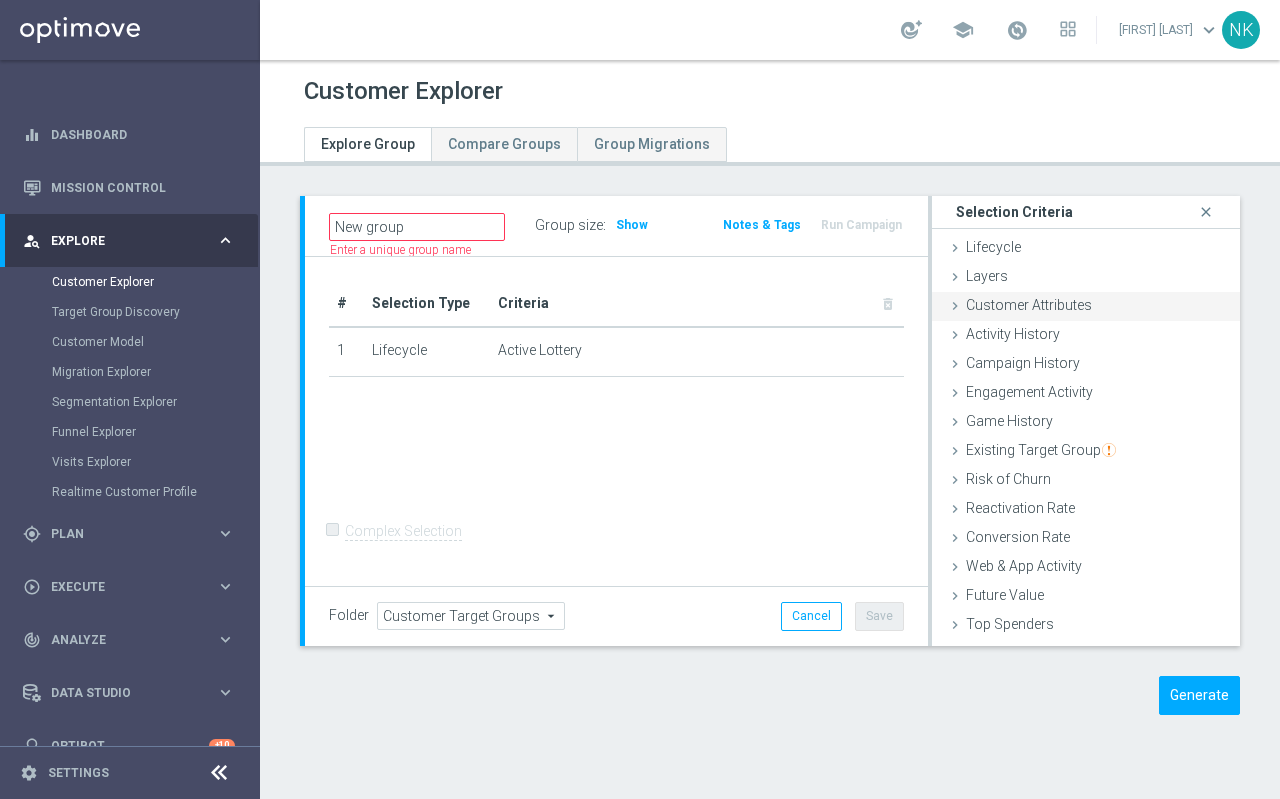 click on "Customer Attributes
done" at bounding box center [1086, 307] 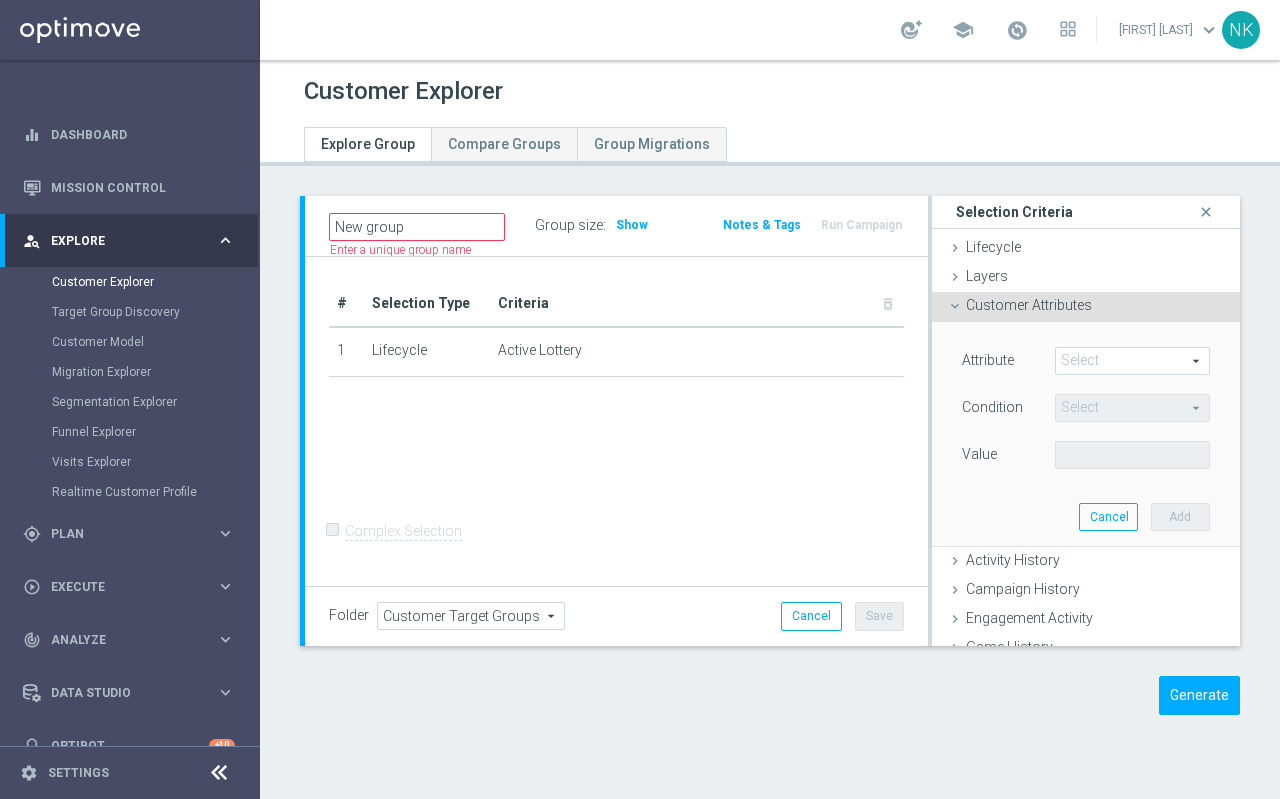 click on "Select
arrow_drop_down
search" at bounding box center [1132, 361] 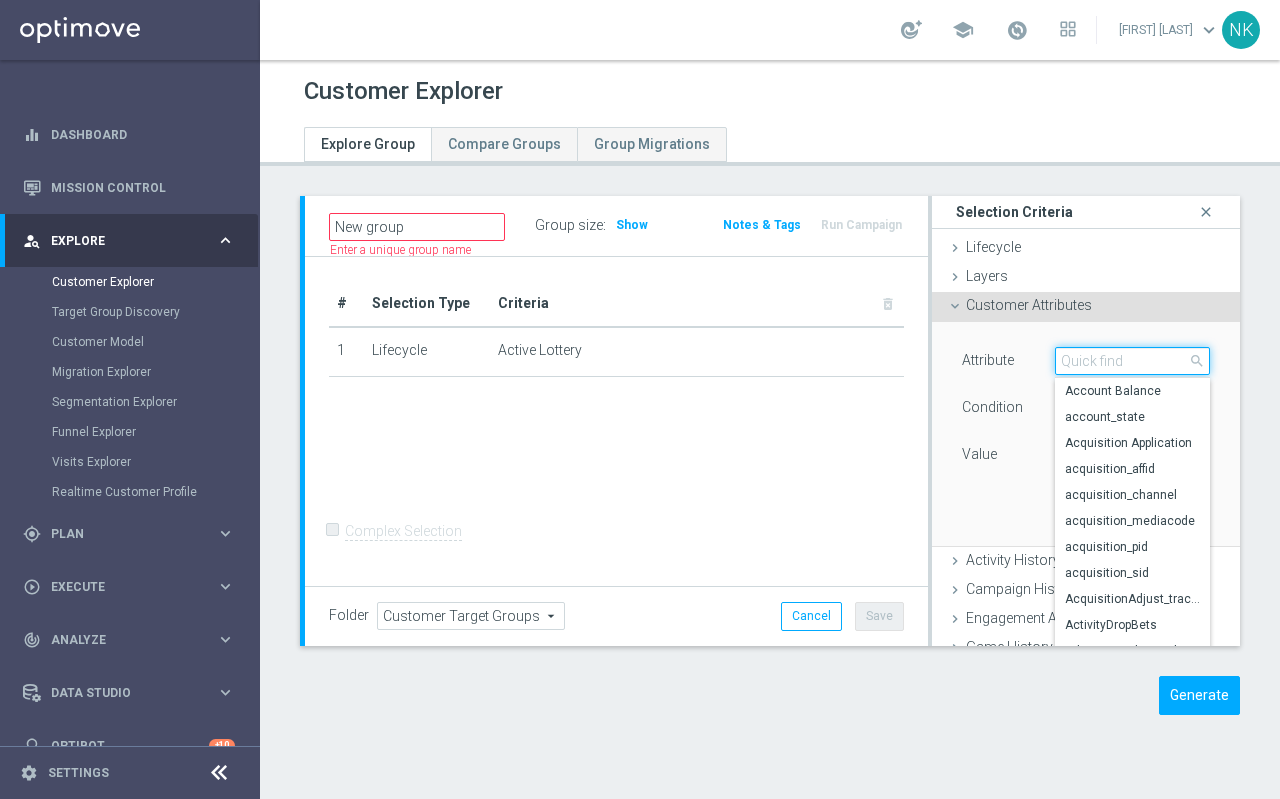 click at bounding box center [1132, 361] 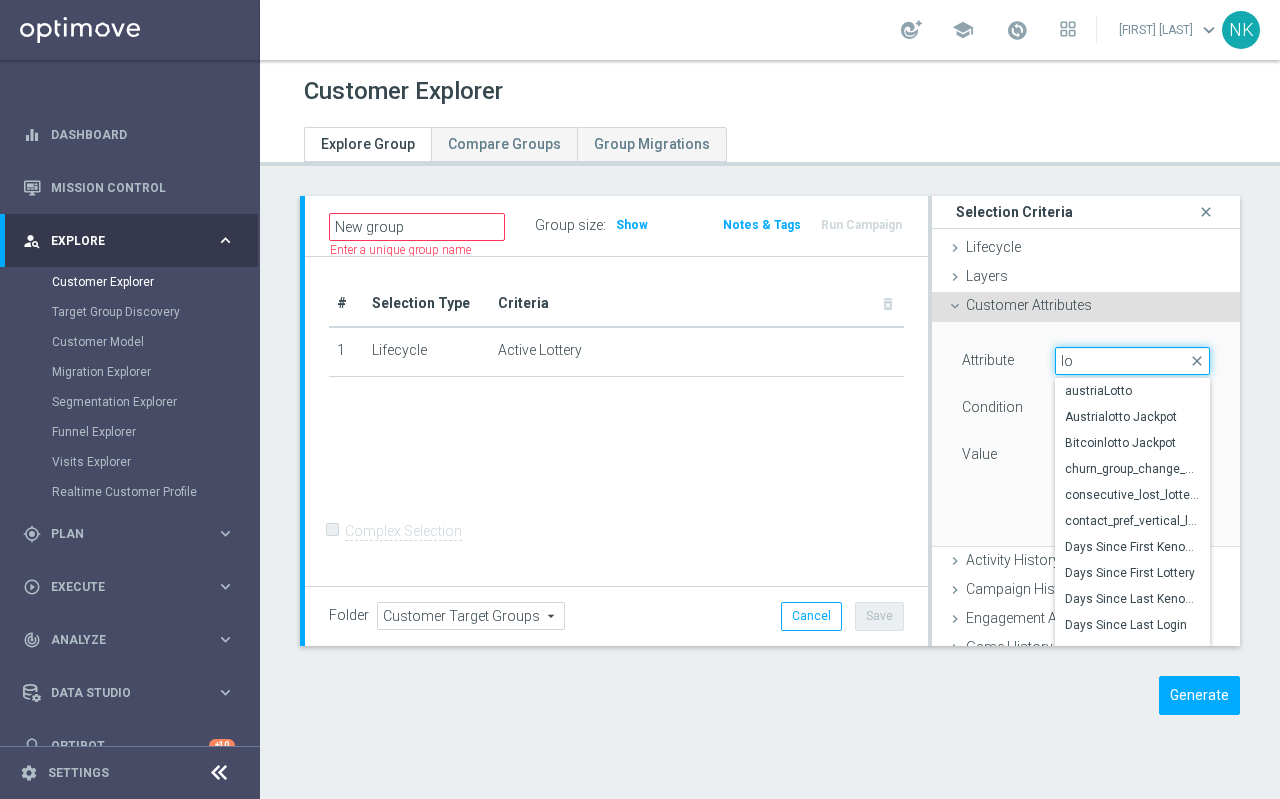 type on "l" 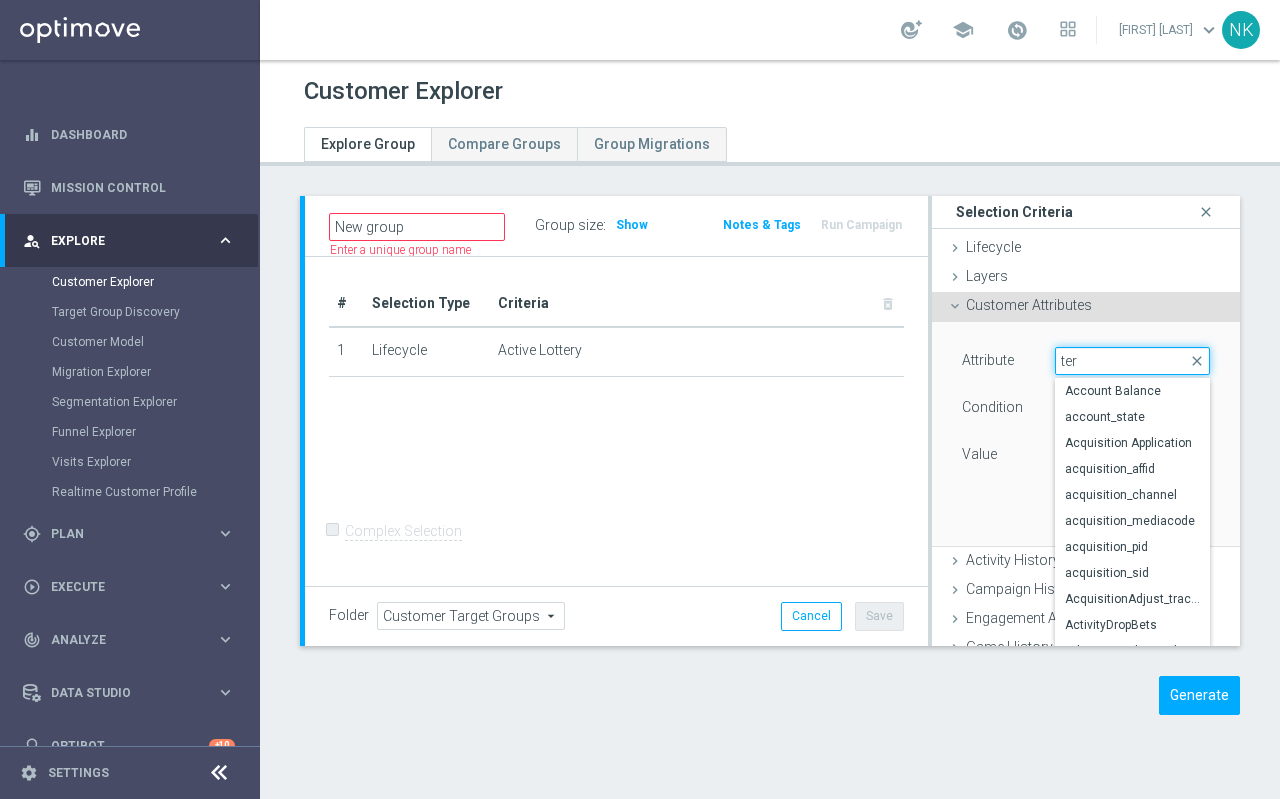 type on "terr" 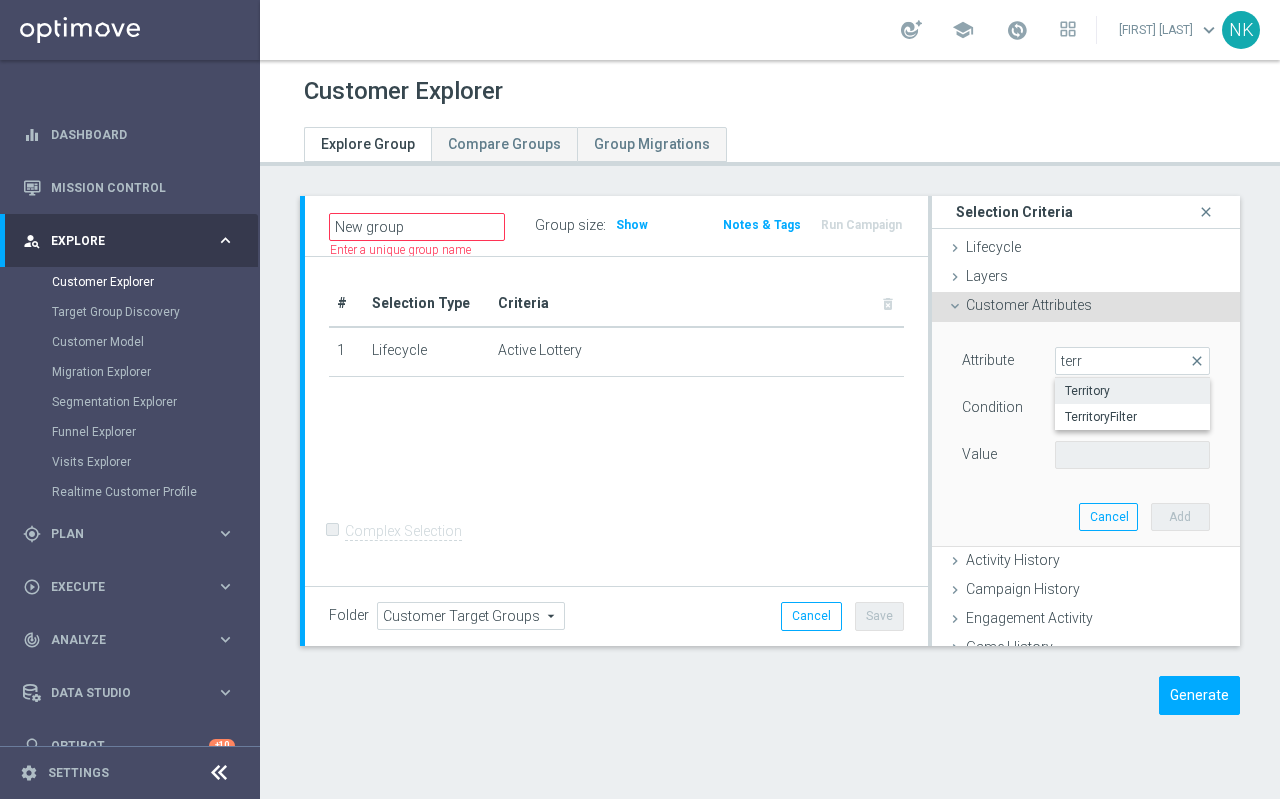 click on "Territory" at bounding box center [1132, 391] 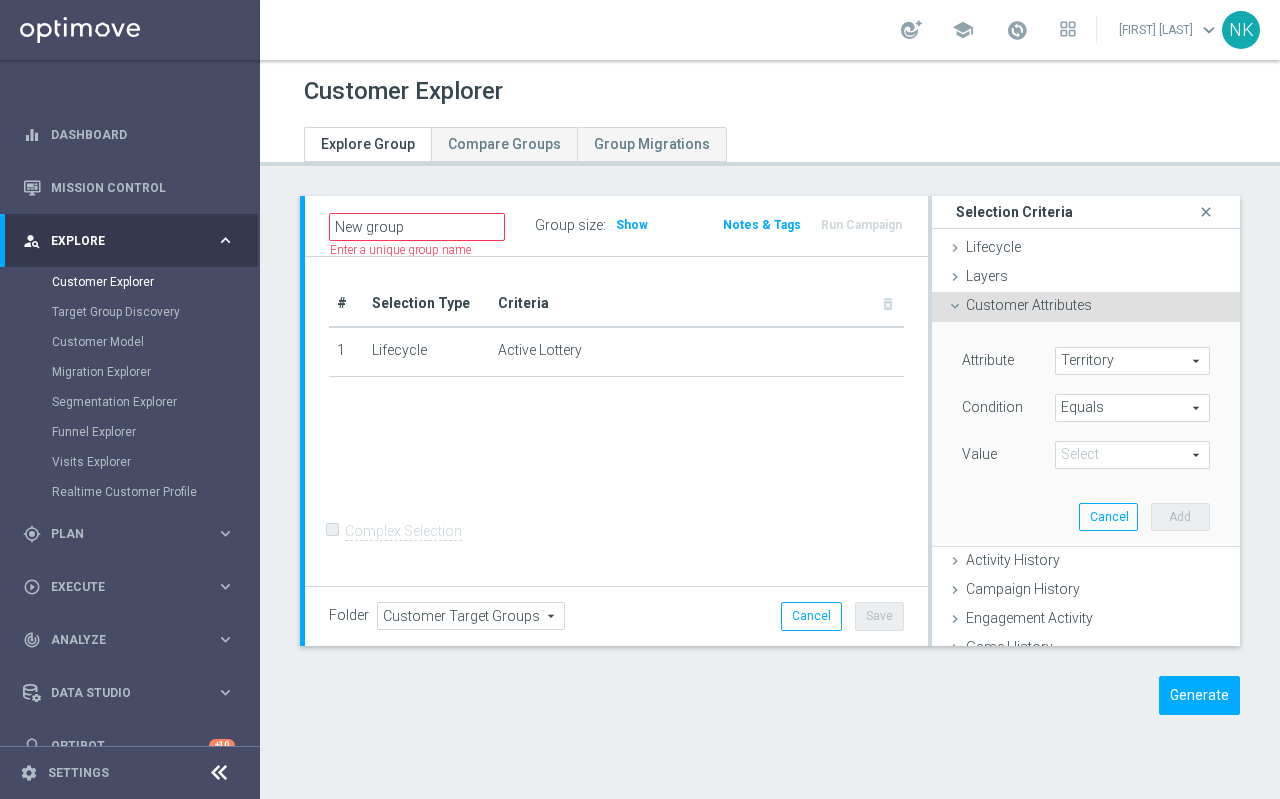 click at bounding box center (1132, 455) 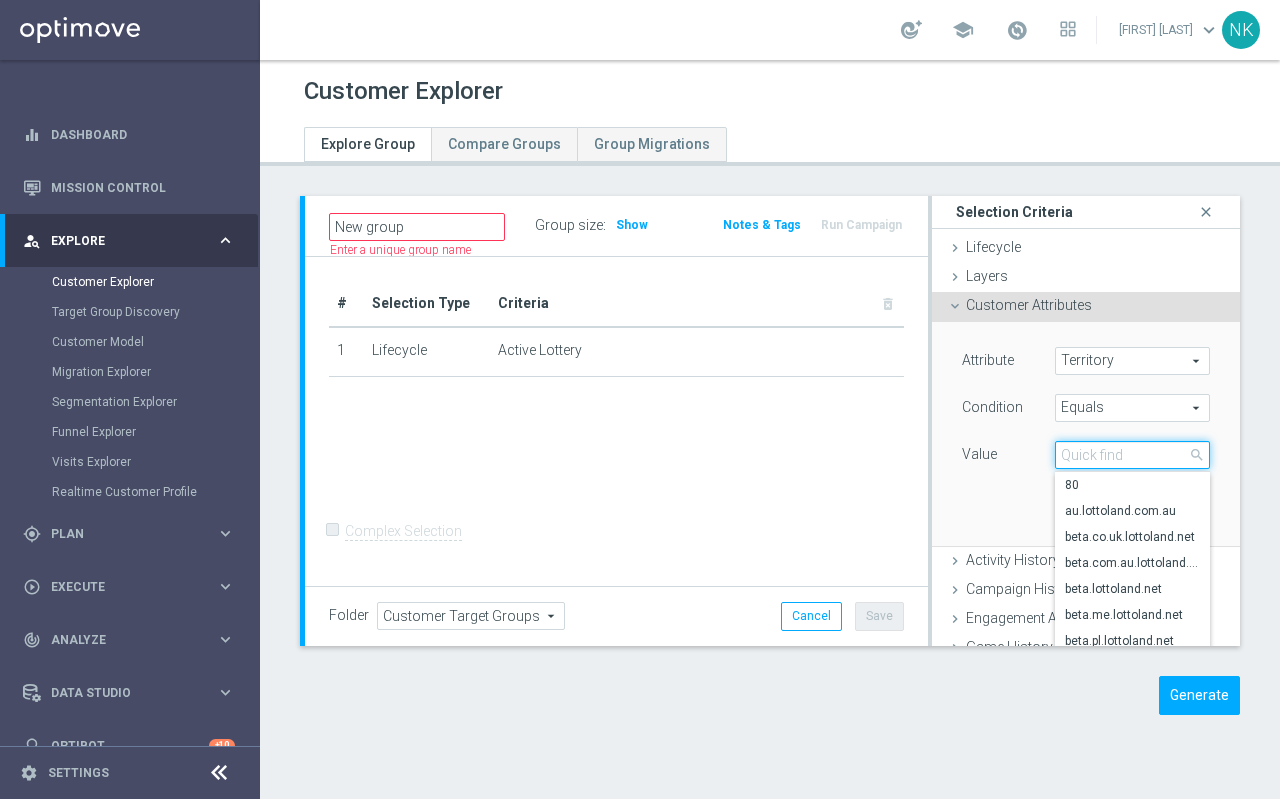 click at bounding box center (1132, 455) 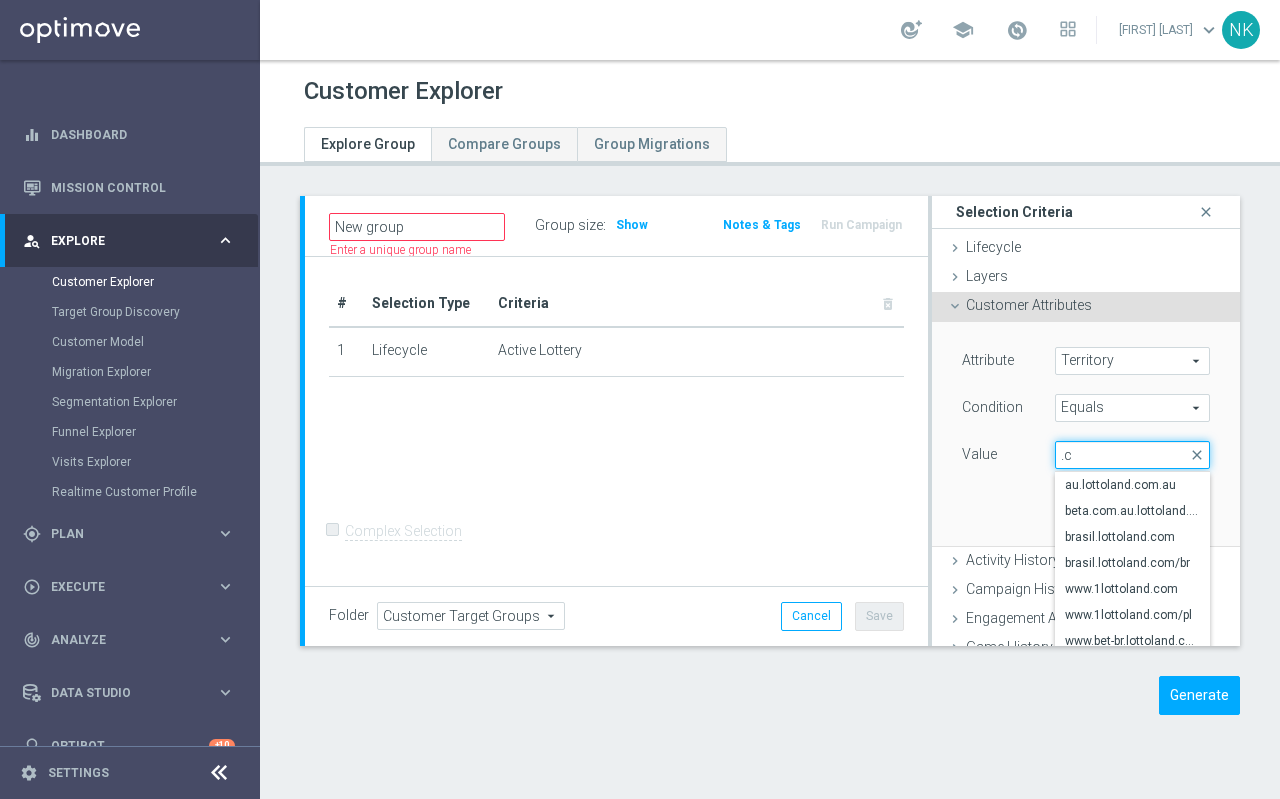 type on "." 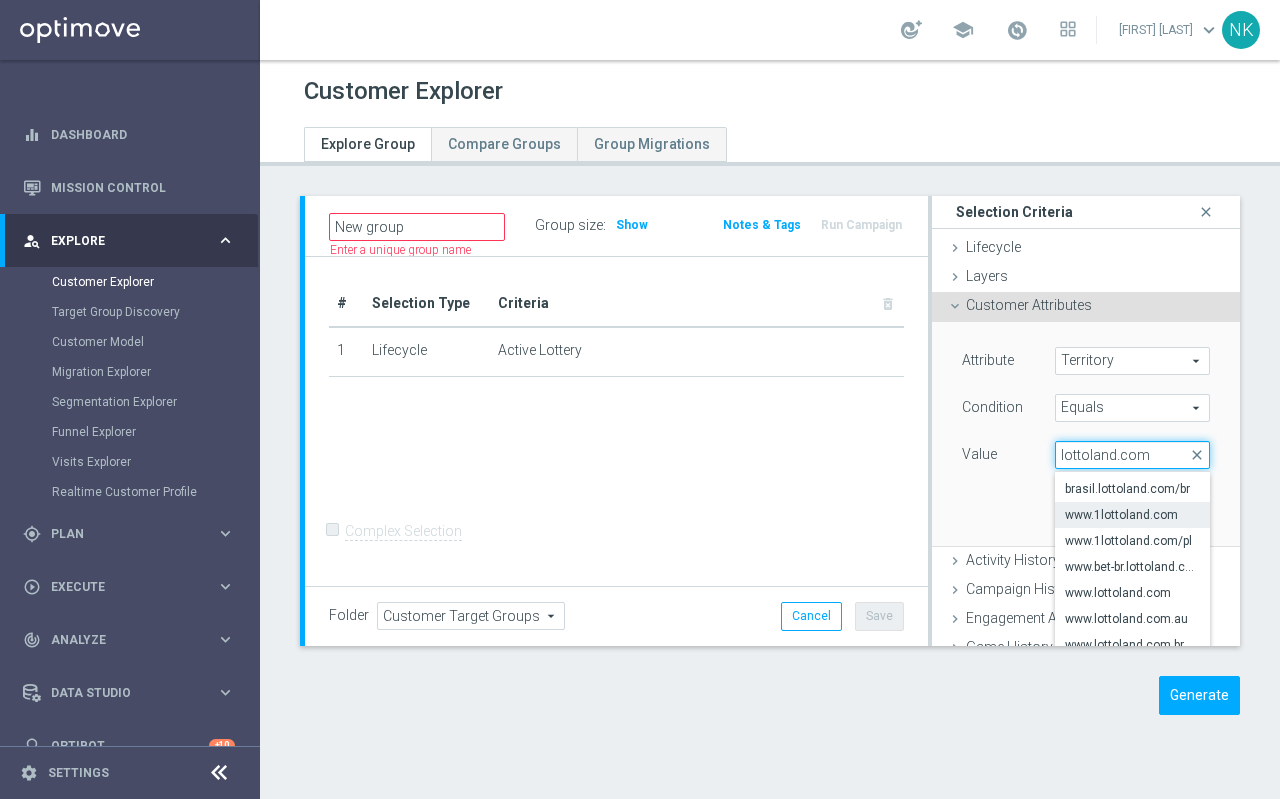 scroll, scrollTop: 50, scrollLeft: 0, axis: vertical 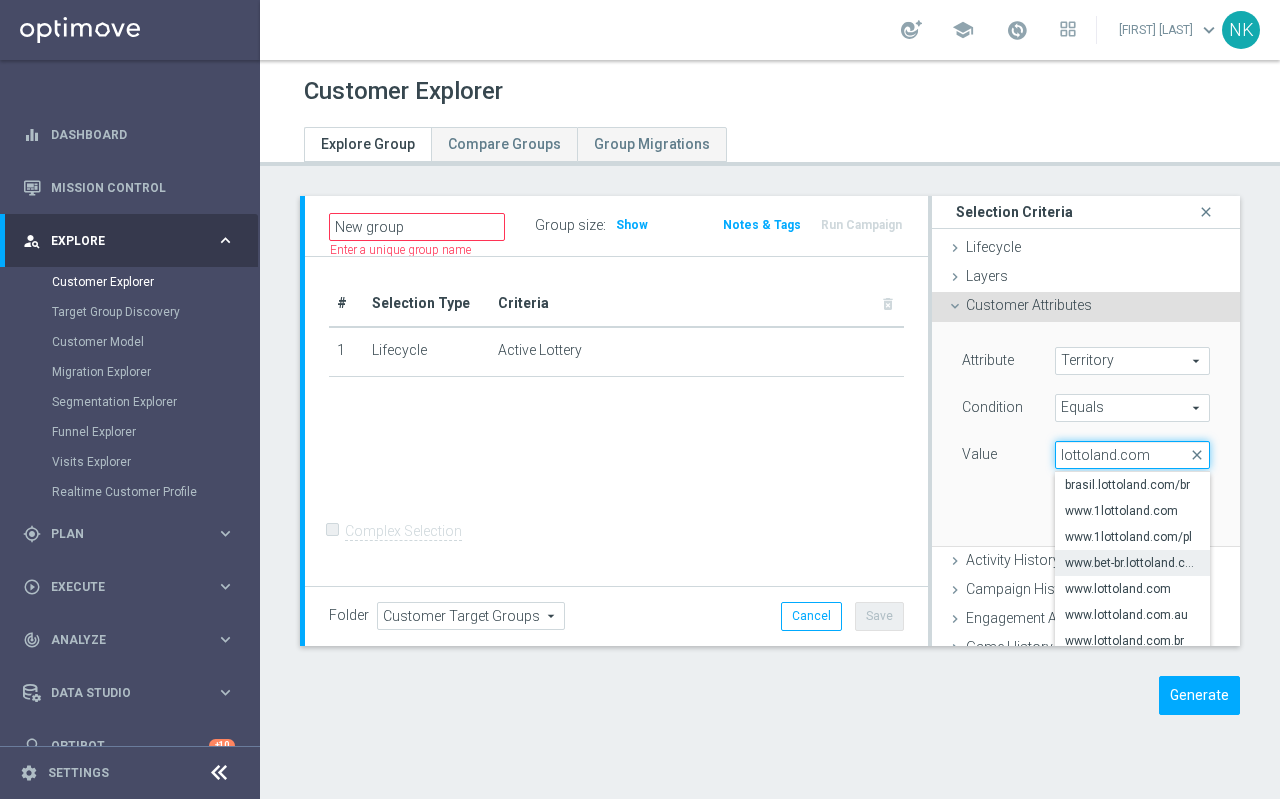 type on "lottoland.com" 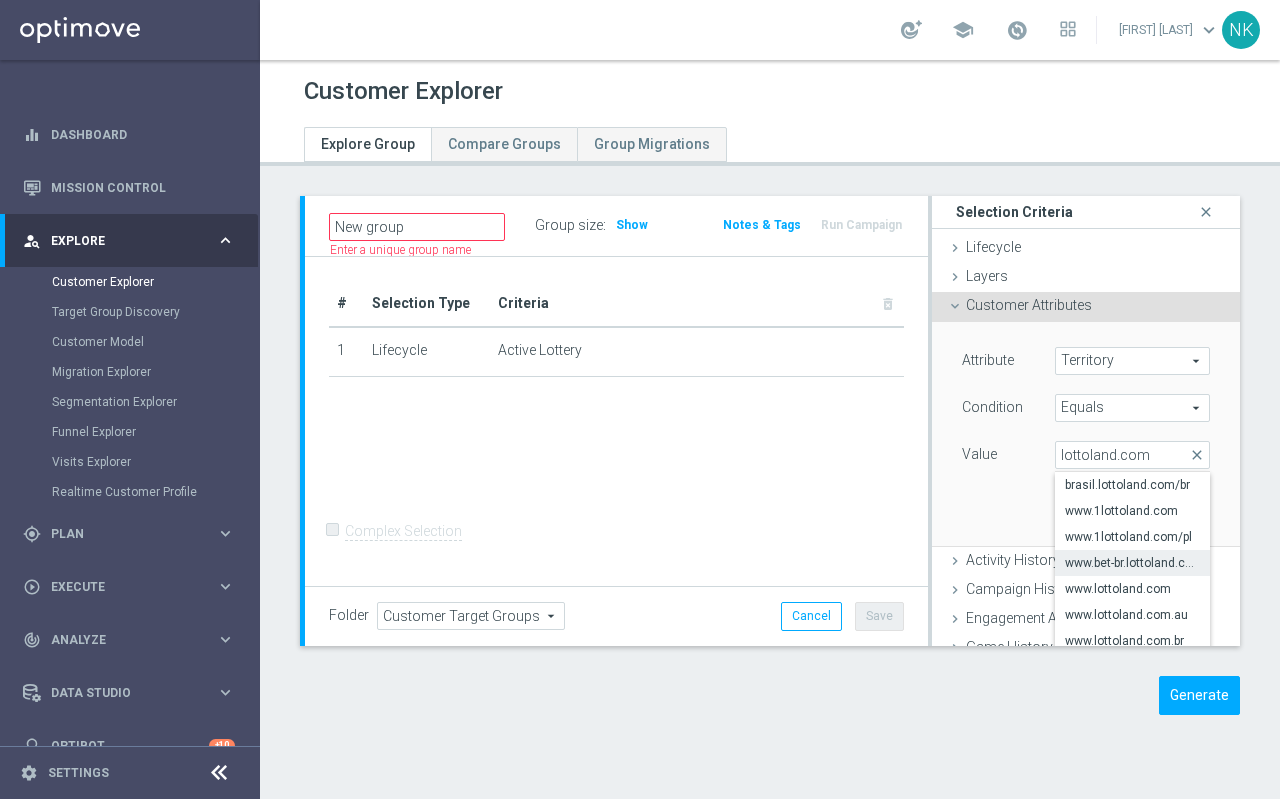 click on "www.bet-br.lottoland.com" at bounding box center [1132, 563] 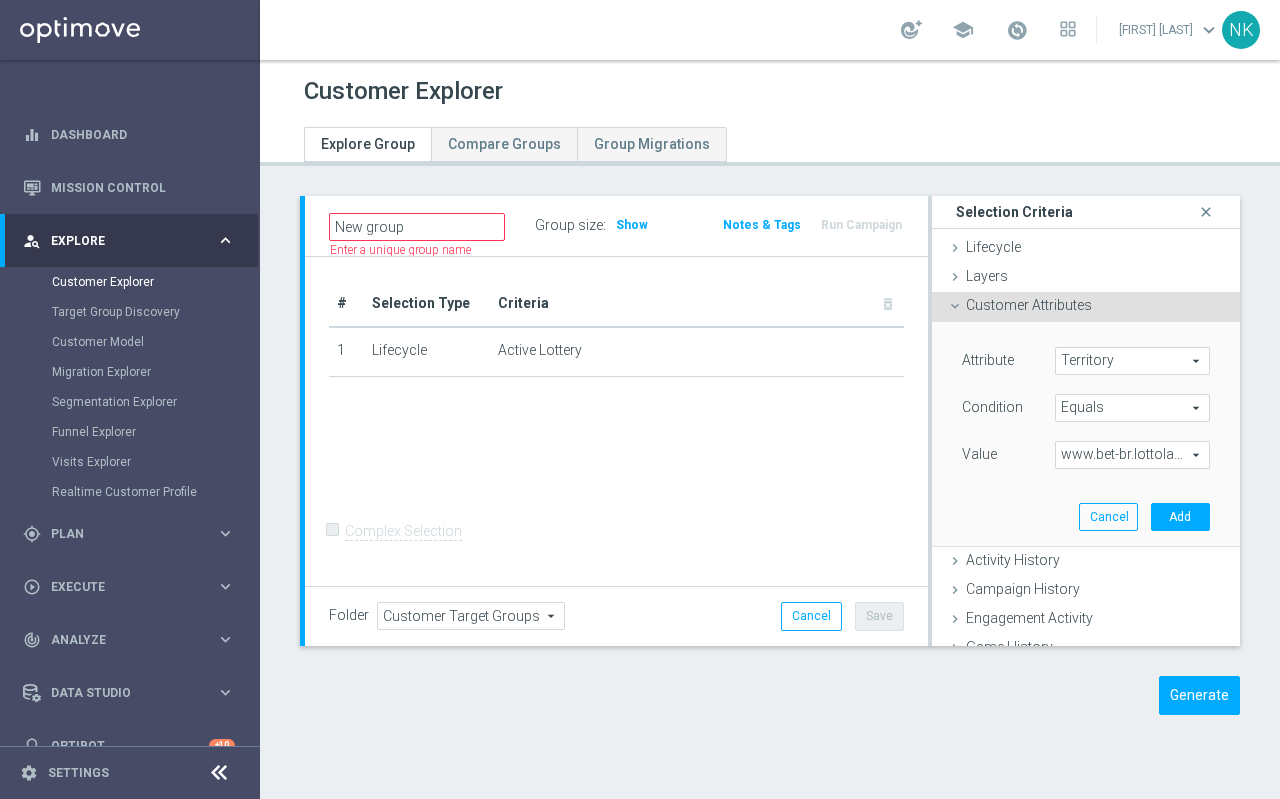 click on "www.bet-br.lottoland.com" at bounding box center [1132, 455] 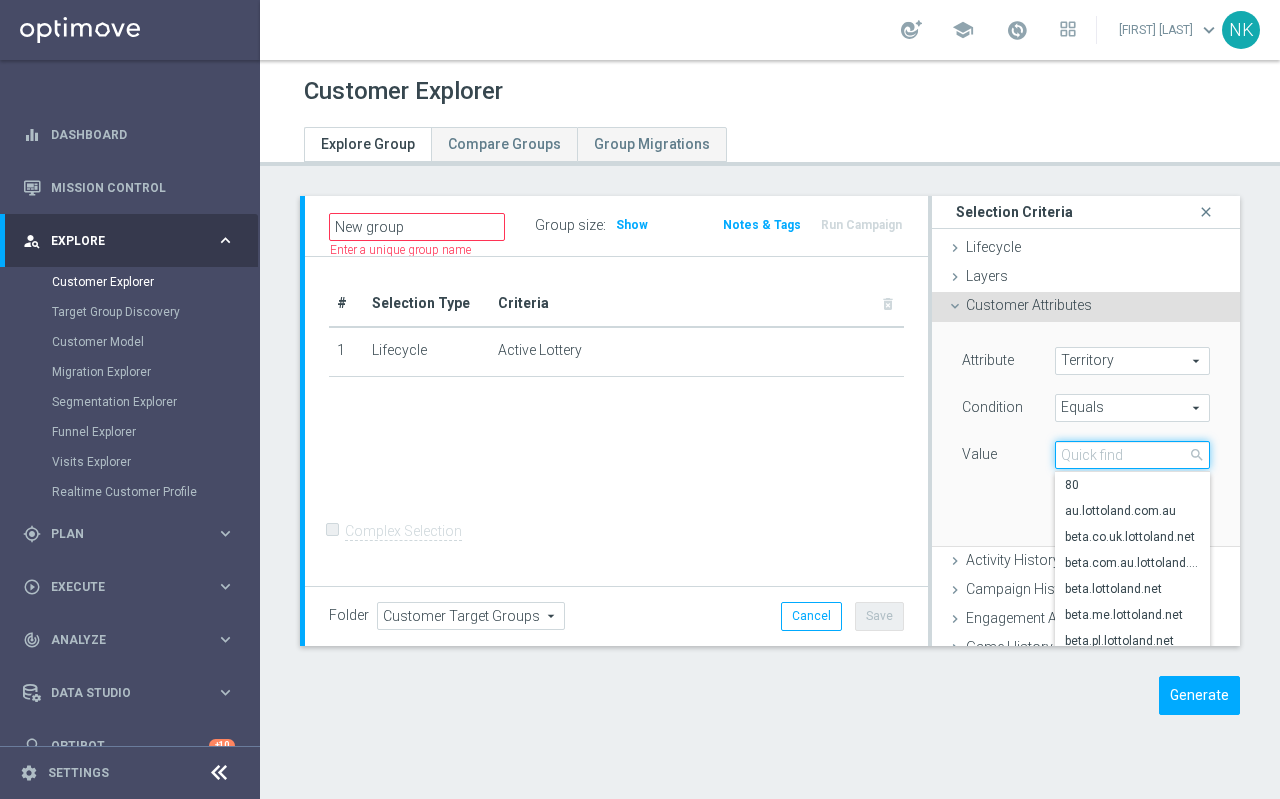 click at bounding box center [1132, 455] 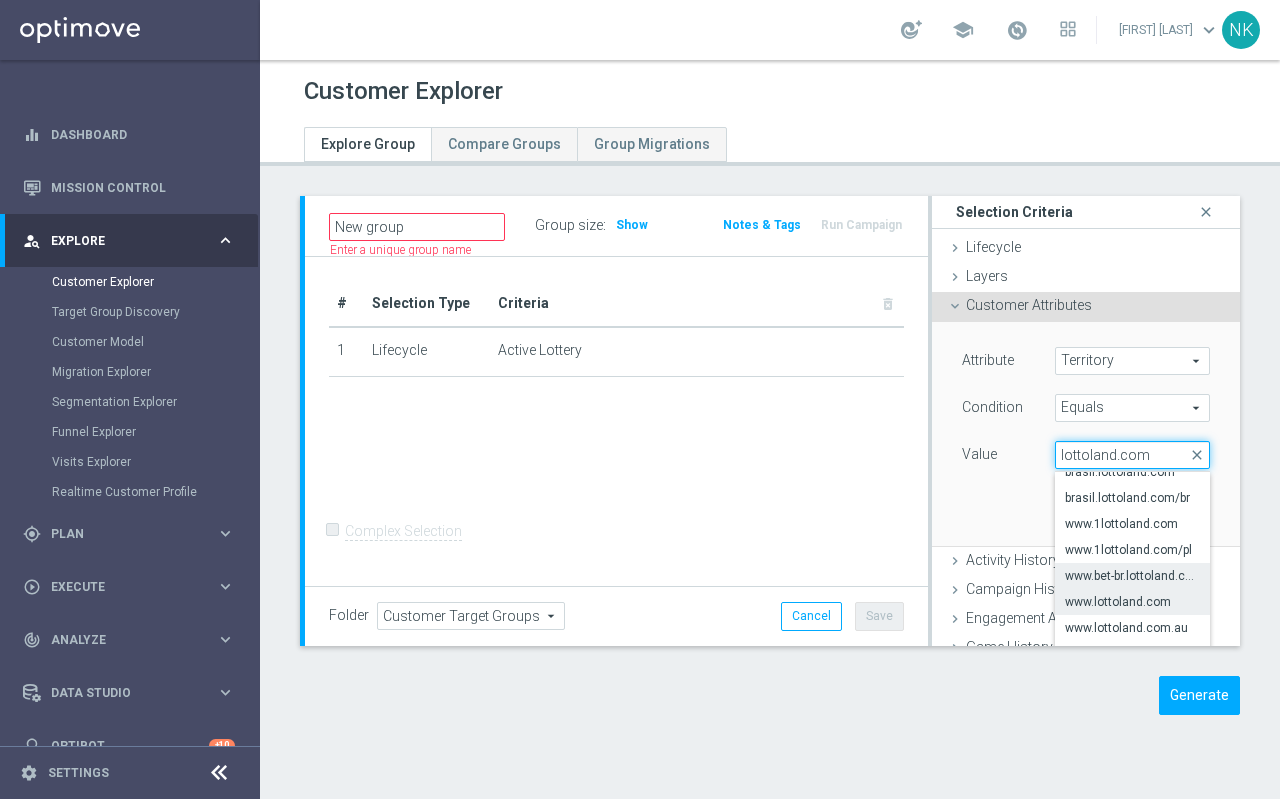 scroll, scrollTop: 40, scrollLeft: 0, axis: vertical 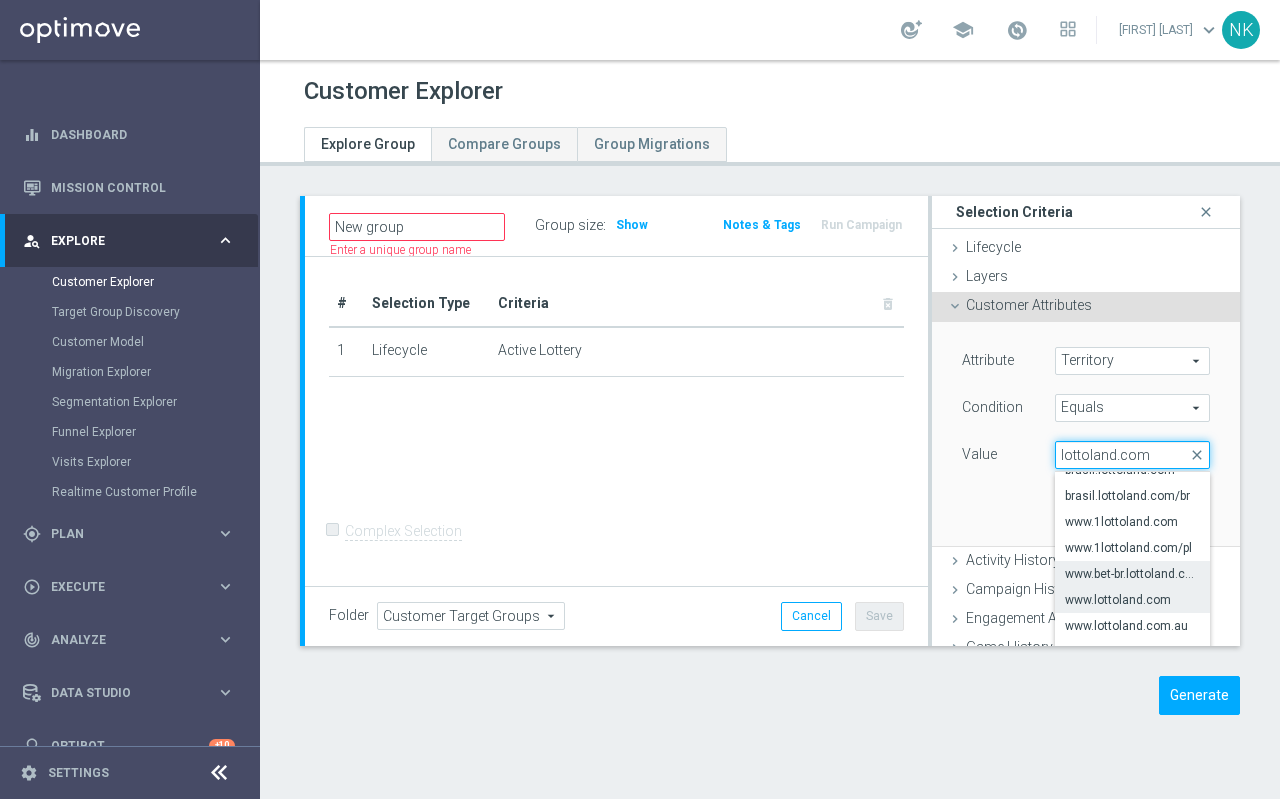 type on "lottoland.com" 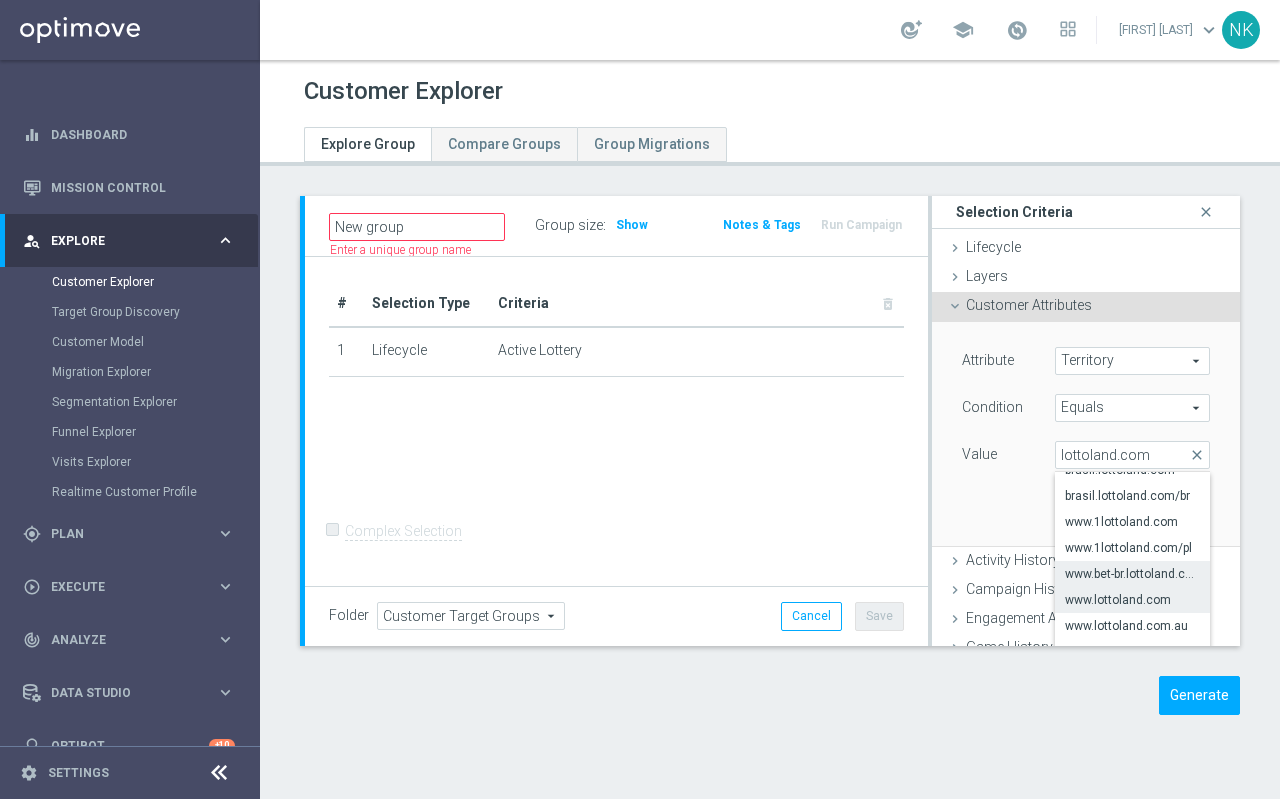 click on "www.lottoland.com" at bounding box center (1132, 600) 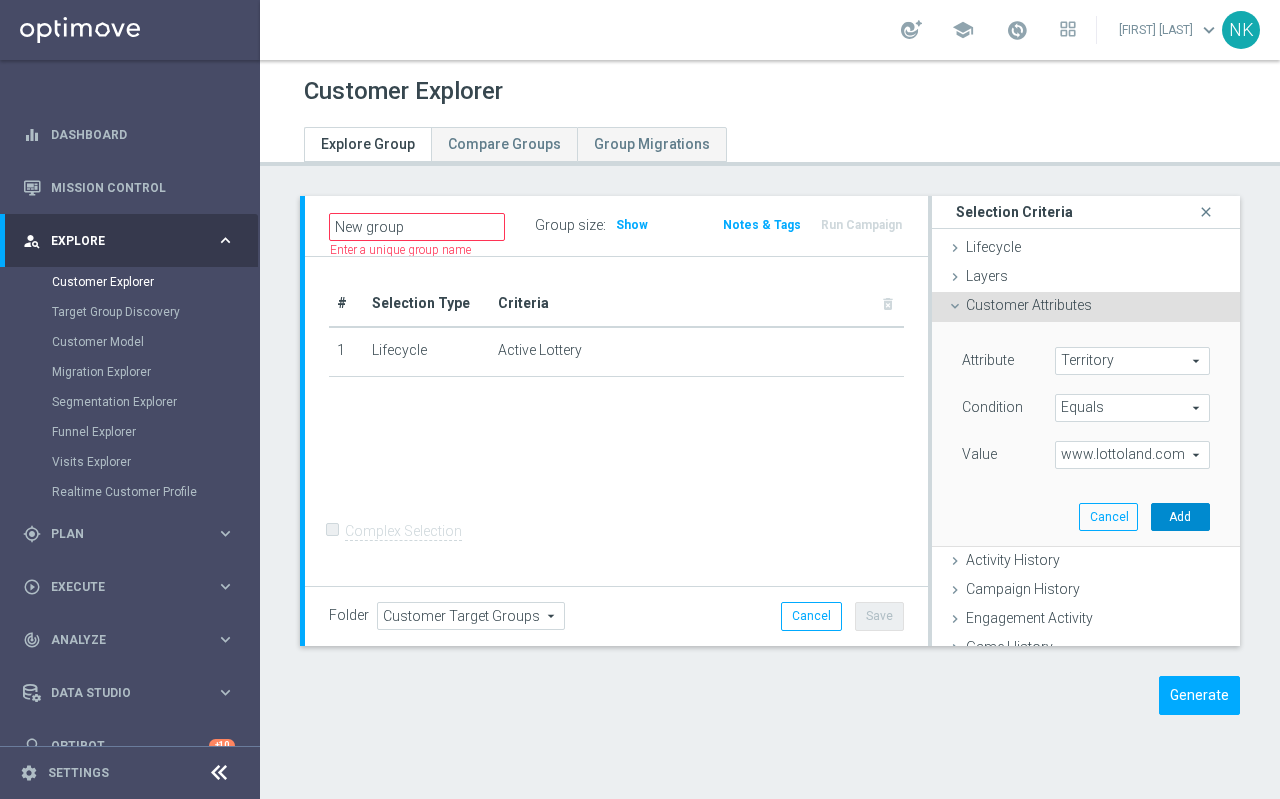click on "Add" at bounding box center [1180, 517] 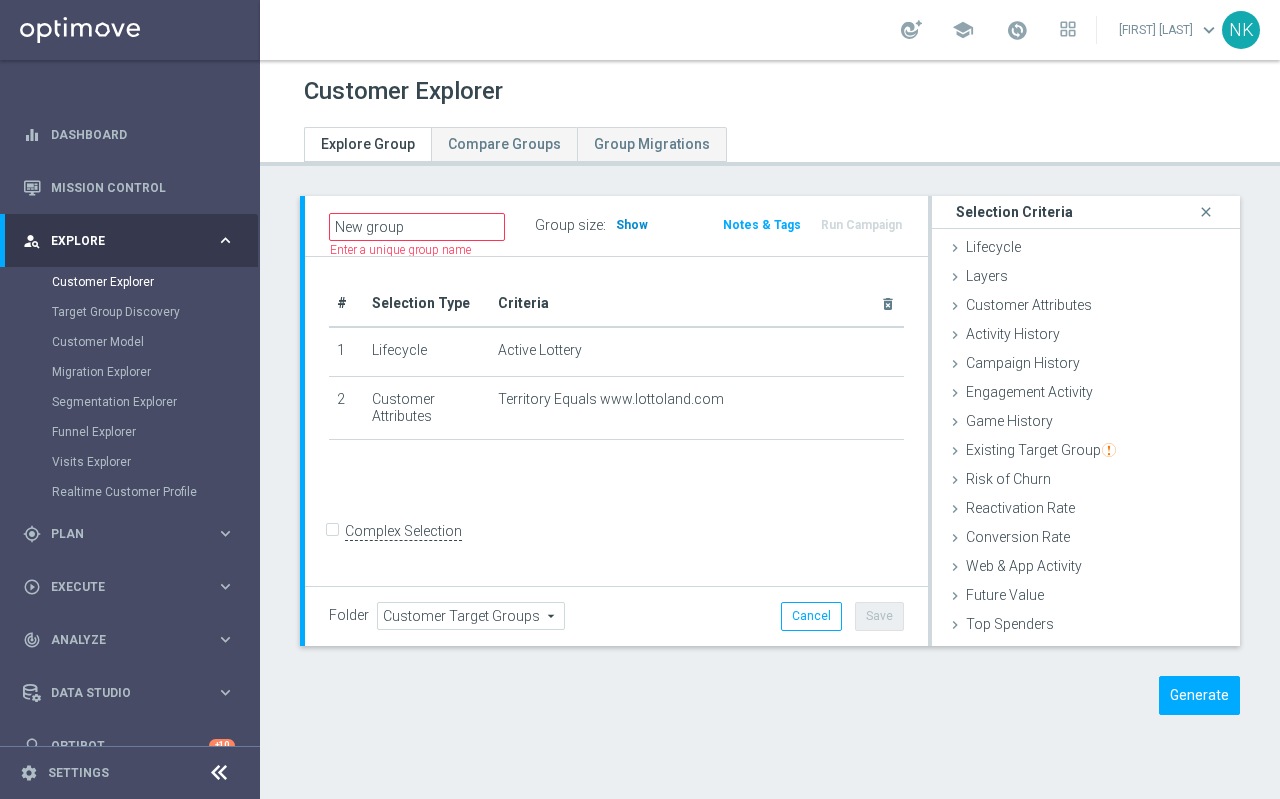 click on "Show" 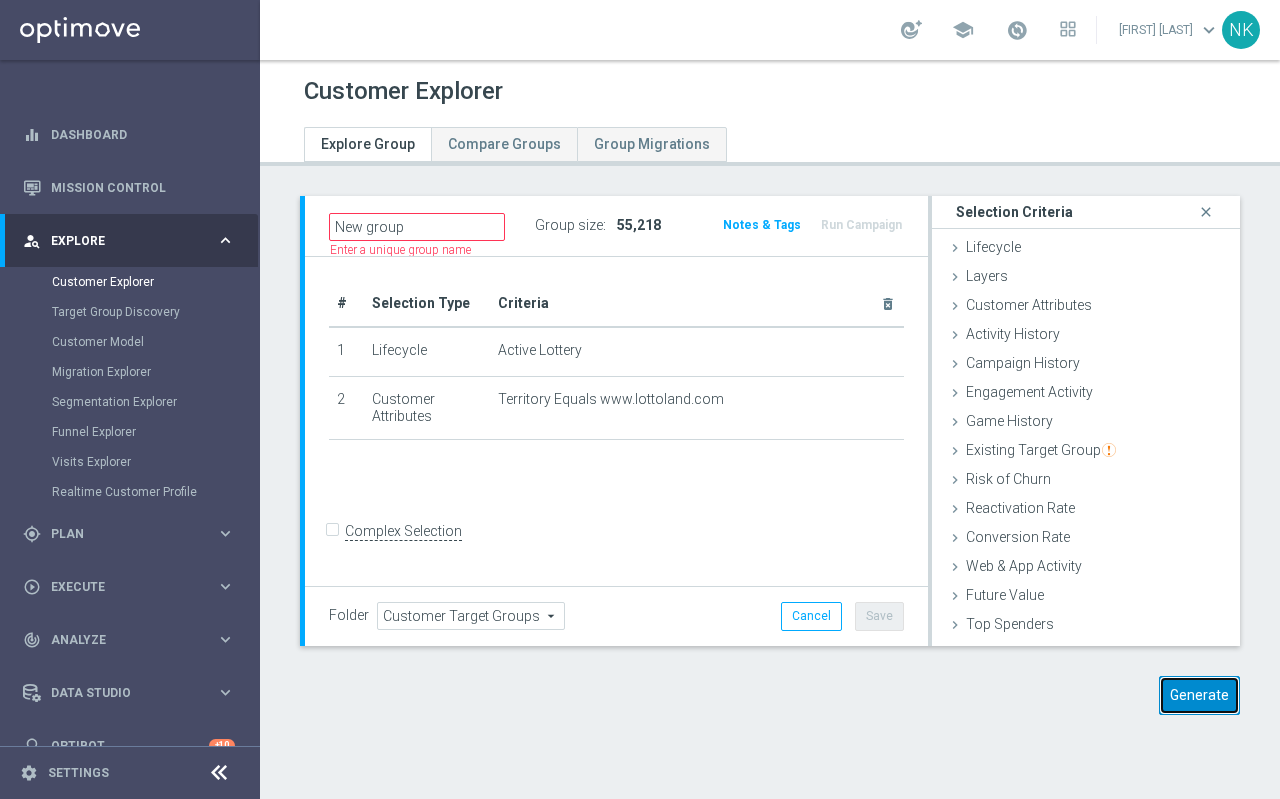 click on "Generate" 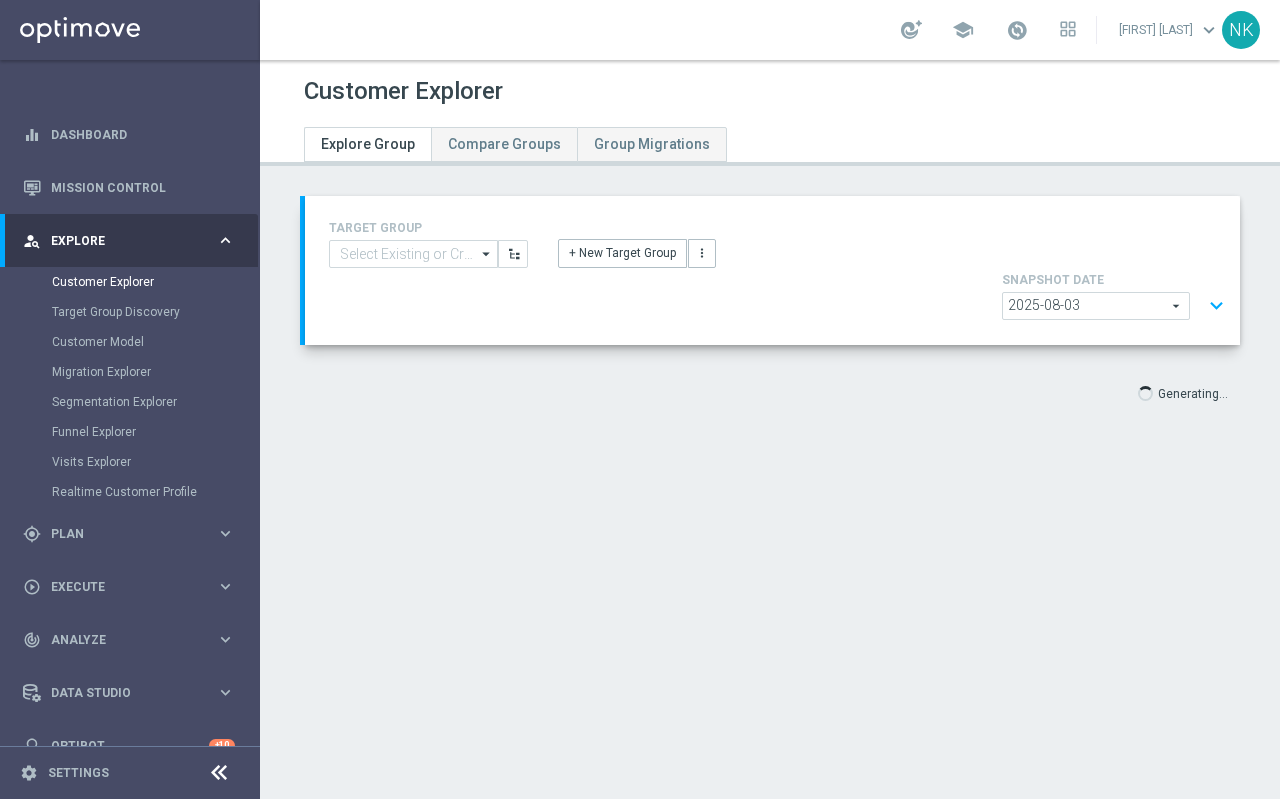 scroll, scrollTop: 37, scrollLeft: 0, axis: vertical 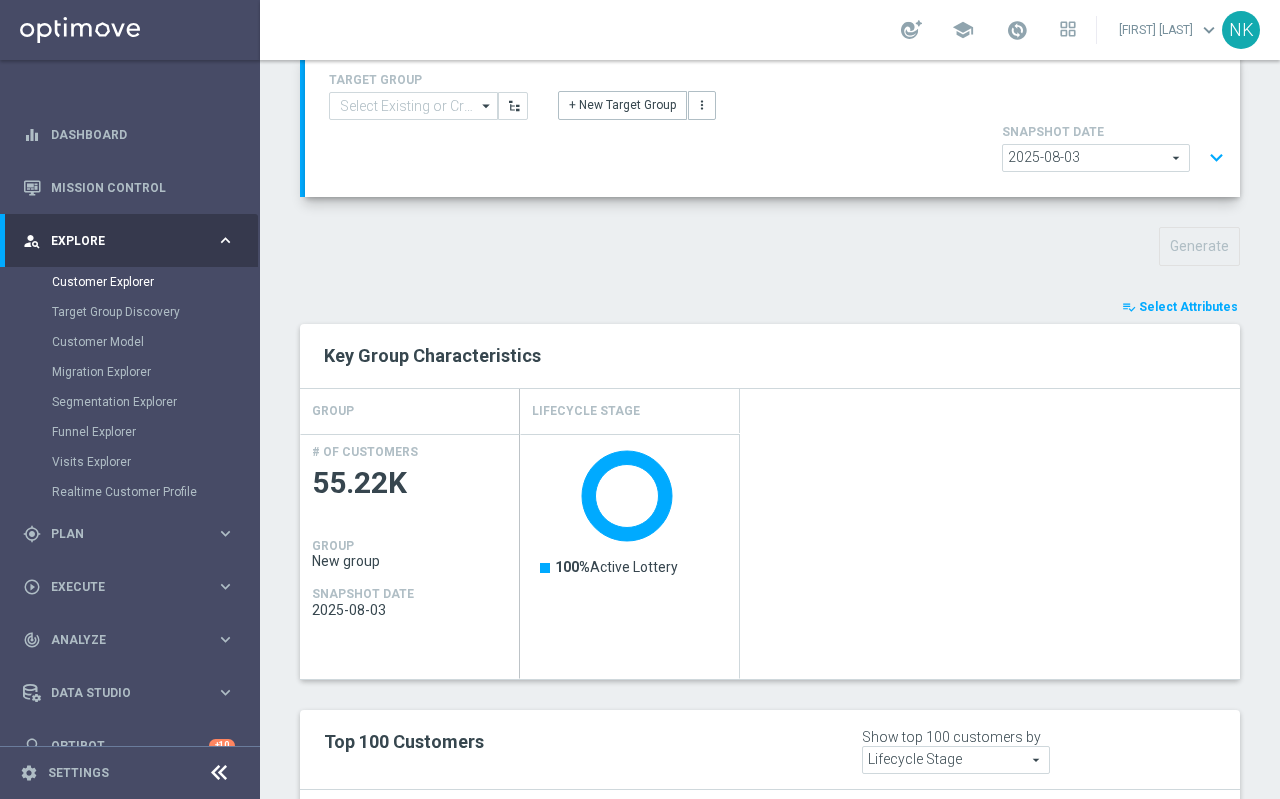 click on "Select Attributes" 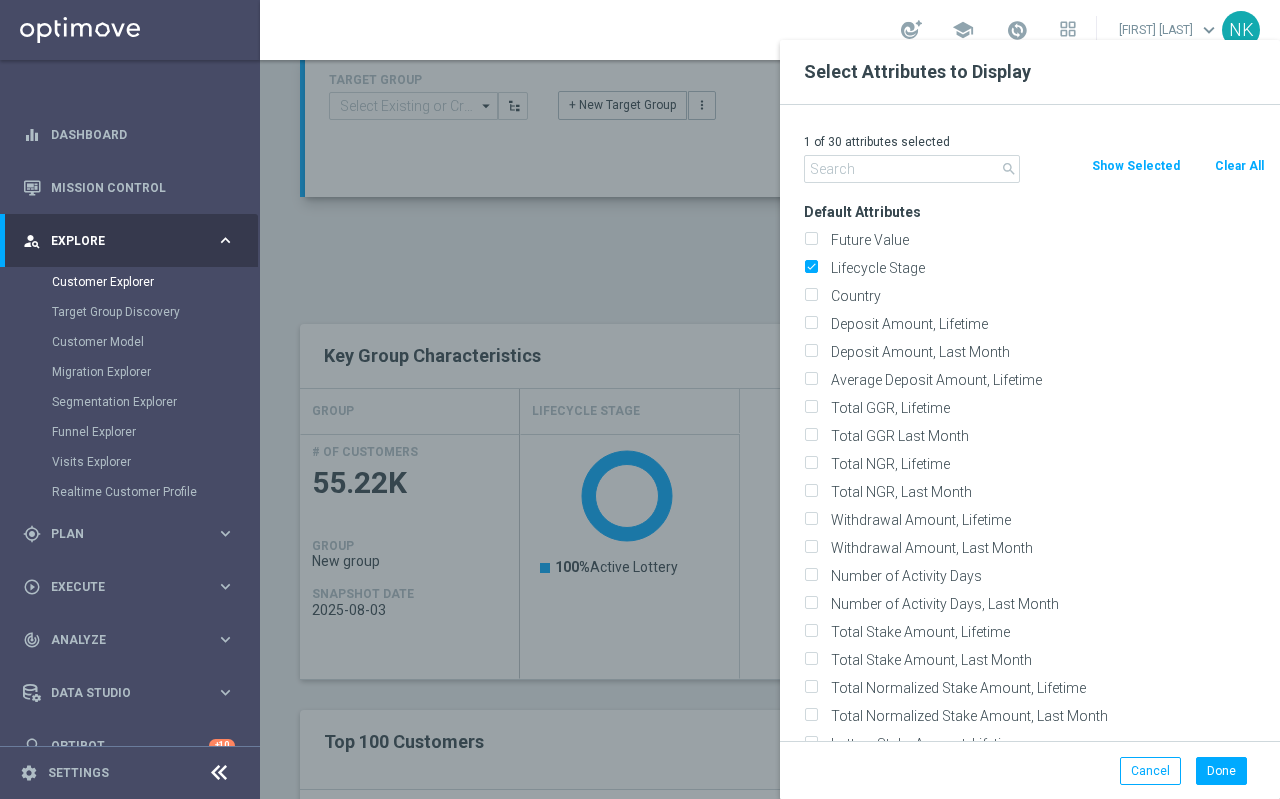 click 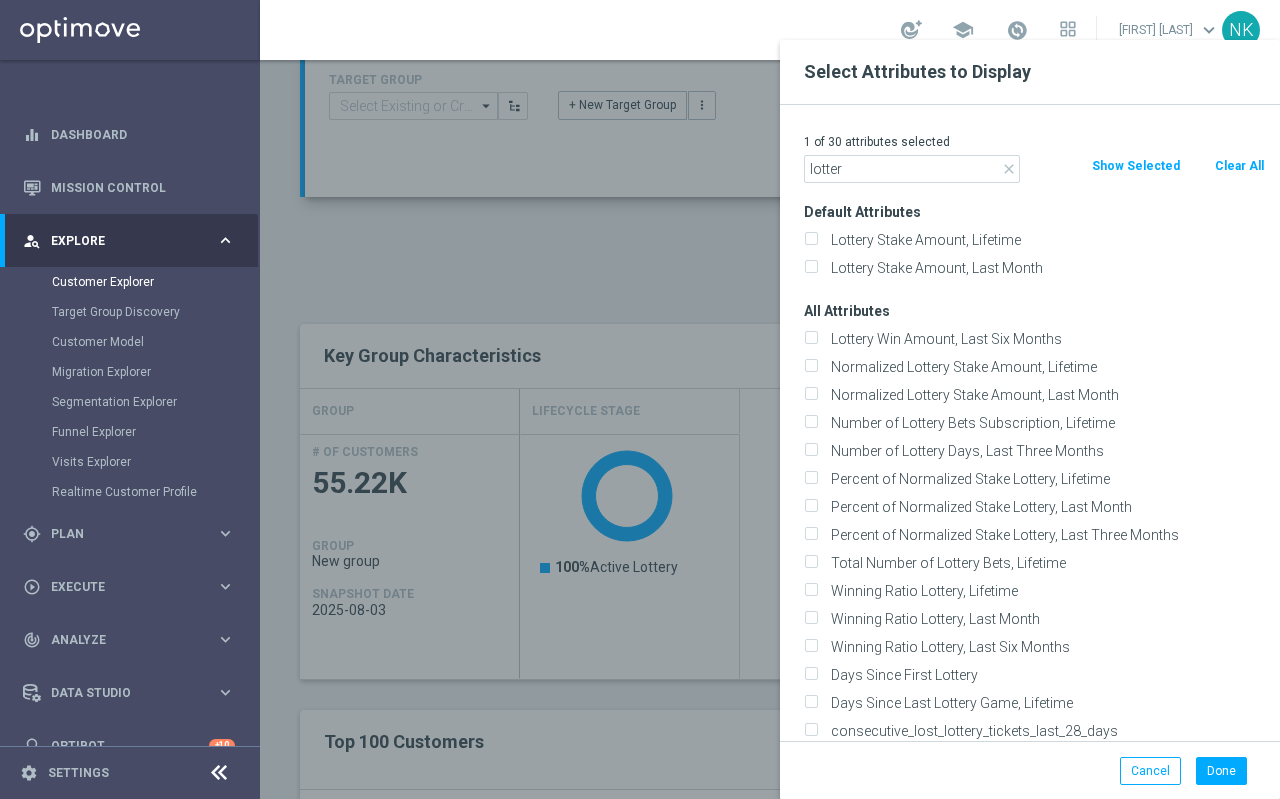 type on "lottery" 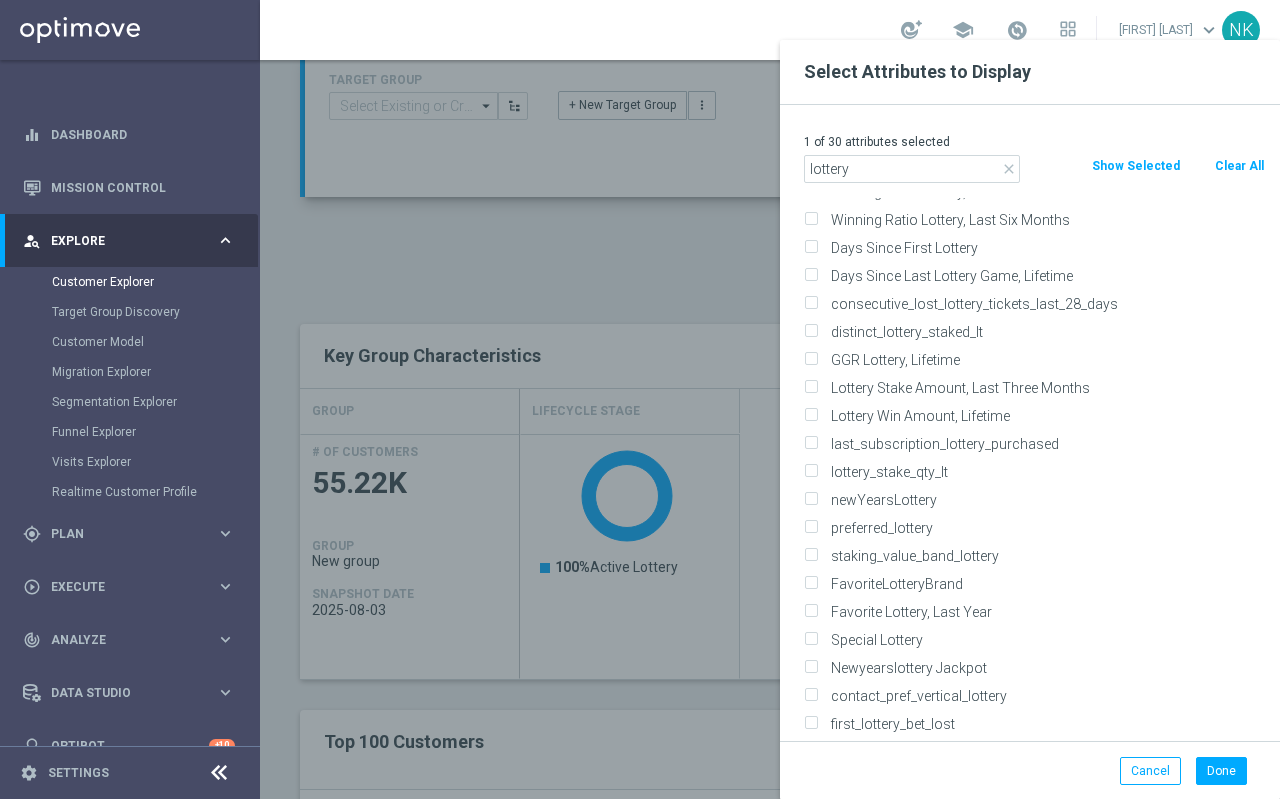scroll, scrollTop: 467, scrollLeft: 0, axis: vertical 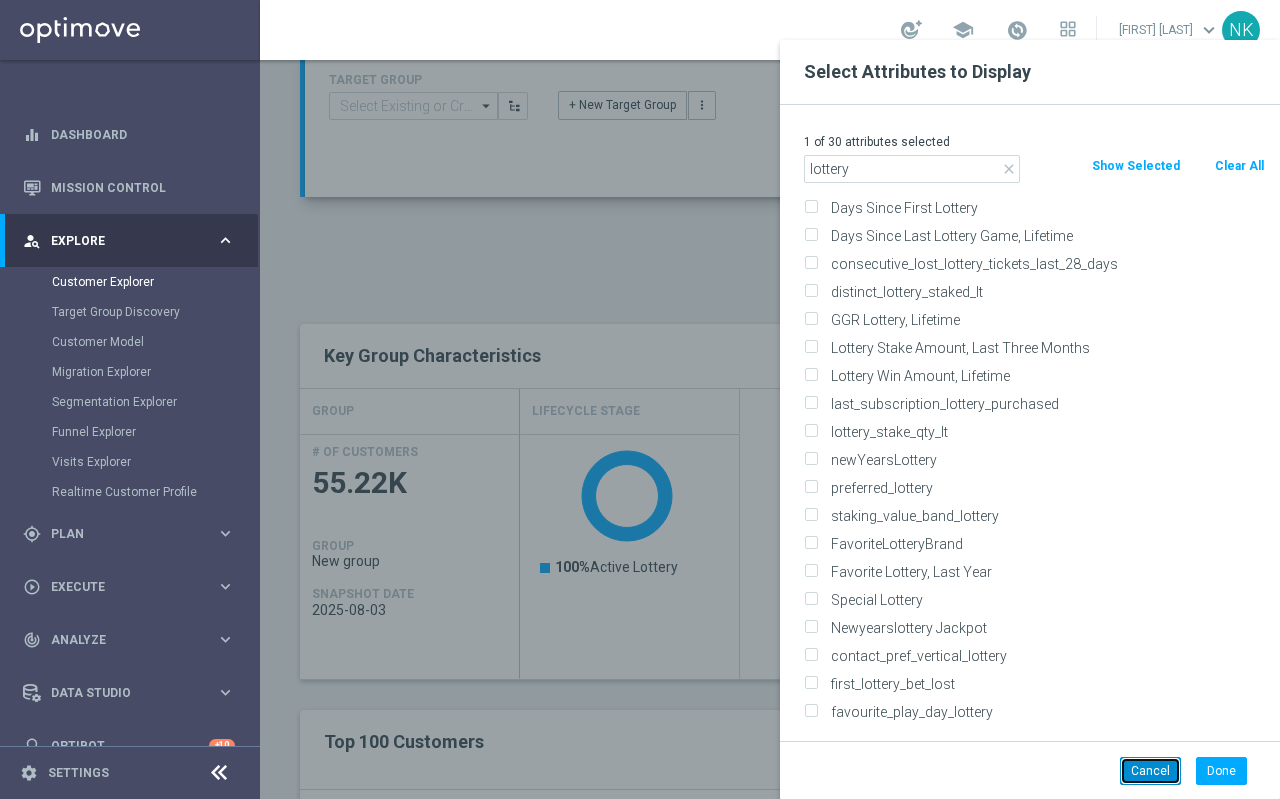 click on "Cancel" 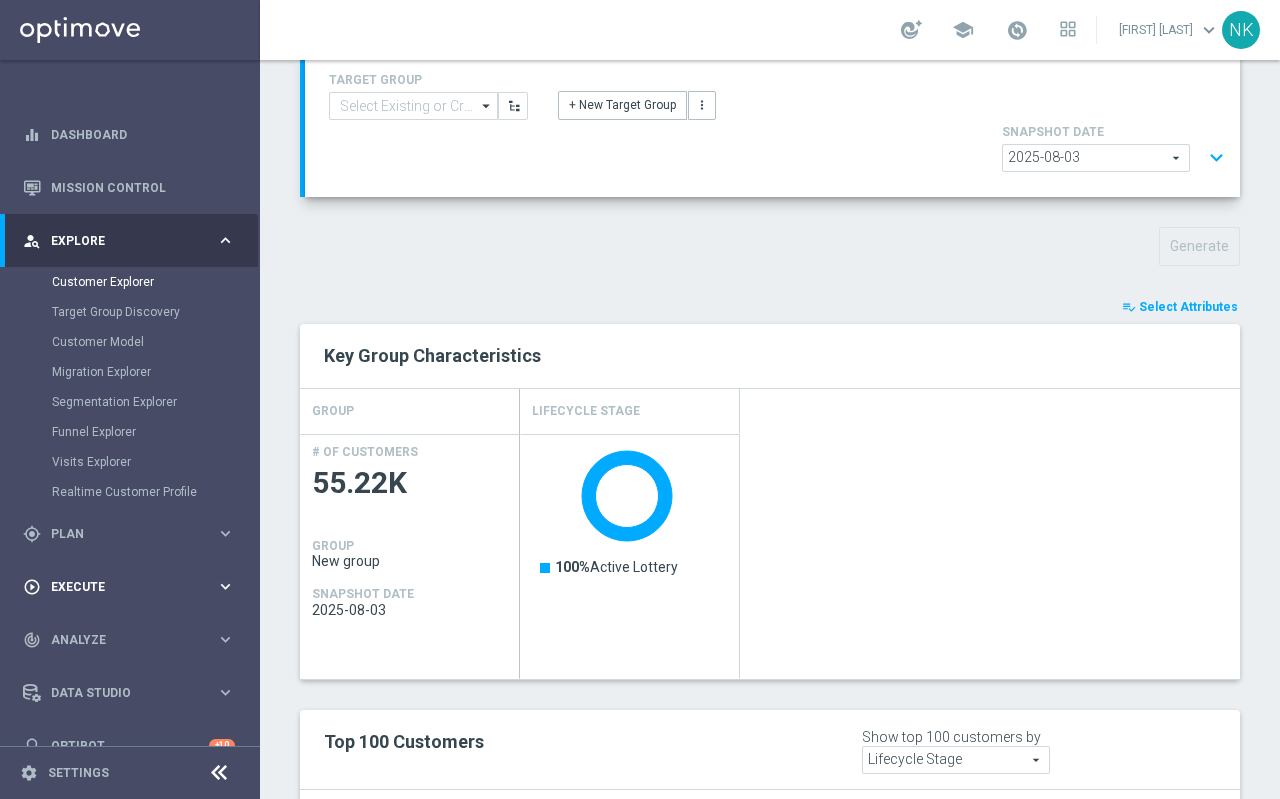 scroll, scrollTop: 31, scrollLeft: 0, axis: vertical 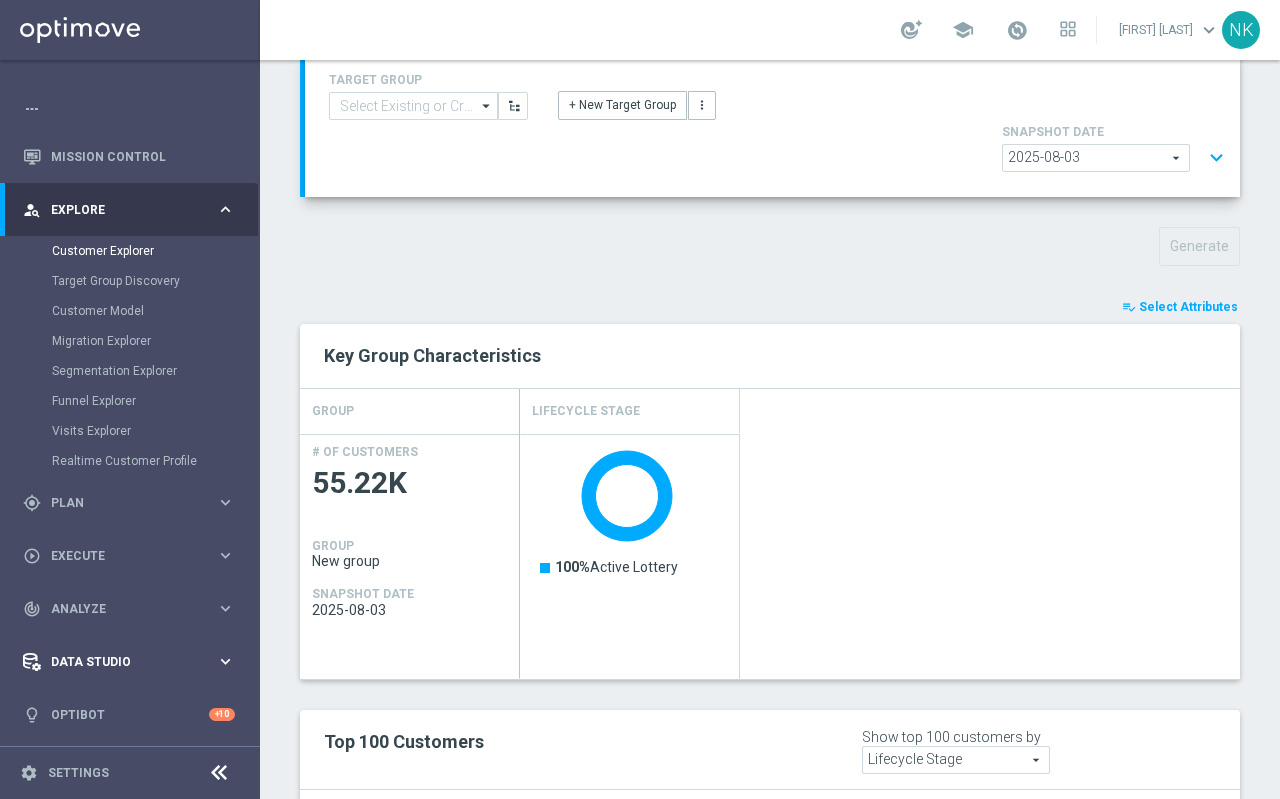 click on "Data Studio" at bounding box center [133, 662] 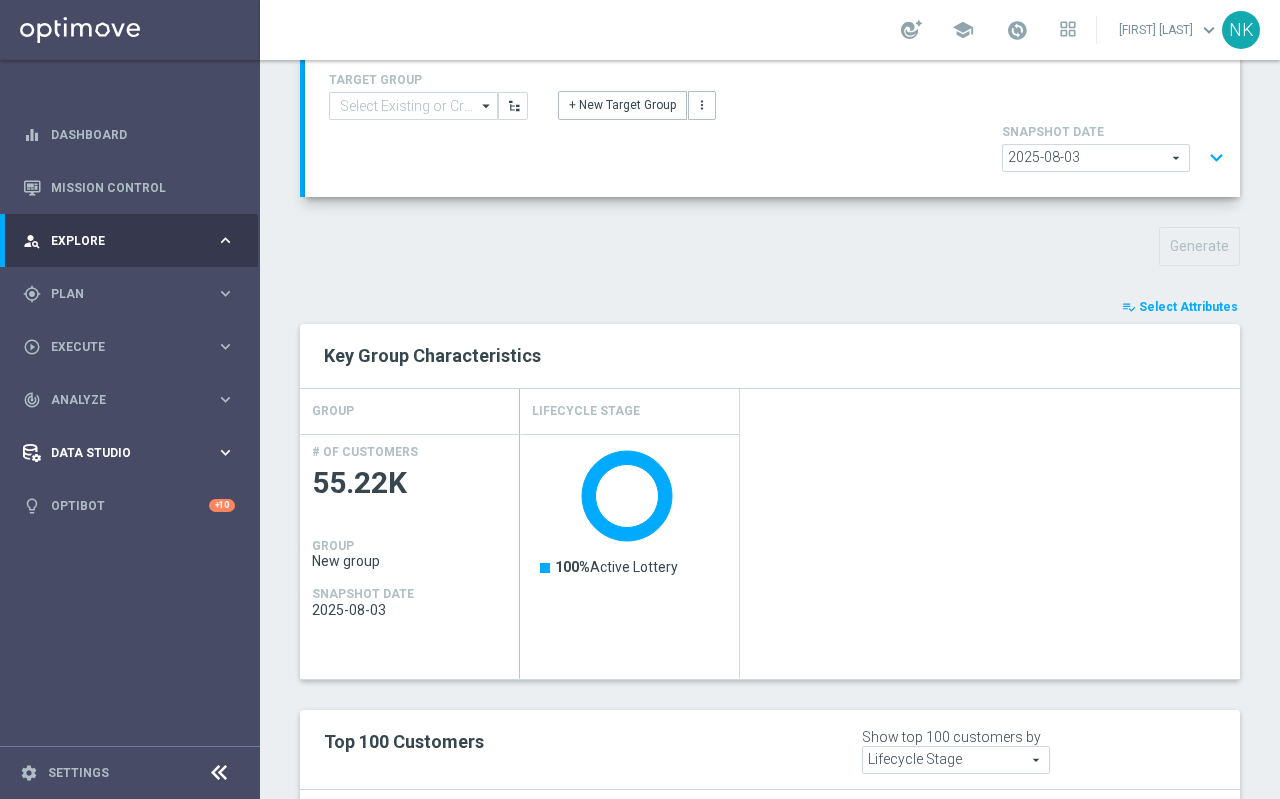 scroll, scrollTop: 0, scrollLeft: 0, axis: both 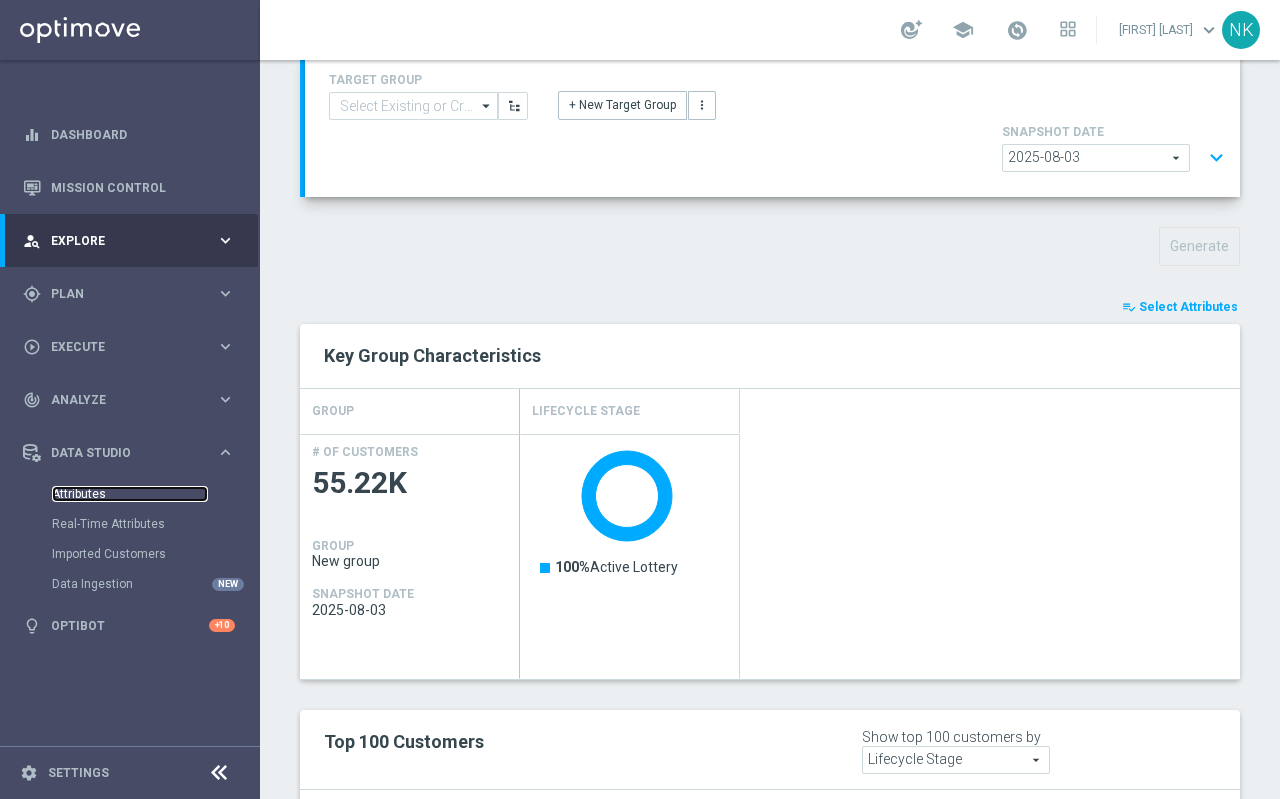 click on "Attributes" at bounding box center [130, 494] 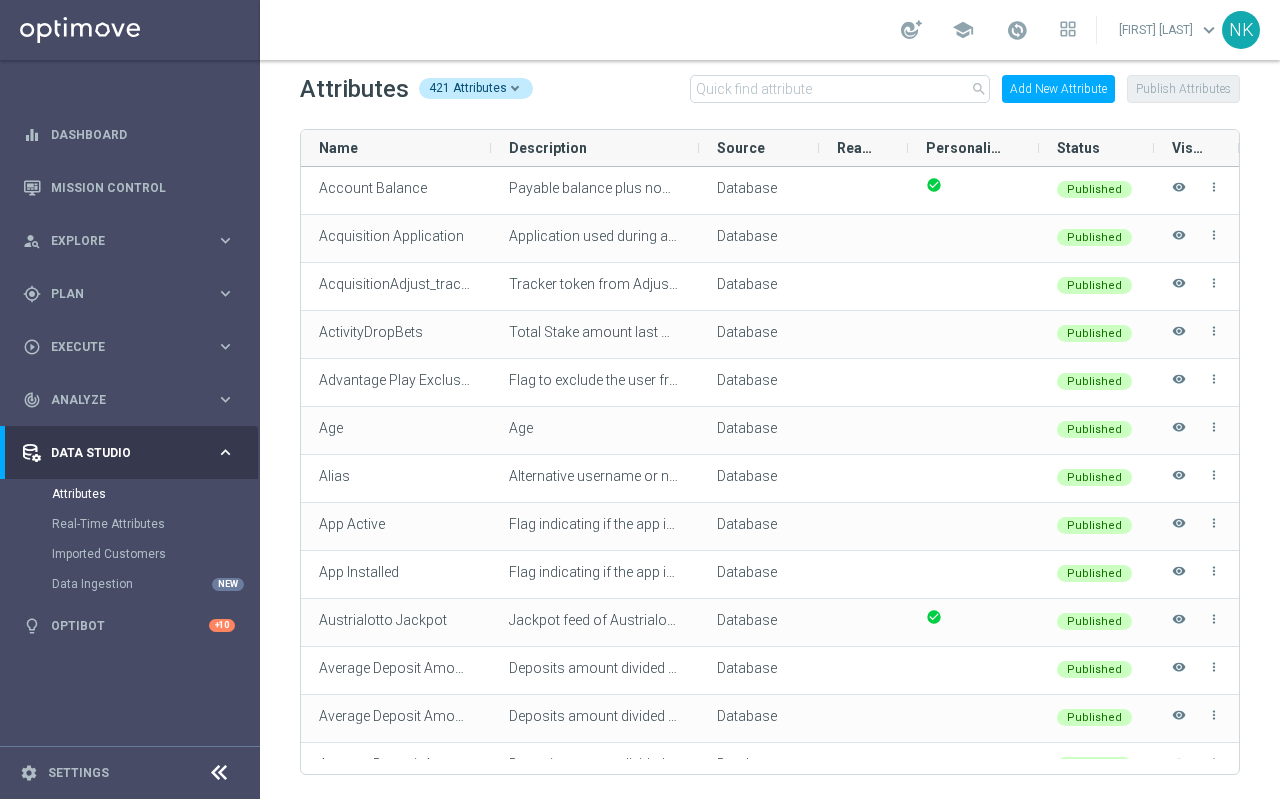 click on "Add New Attribute" at bounding box center (1058, 89) 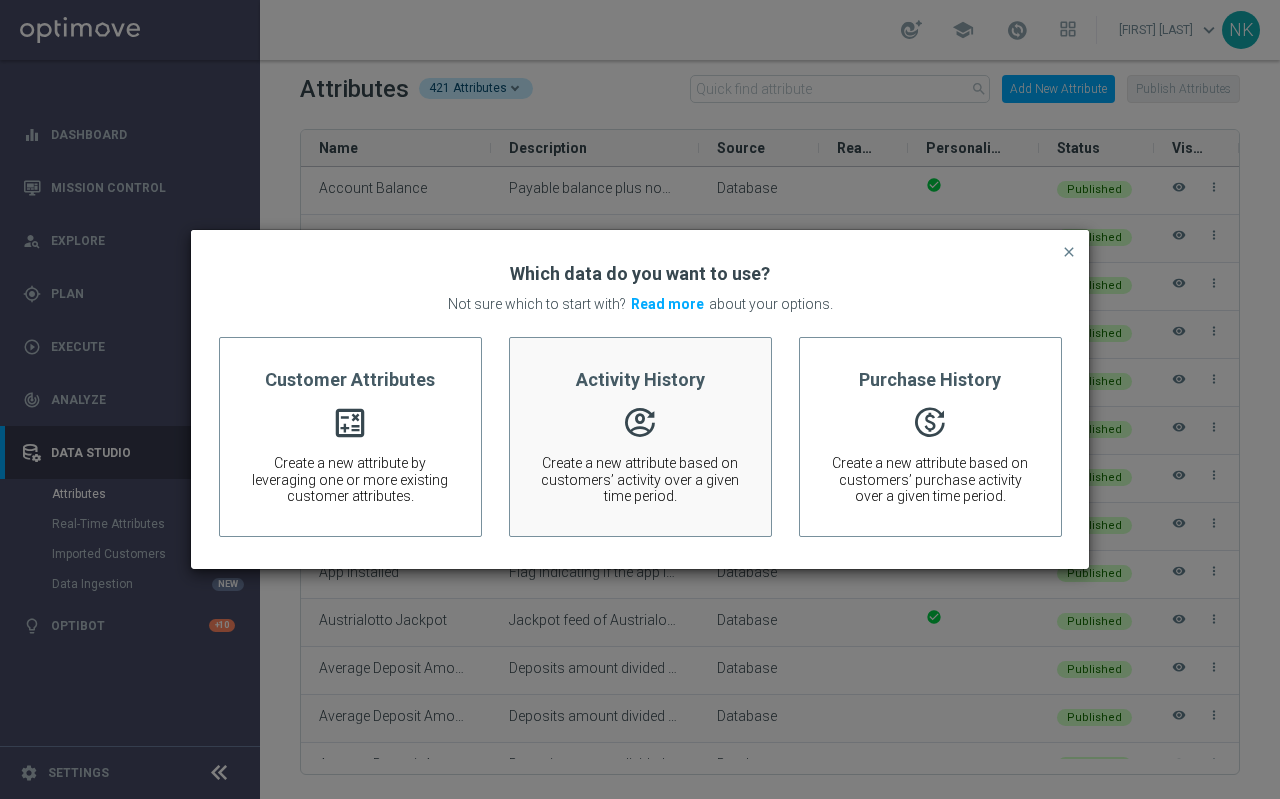 click on "Activity History    Create a new attribute based on customers’ activity over a given time period." 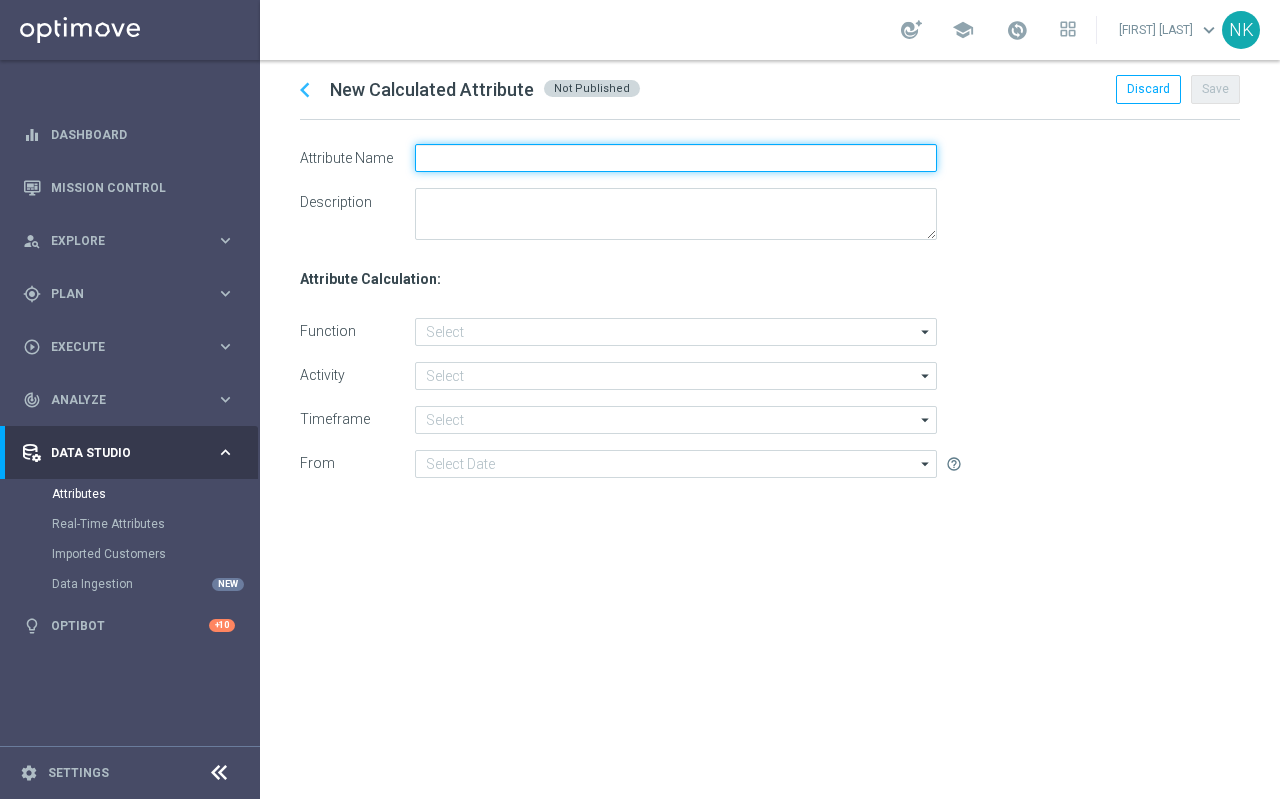 click at bounding box center [676, 158] 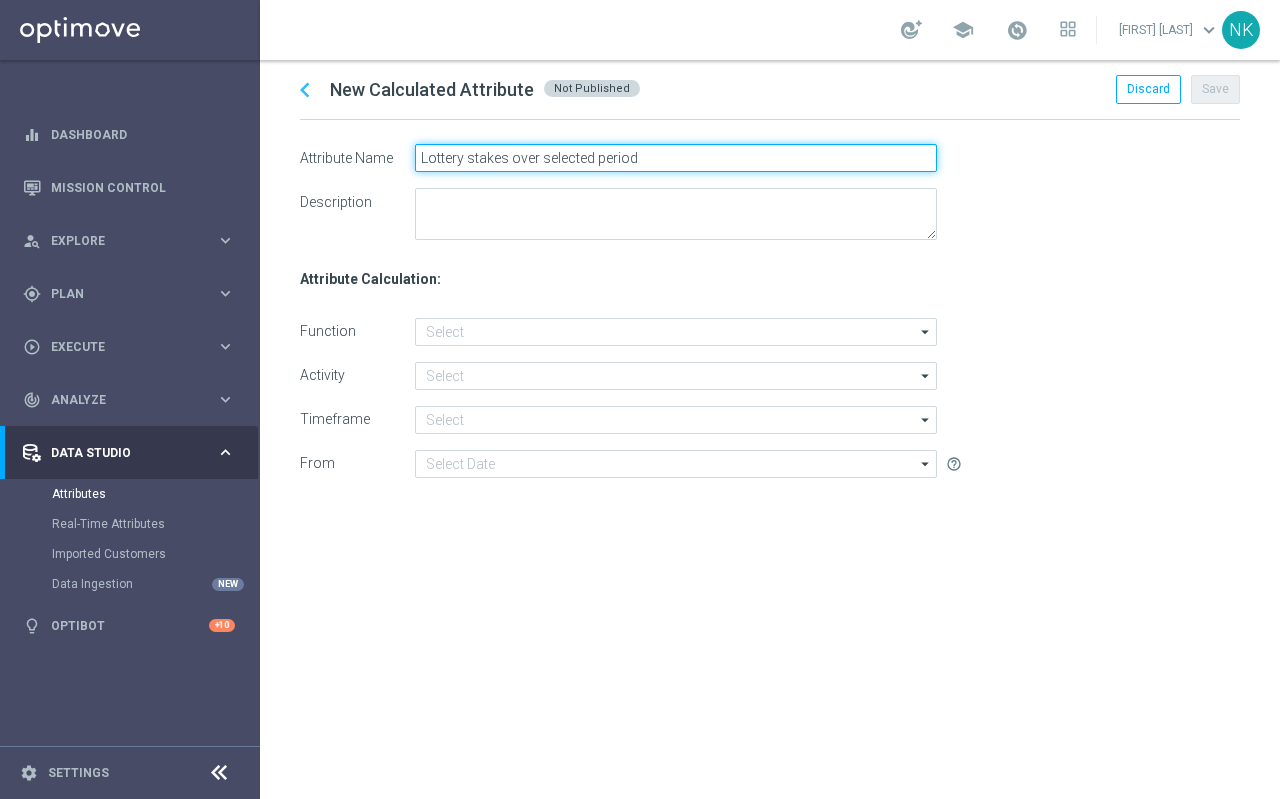 click on "Lottery stakes over selected period" at bounding box center [676, 158] 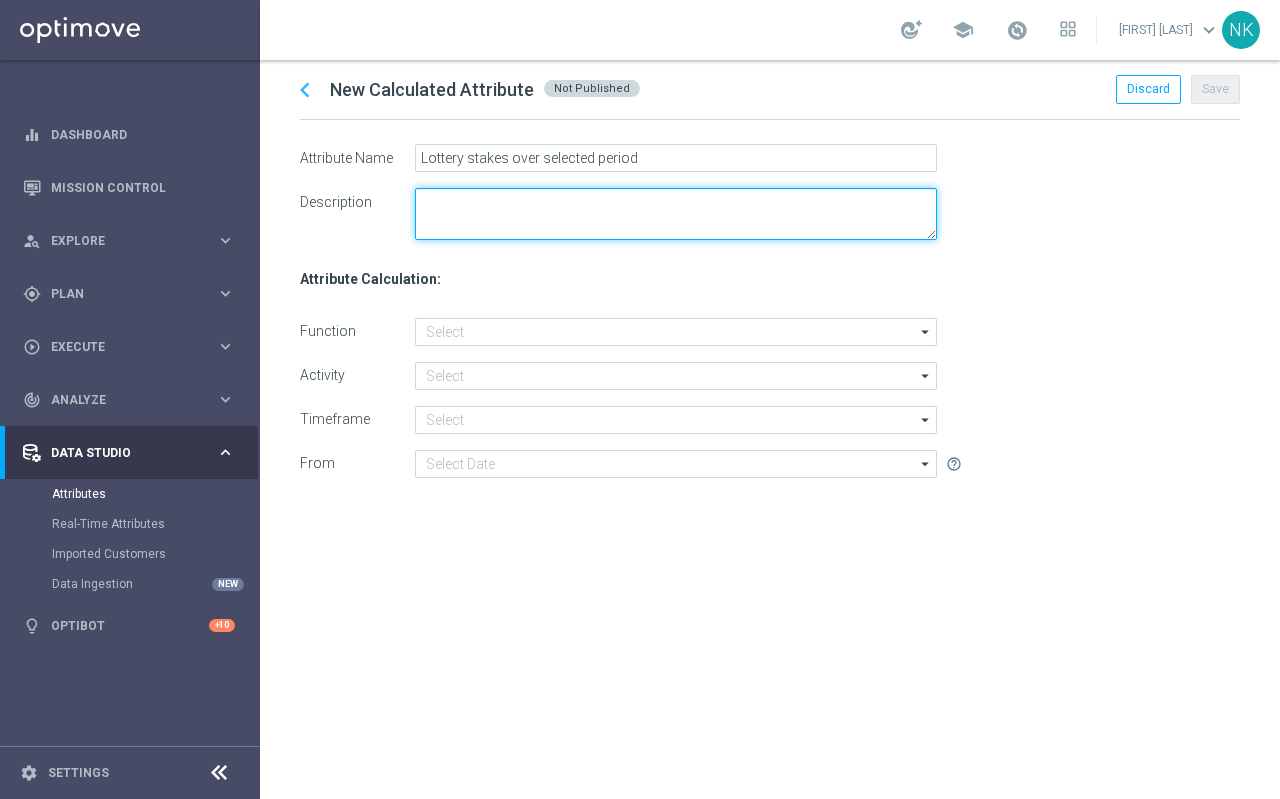 click at bounding box center [676, 214] 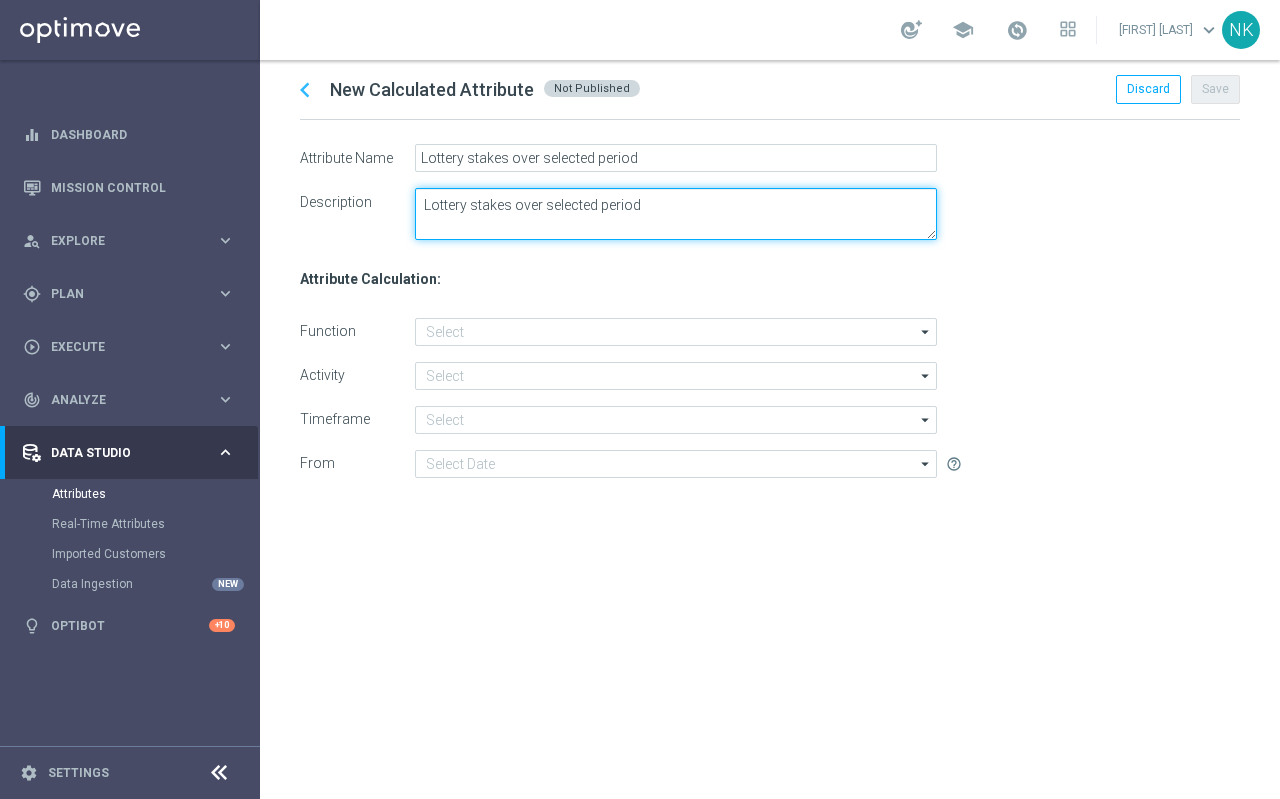 type on "Lottery stakes over selected period" 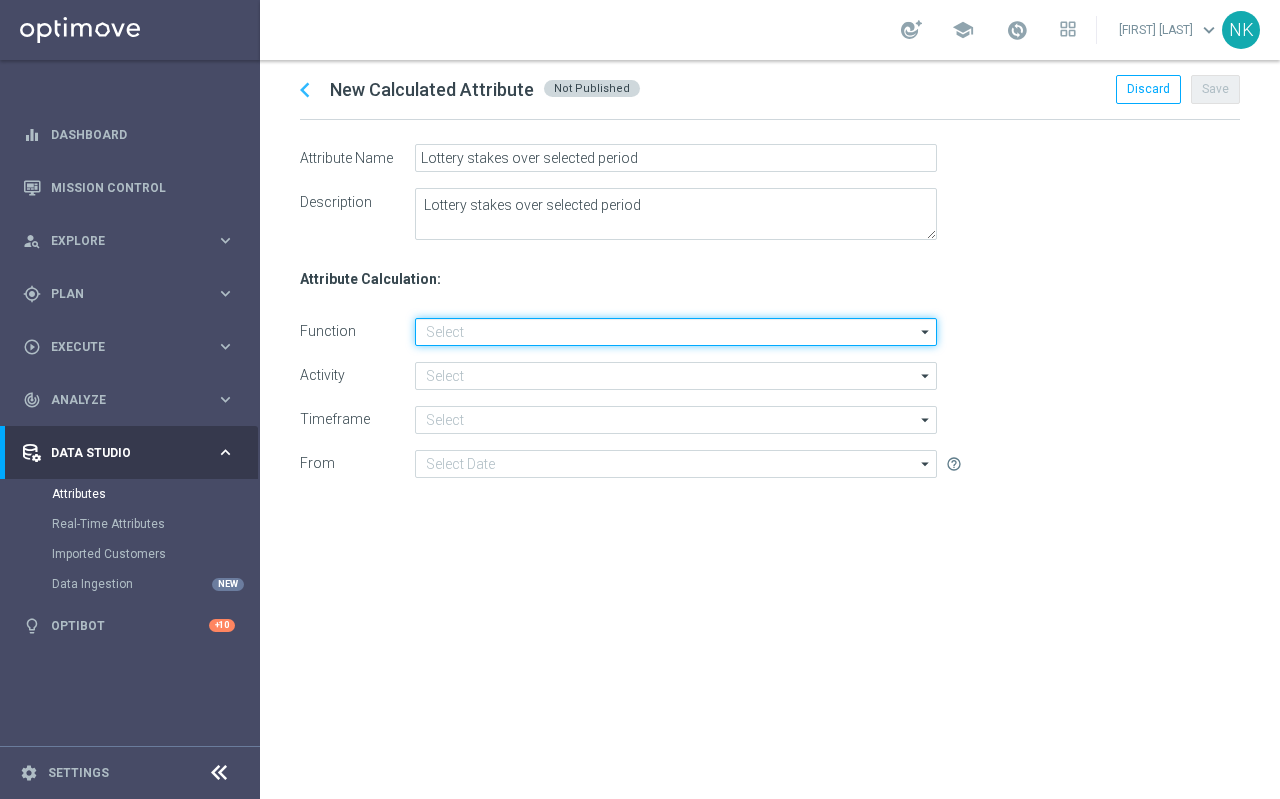 click at bounding box center [676, 332] 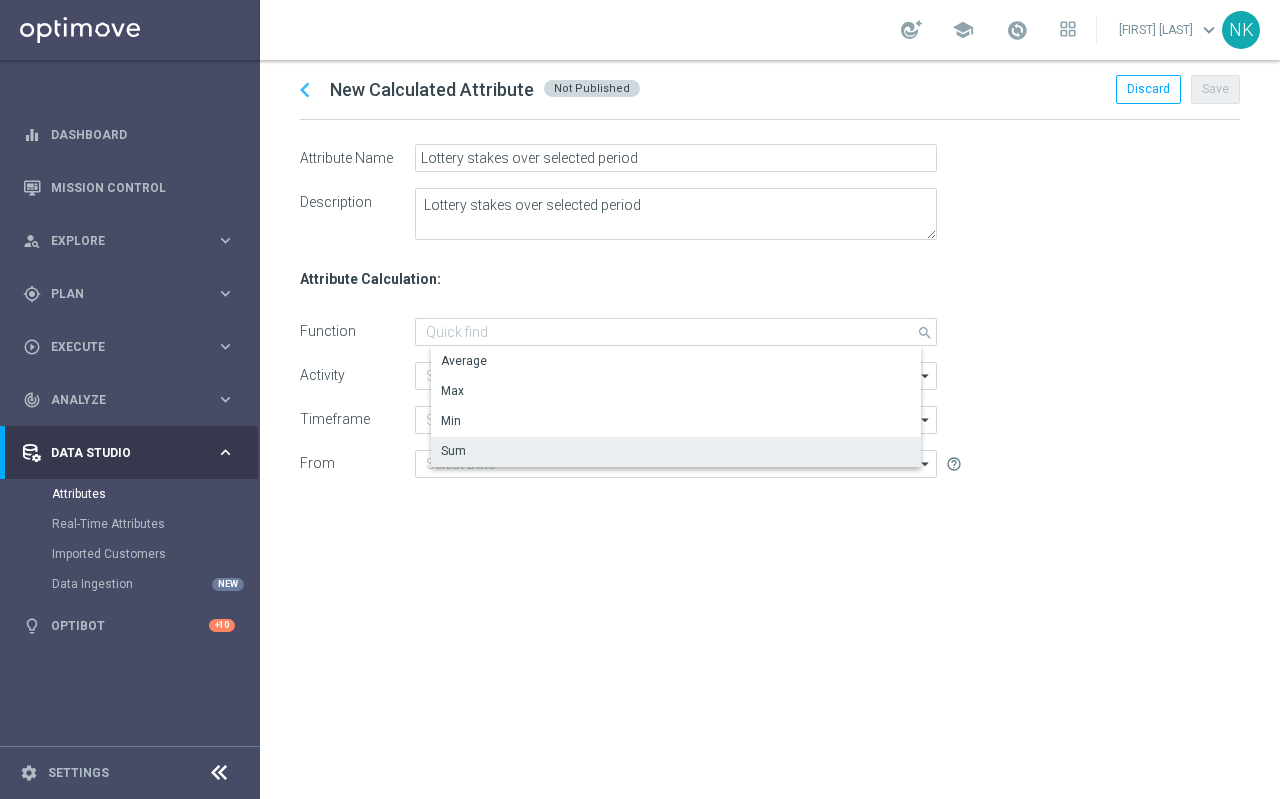 click on "Sum" at bounding box center [453, 451] 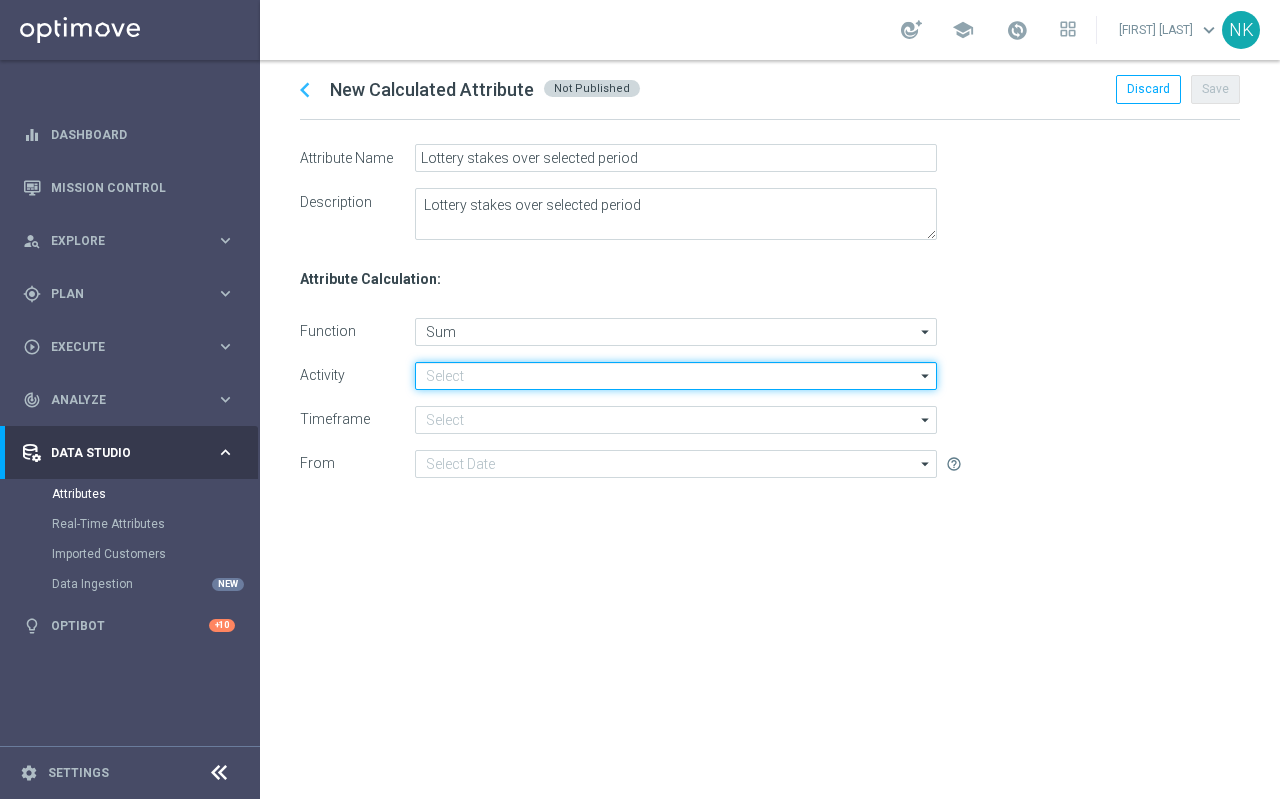click at bounding box center (676, 376) 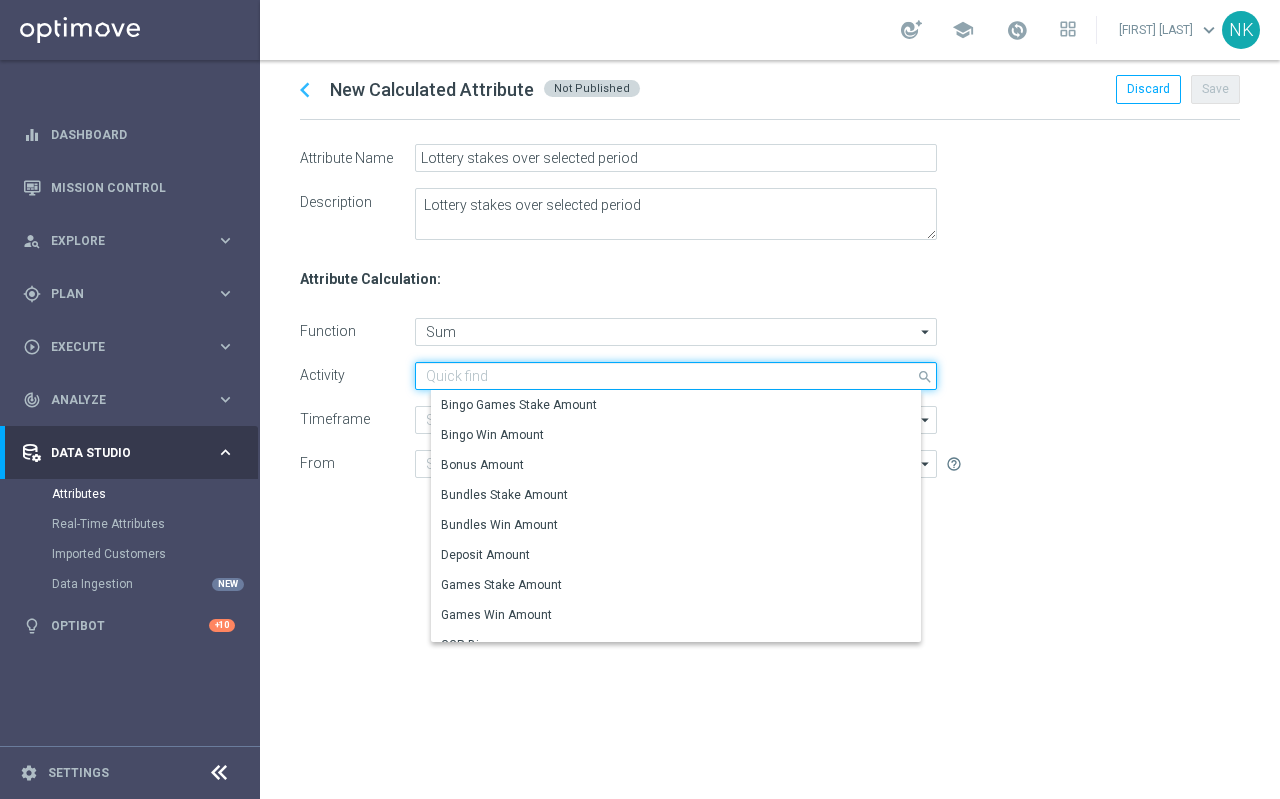 click at bounding box center (676, 376) 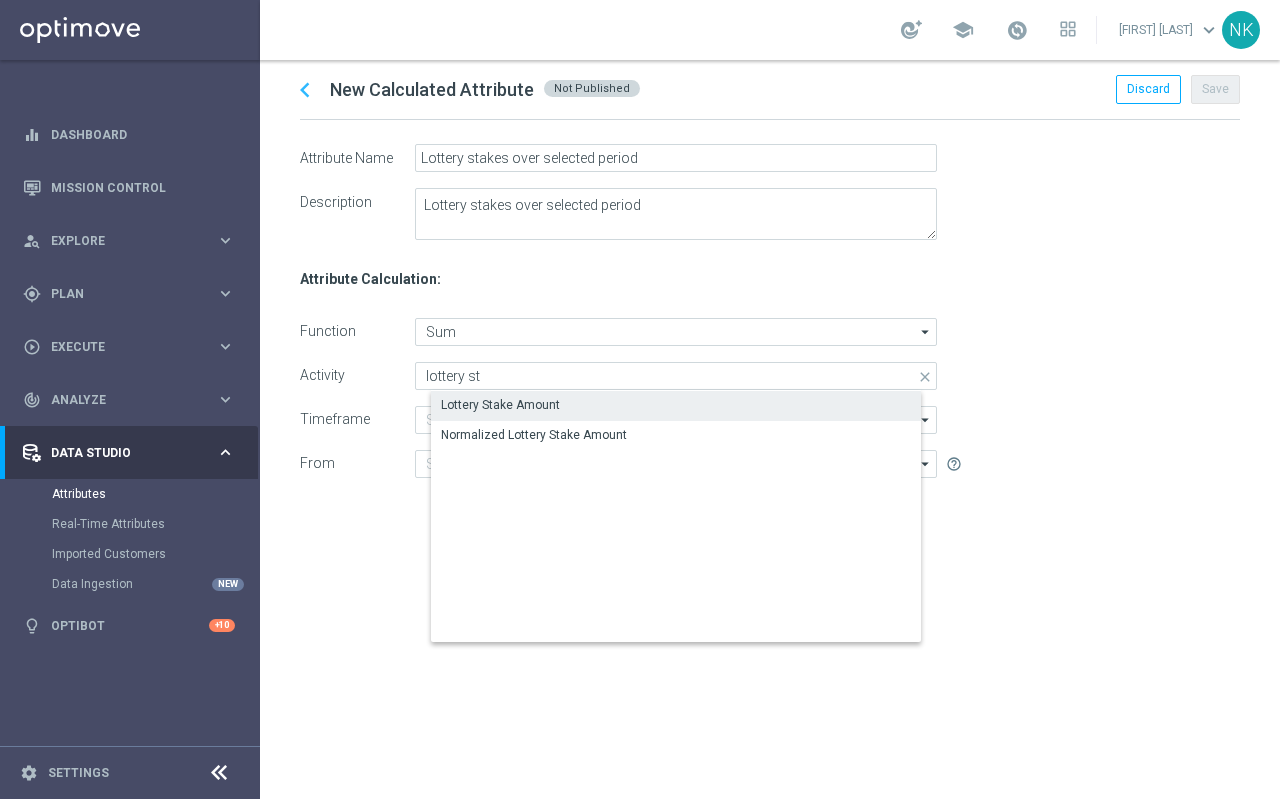 click on "Lottery Stake Amount" at bounding box center [500, 405] 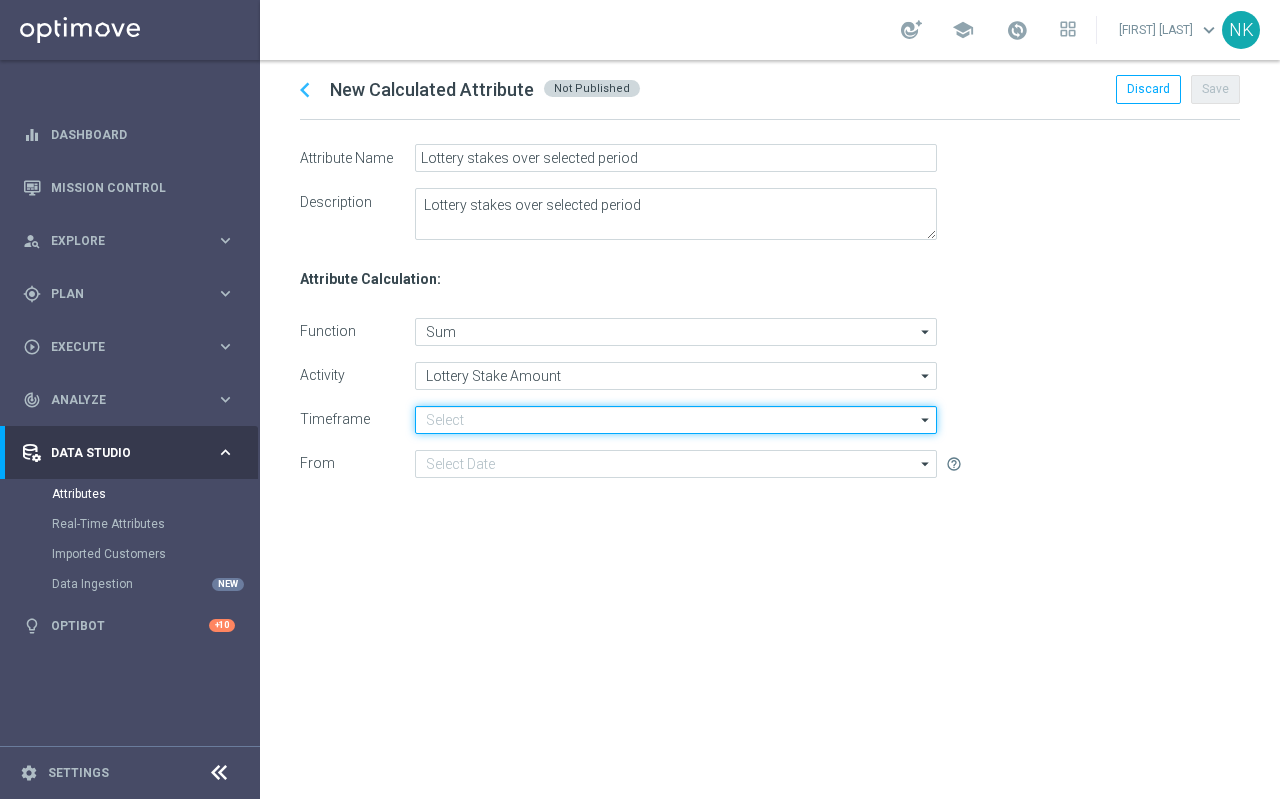 click at bounding box center (676, 420) 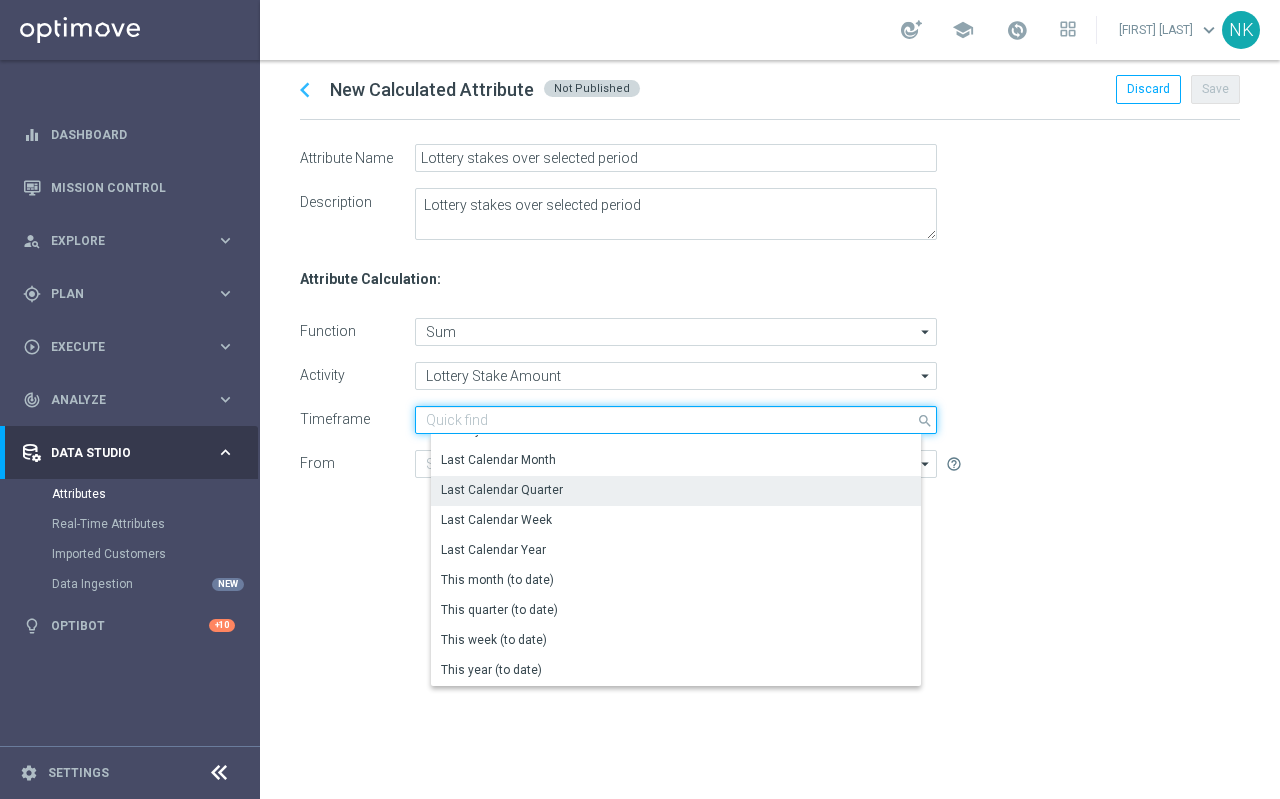 scroll, scrollTop: 0, scrollLeft: 0, axis: both 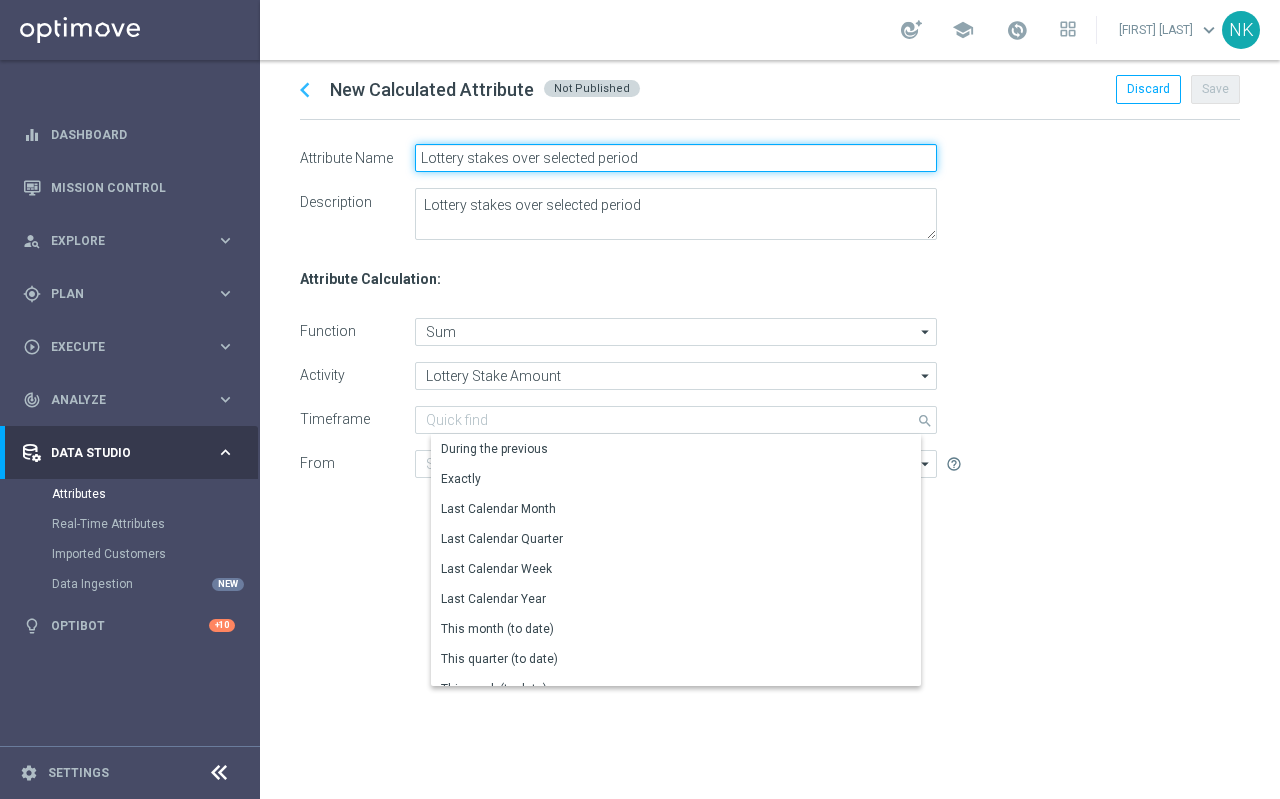 click on "Lottery stakes over selected period" at bounding box center [676, 158] 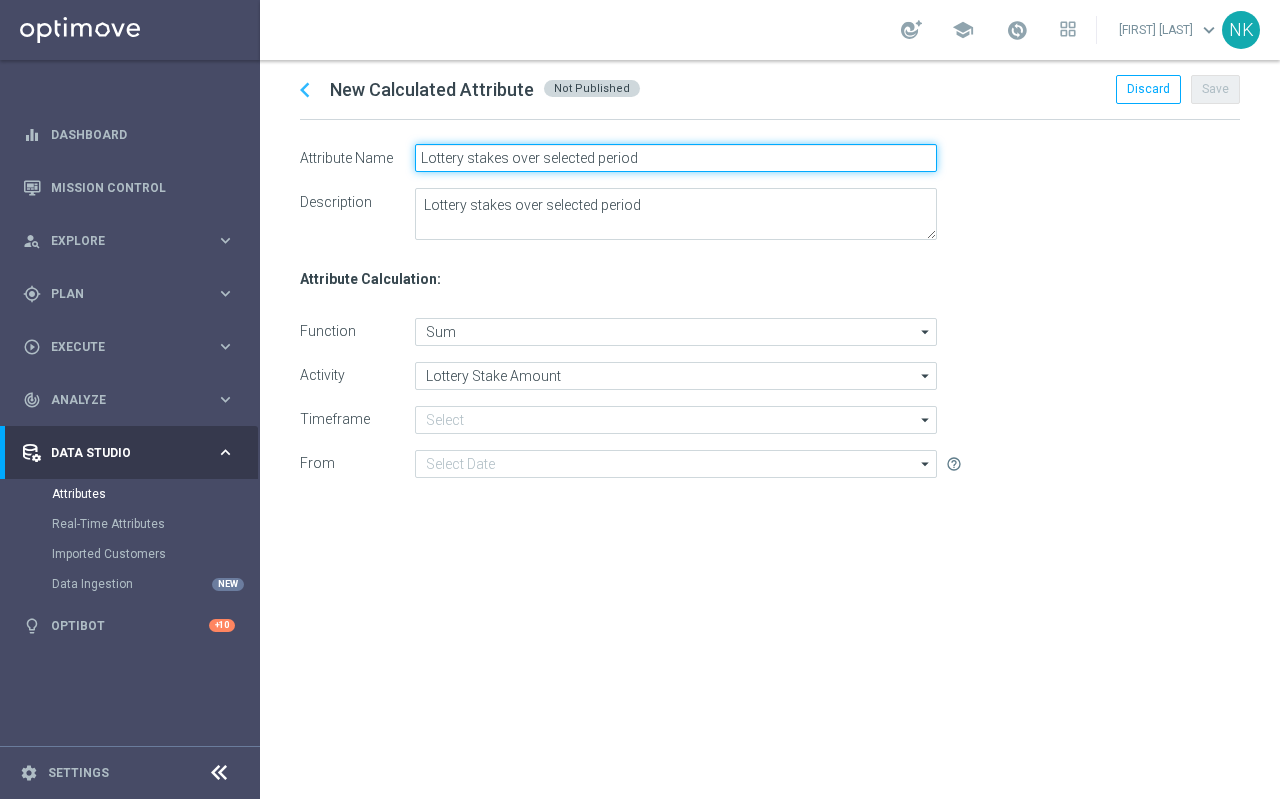 drag, startPoint x: 660, startPoint y: 160, endPoint x: 524, endPoint y: 160, distance: 136 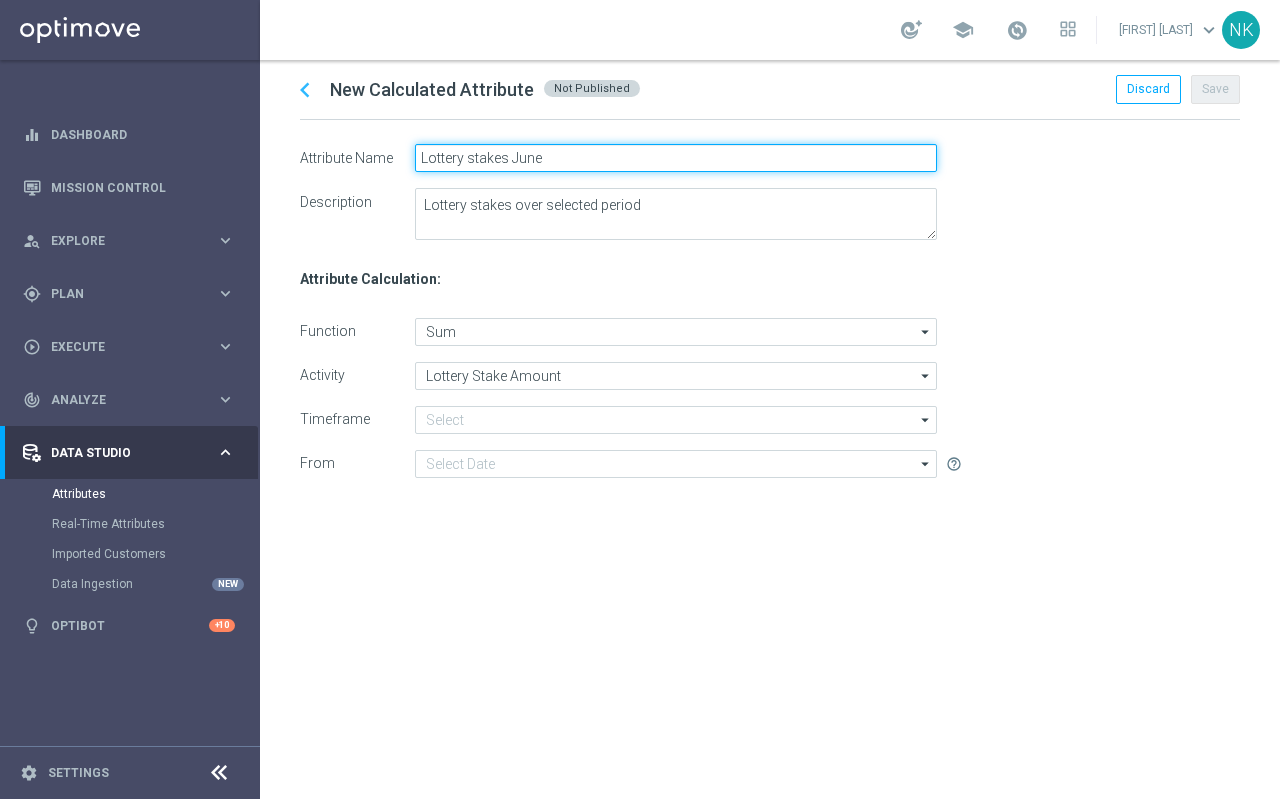 click on "Lottery stakes June" at bounding box center [676, 158] 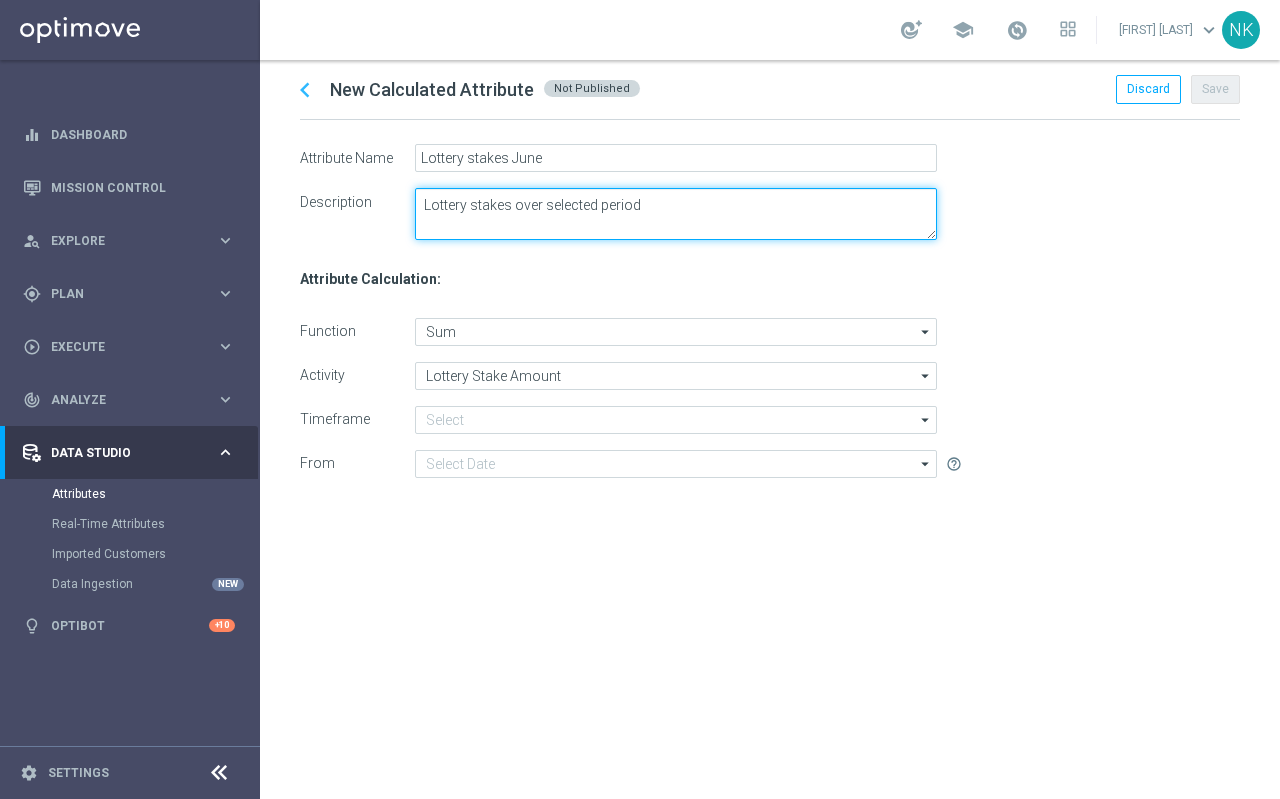 click at bounding box center [676, 214] 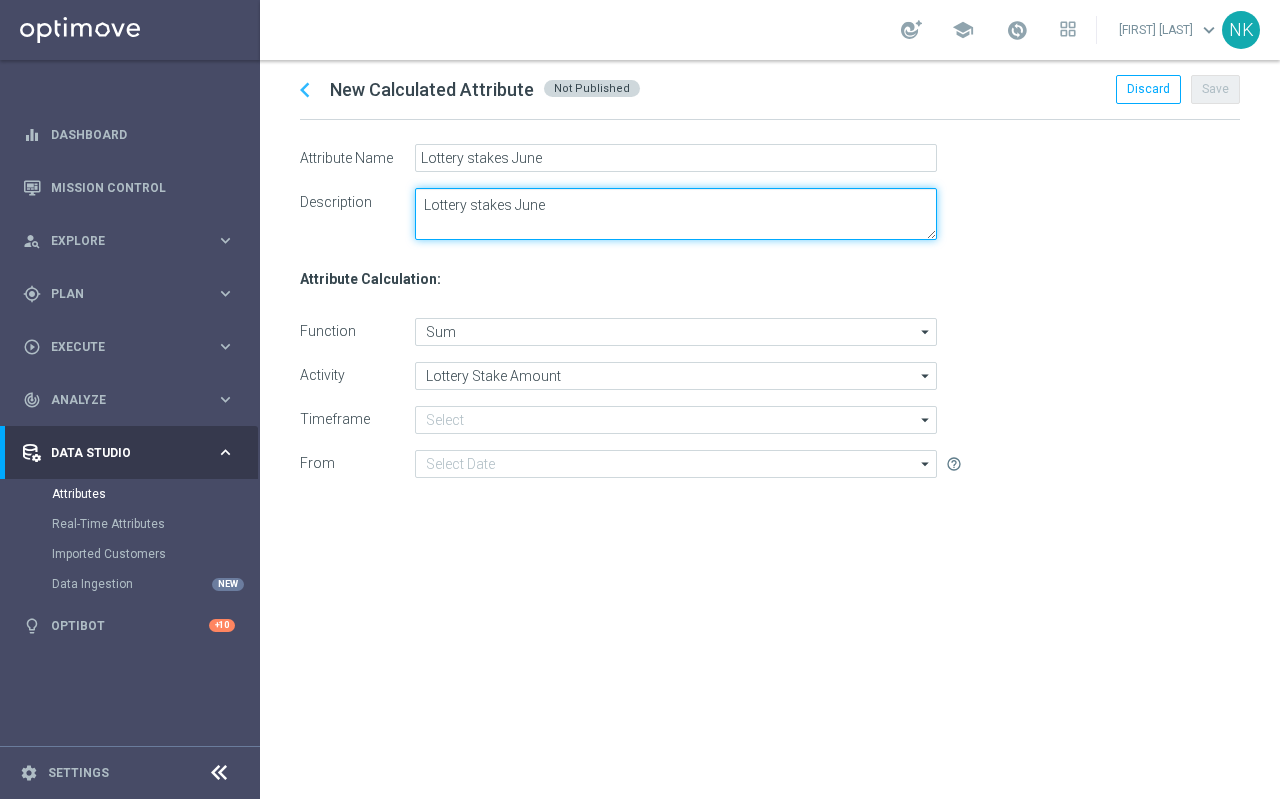 type on "Lottery stakes June" 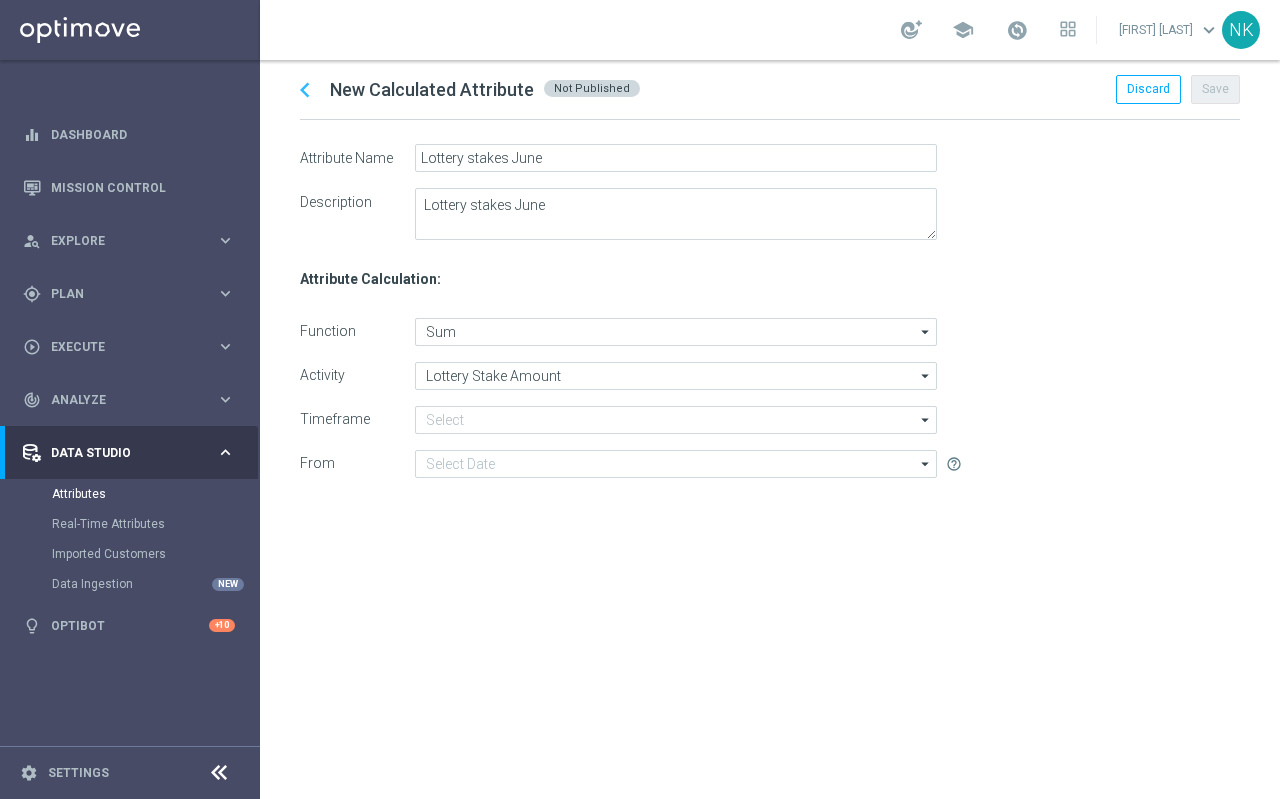 click on "chevron_left  New Calculated Attribute  Not Published  Discard  Save  Attribute Name Description Lottery stakes June    Attribute Calculation:   Function   Activity   Timeframe   From  Sum  Sum   arrow_drop_down
Drag here to set row groups Drag here to set column labels
Show Selected   0 of NaN
Average   Max   Min   Sum" at bounding box center (770, 429) 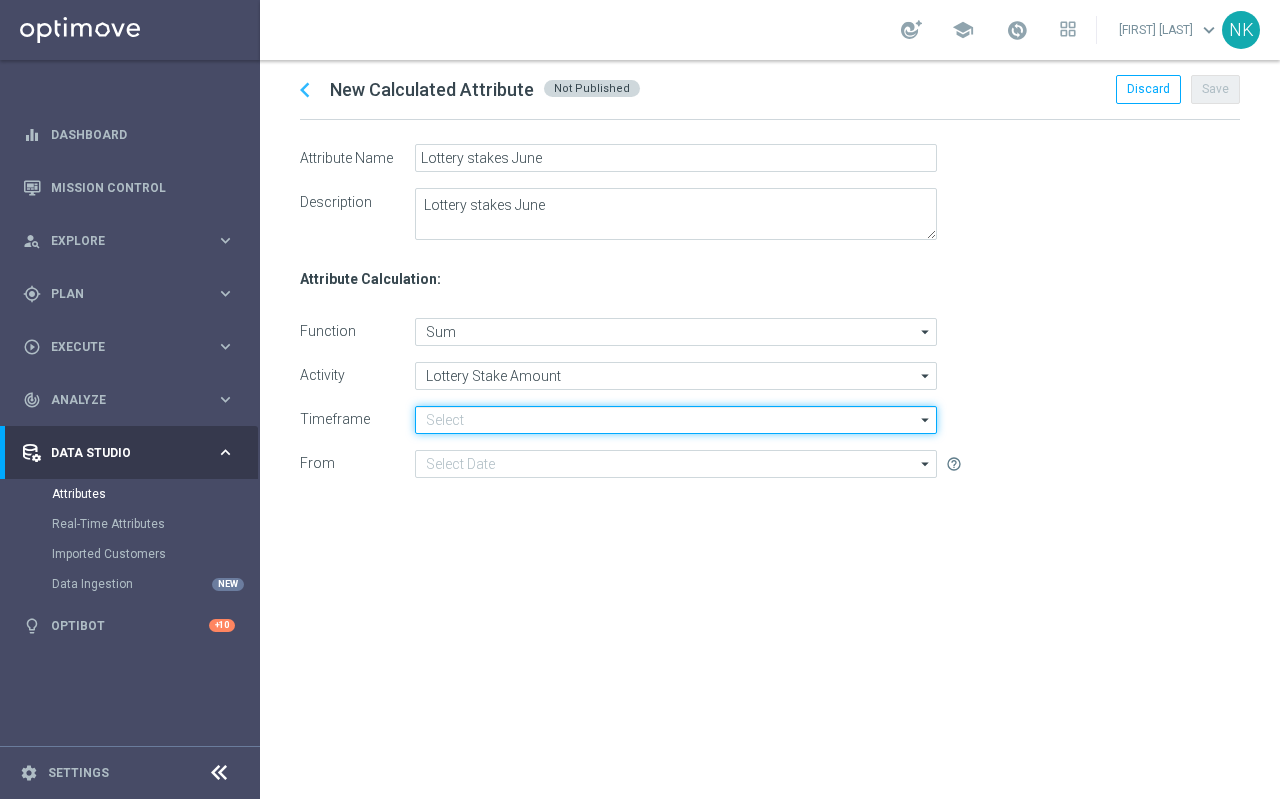 click at bounding box center (676, 420) 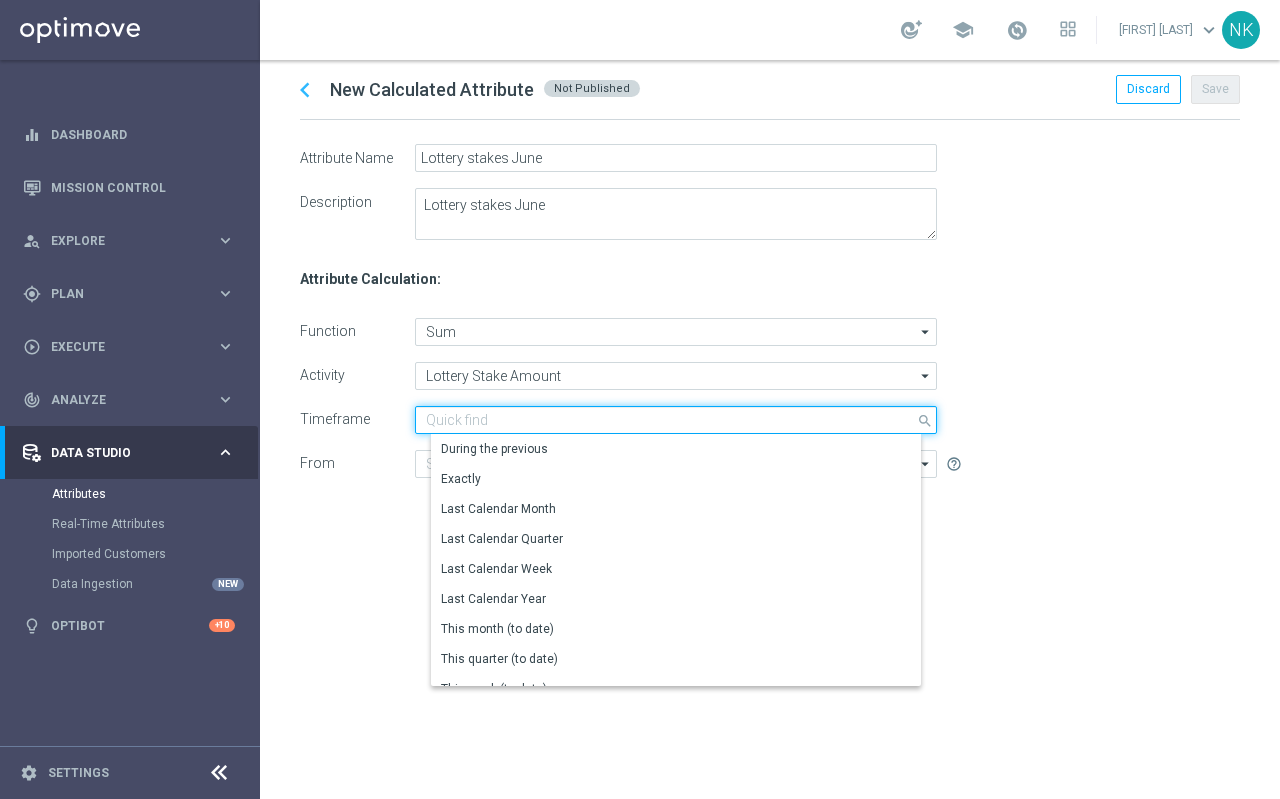 click at bounding box center (676, 420) 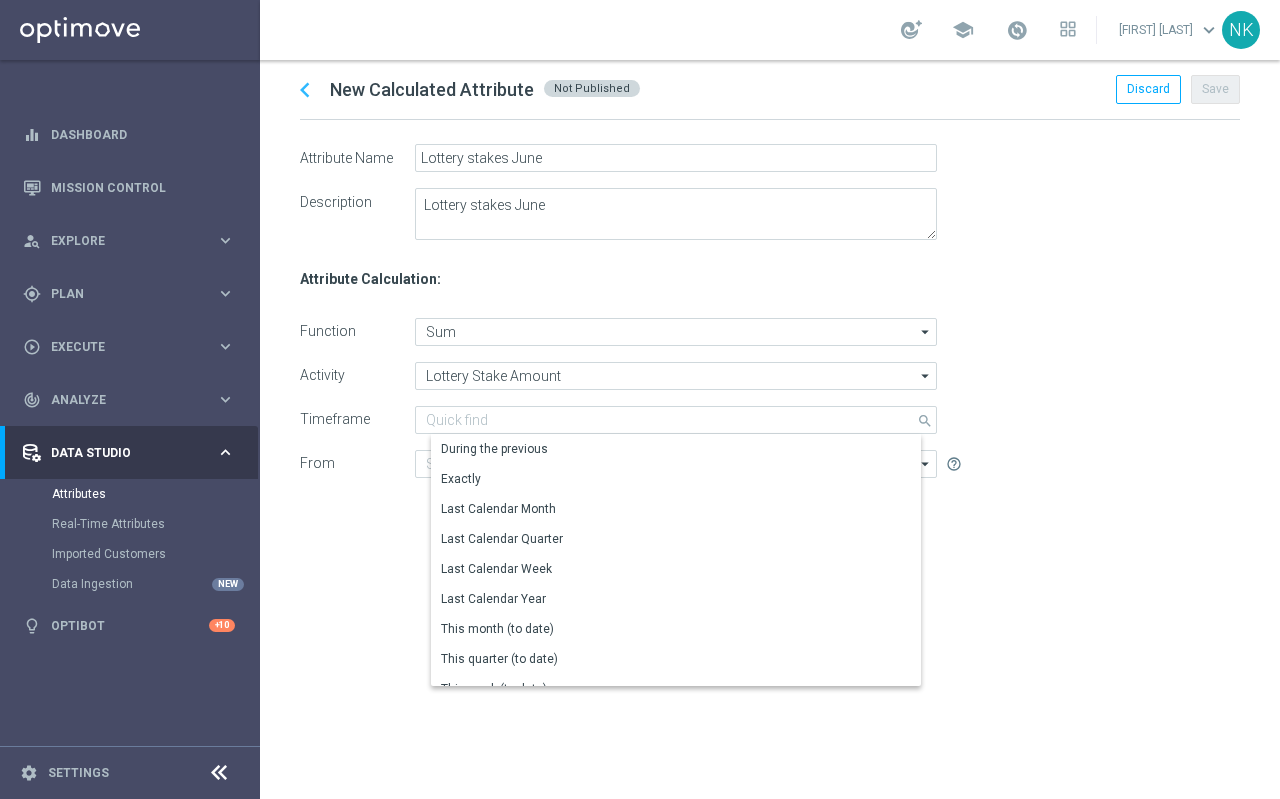 click on "Function   Activity   Timeframe   From  Sum  Sum   arrow_drop_down
Drag here to set row groups Drag here to set column labels
Show Selected   0 of NaN
Average   Max   Min   Sum" at bounding box center [770, 398] 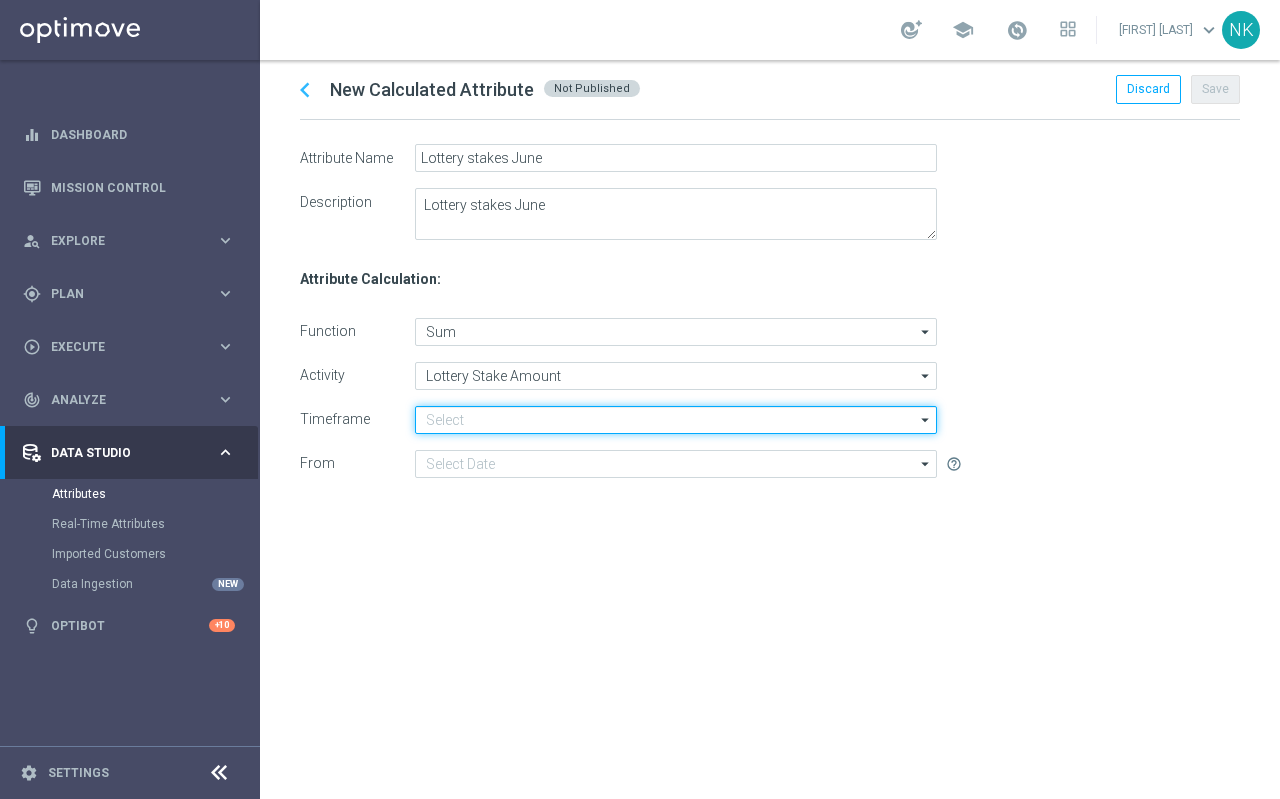 click at bounding box center [676, 420] 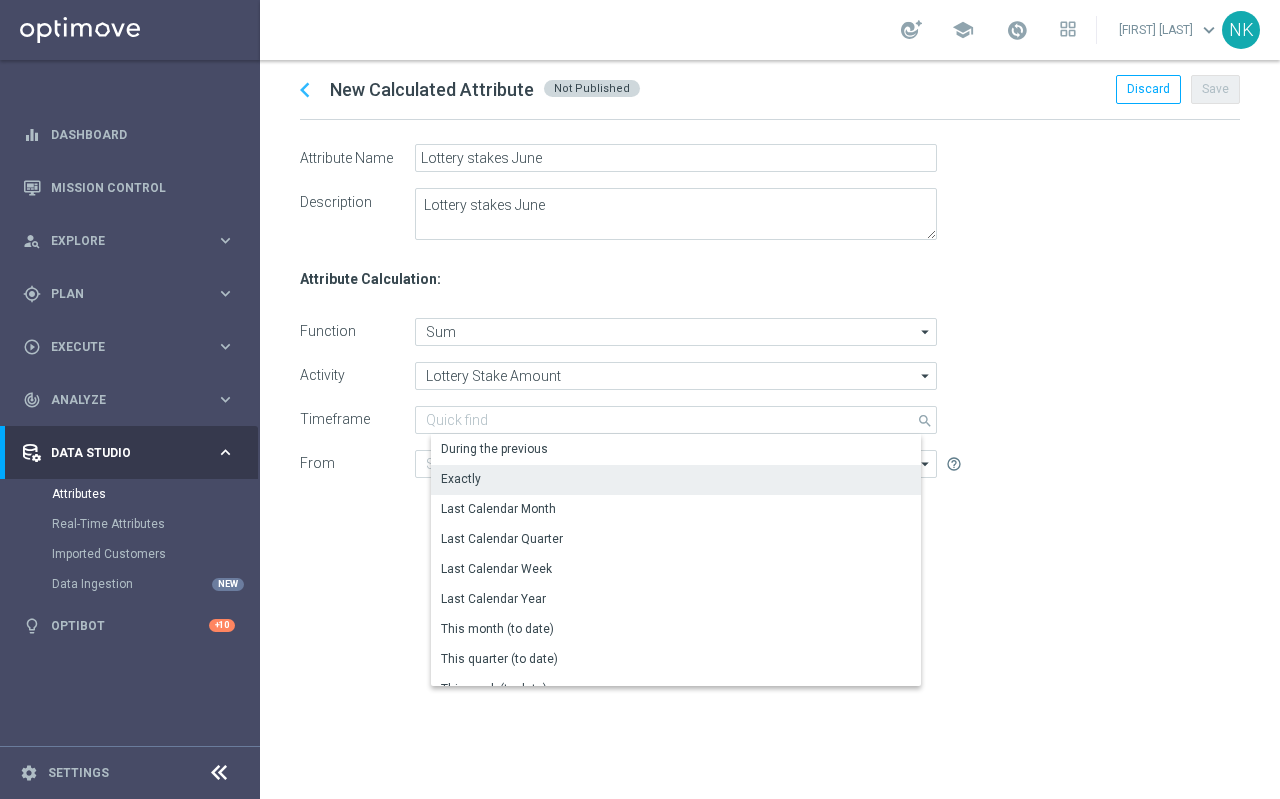 click on "Exactly" at bounding box center [683, 479] 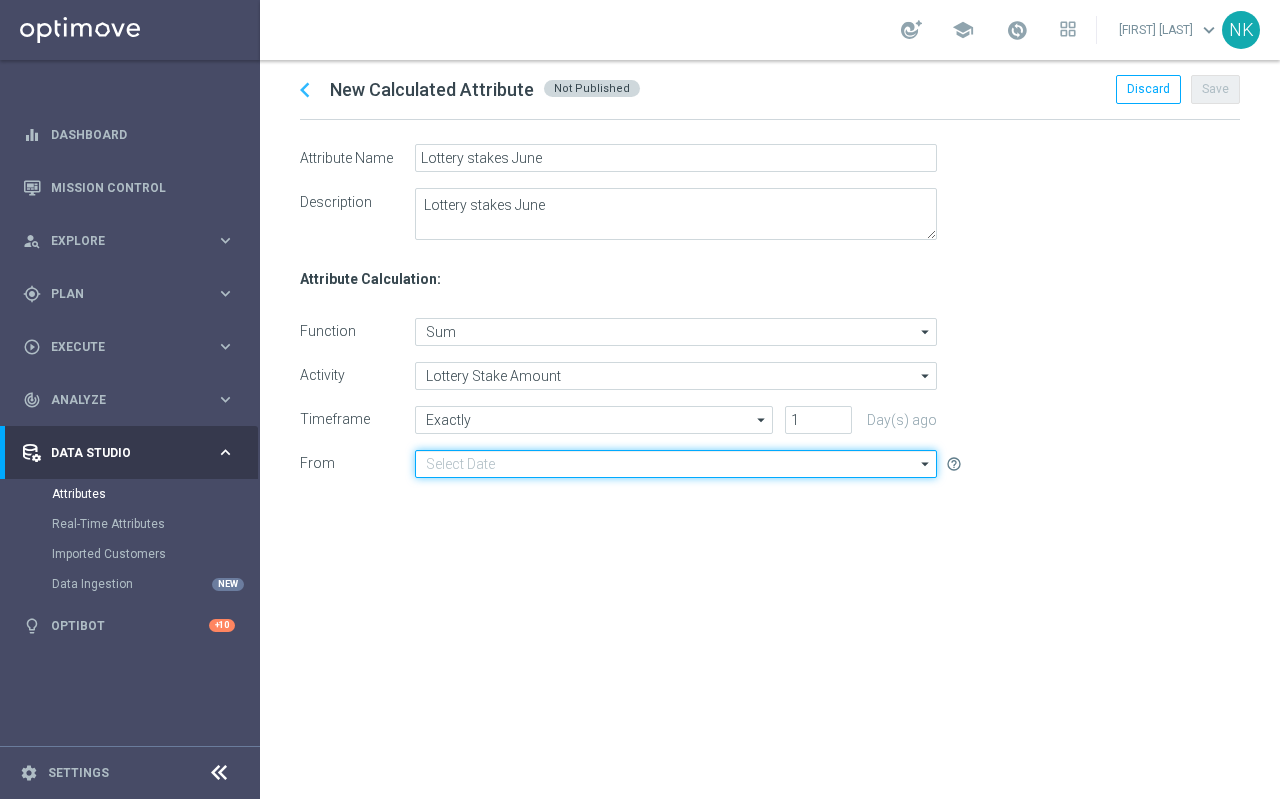 click at bounding box center [676, 464] 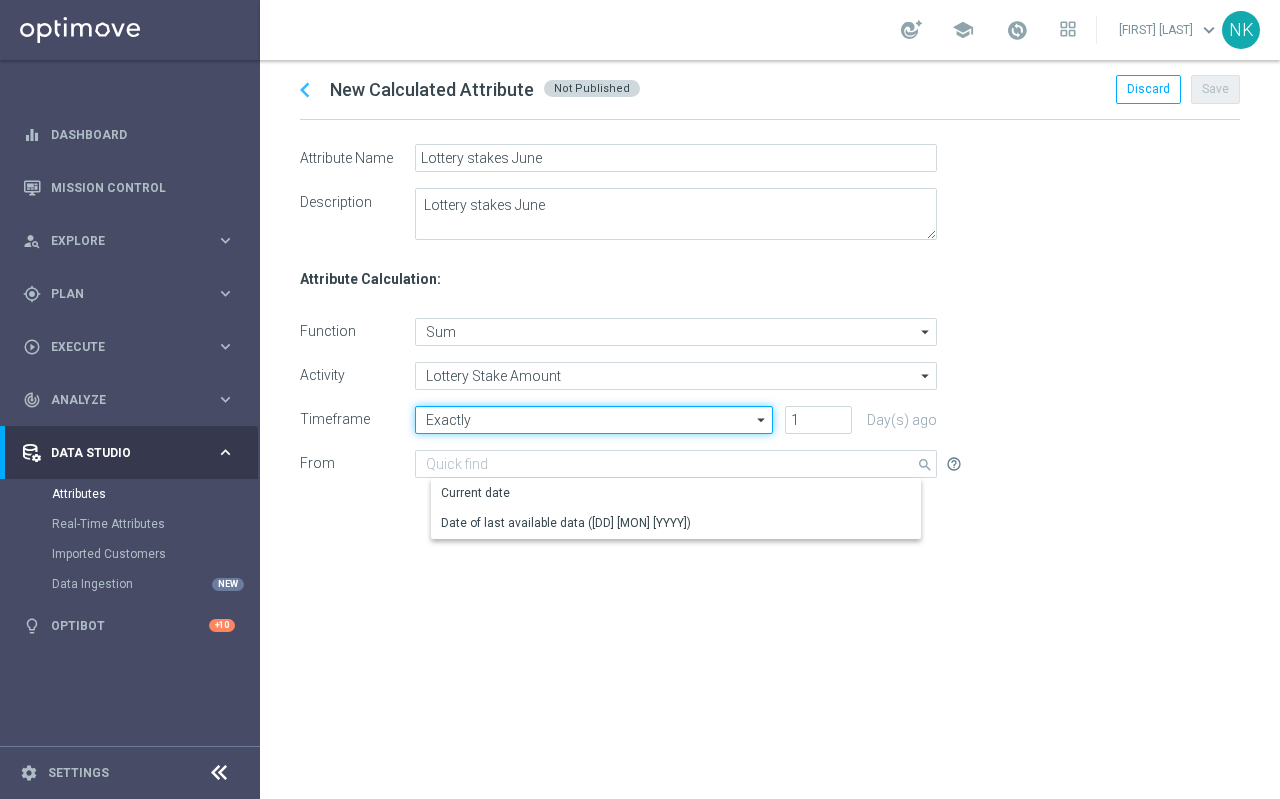 click on "Exactly" at bounding box center (594, 420) 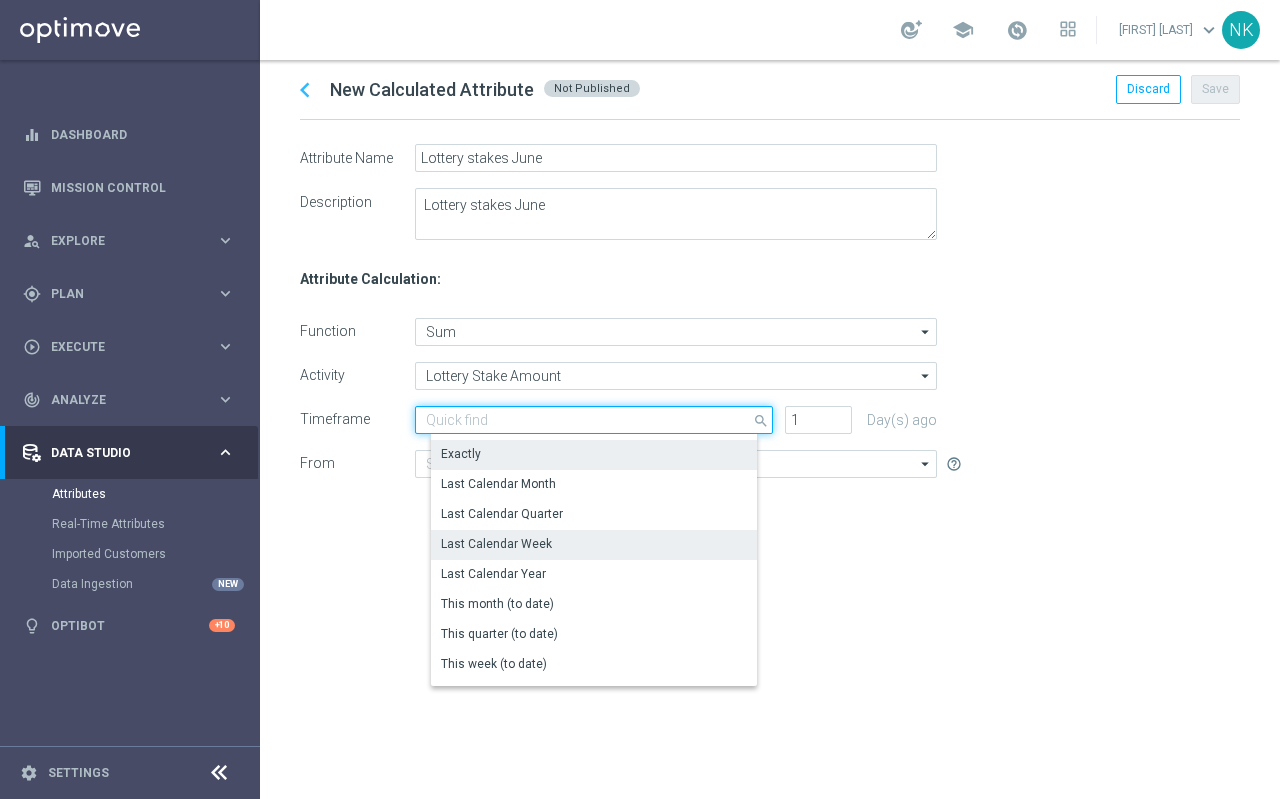 scroll, scrollTop: 0, scrollLeft: 0, axis: both 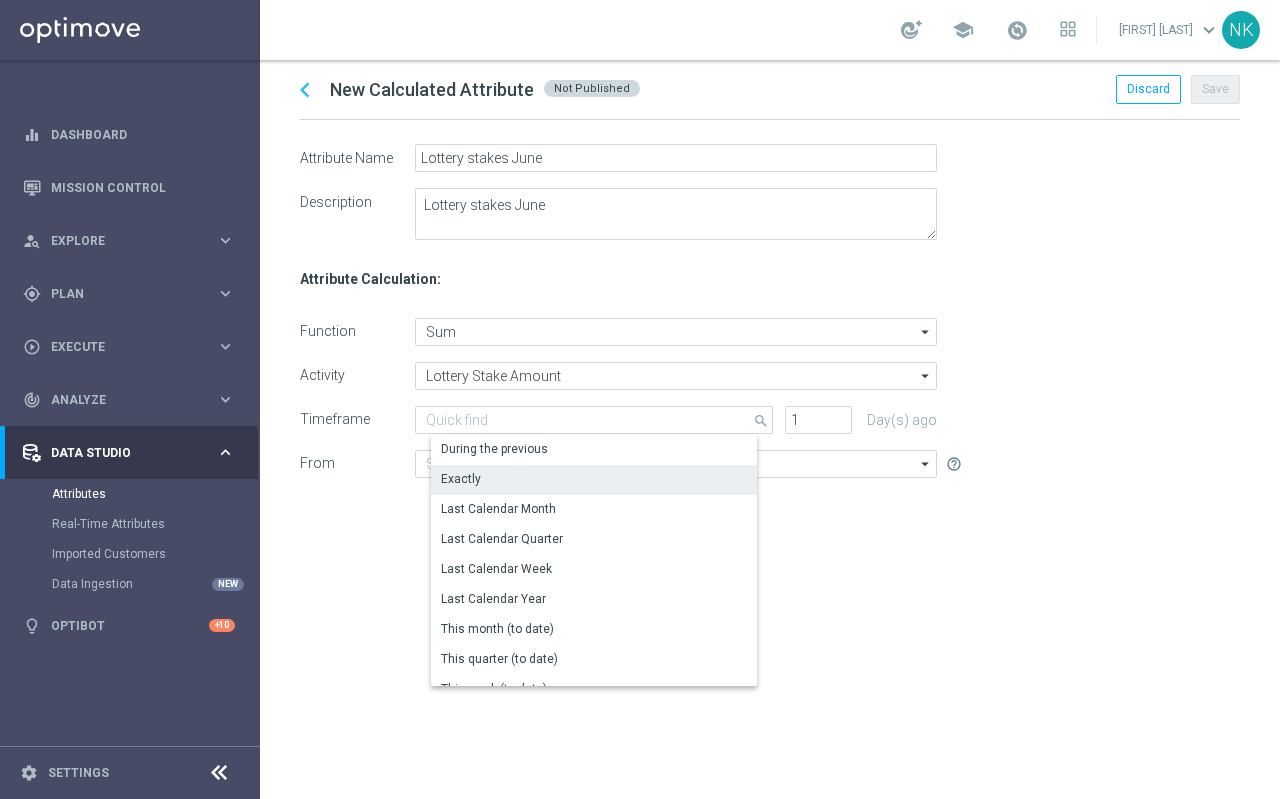 click on "Sum  Sum   arrow_drop_down
Drag here to set row groups Drag here to set column labels
Show Selected   0 of NaN
Average   Max   Min   Sum
to of of" at bounding box center (715, 398) 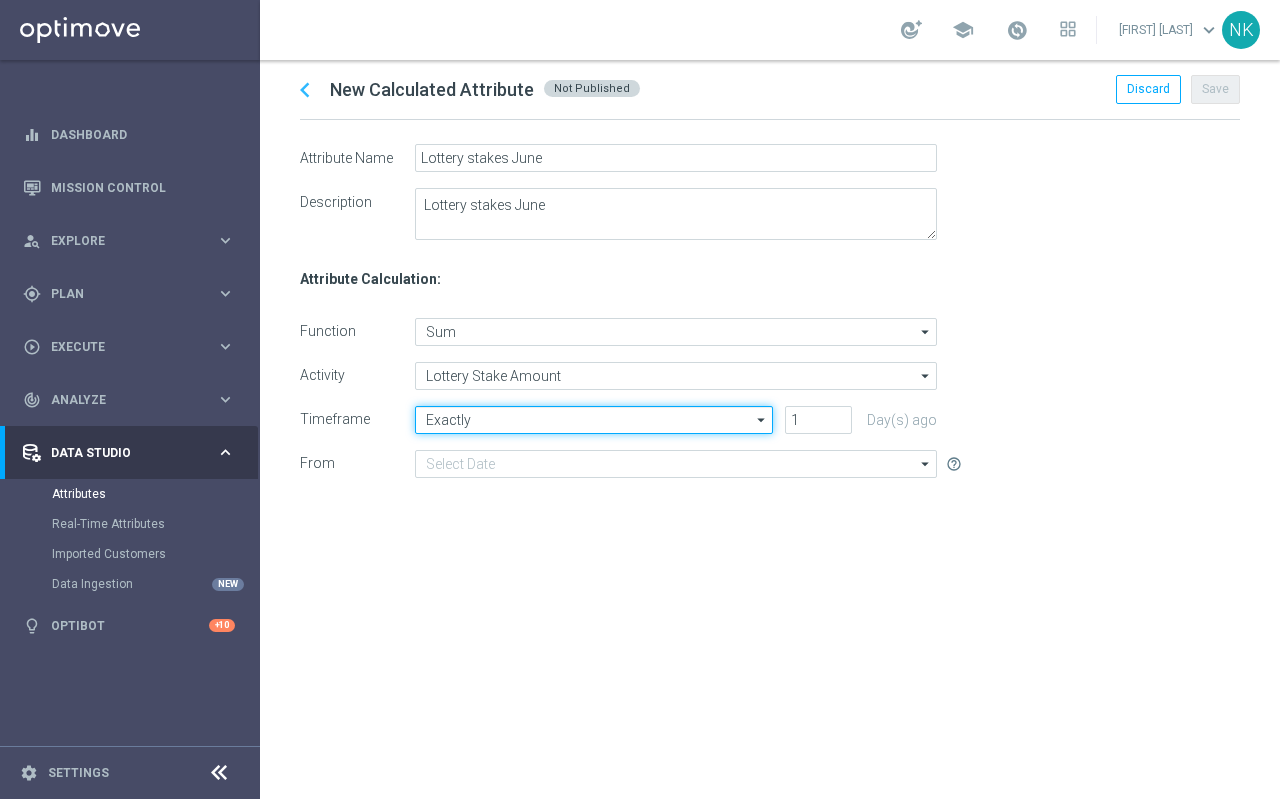 click on "Exactly" at bounding box center (594, 420) 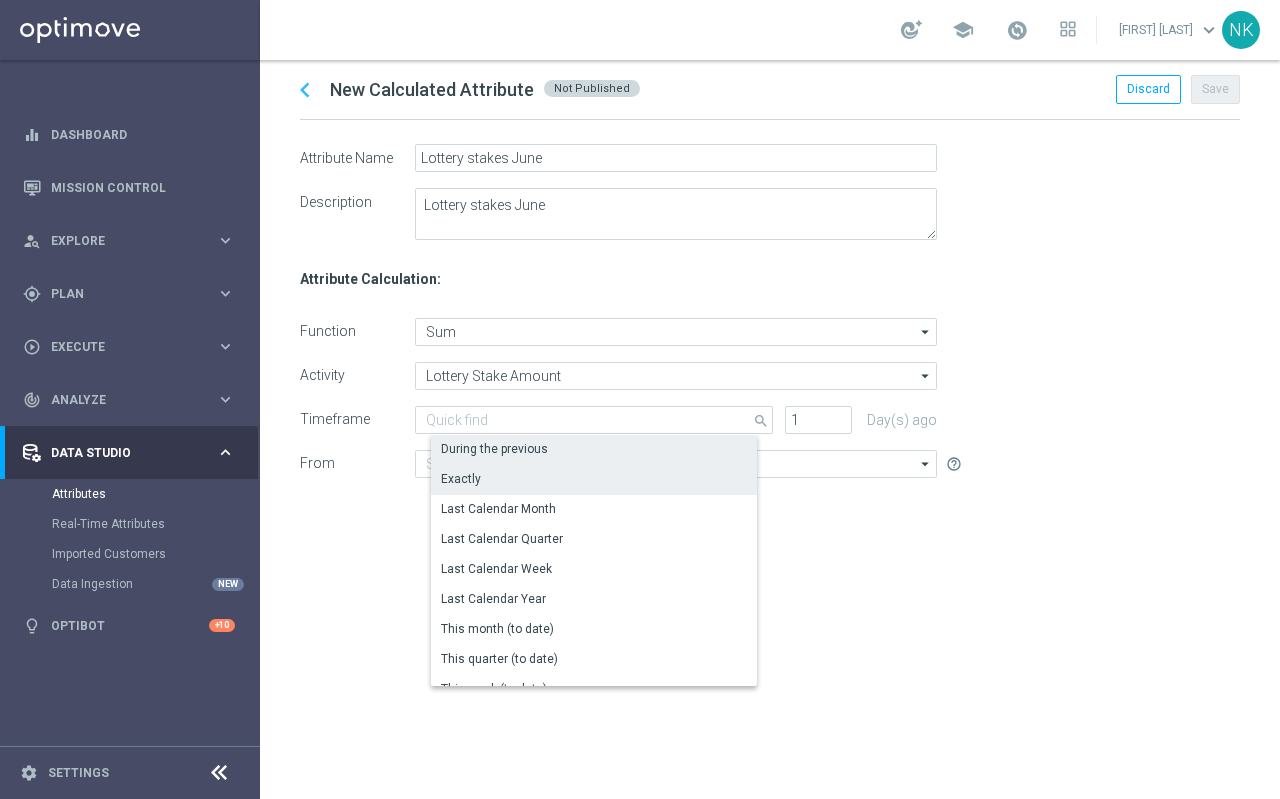 click on "During the previous" at bounding box center (494, 449) 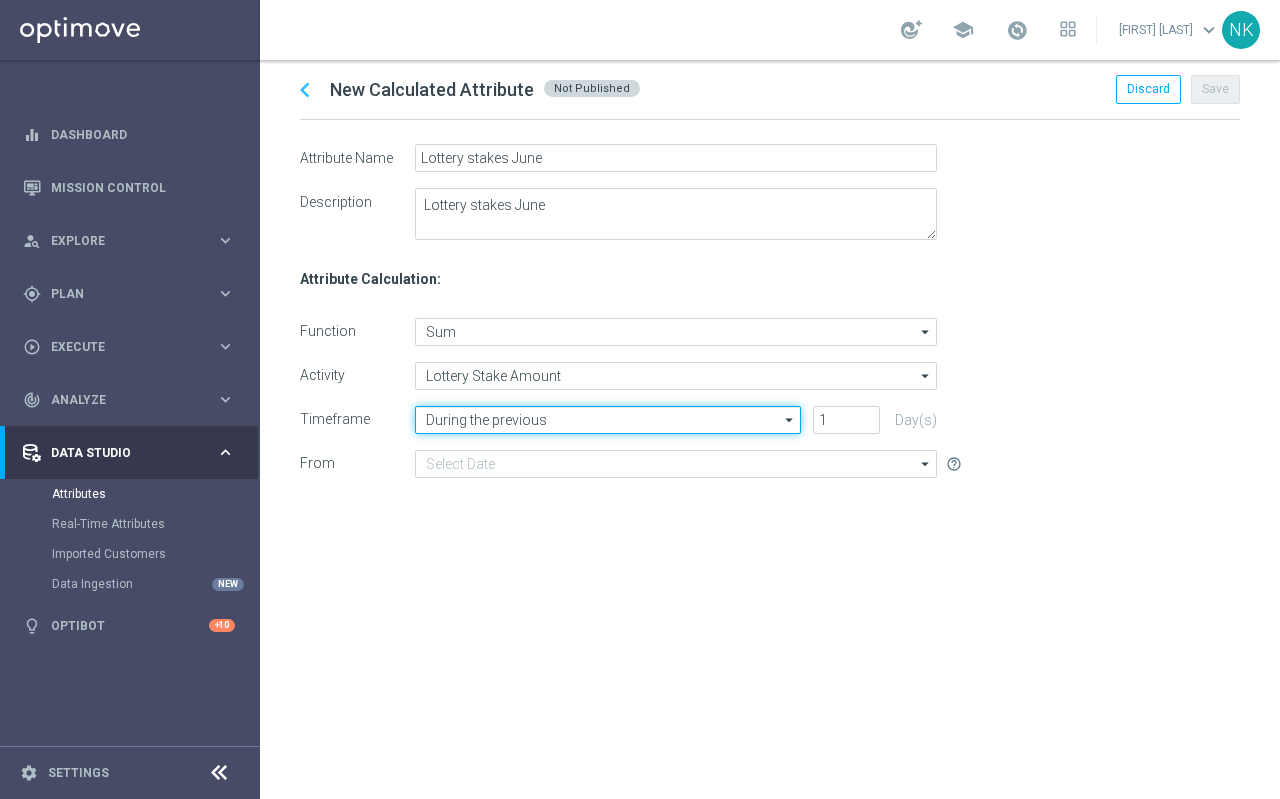 click on "During the previous" at bounding box center [608, 420] 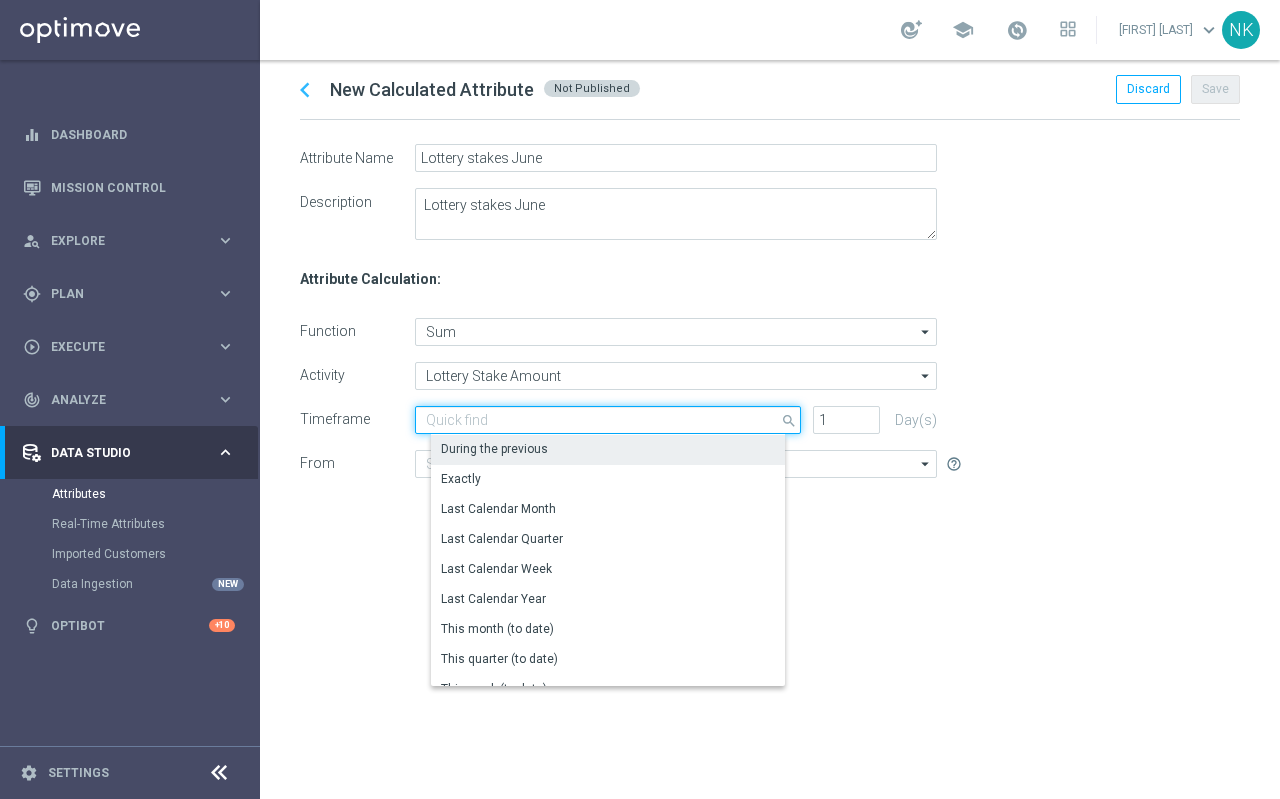click at bounding box center [608, 420] 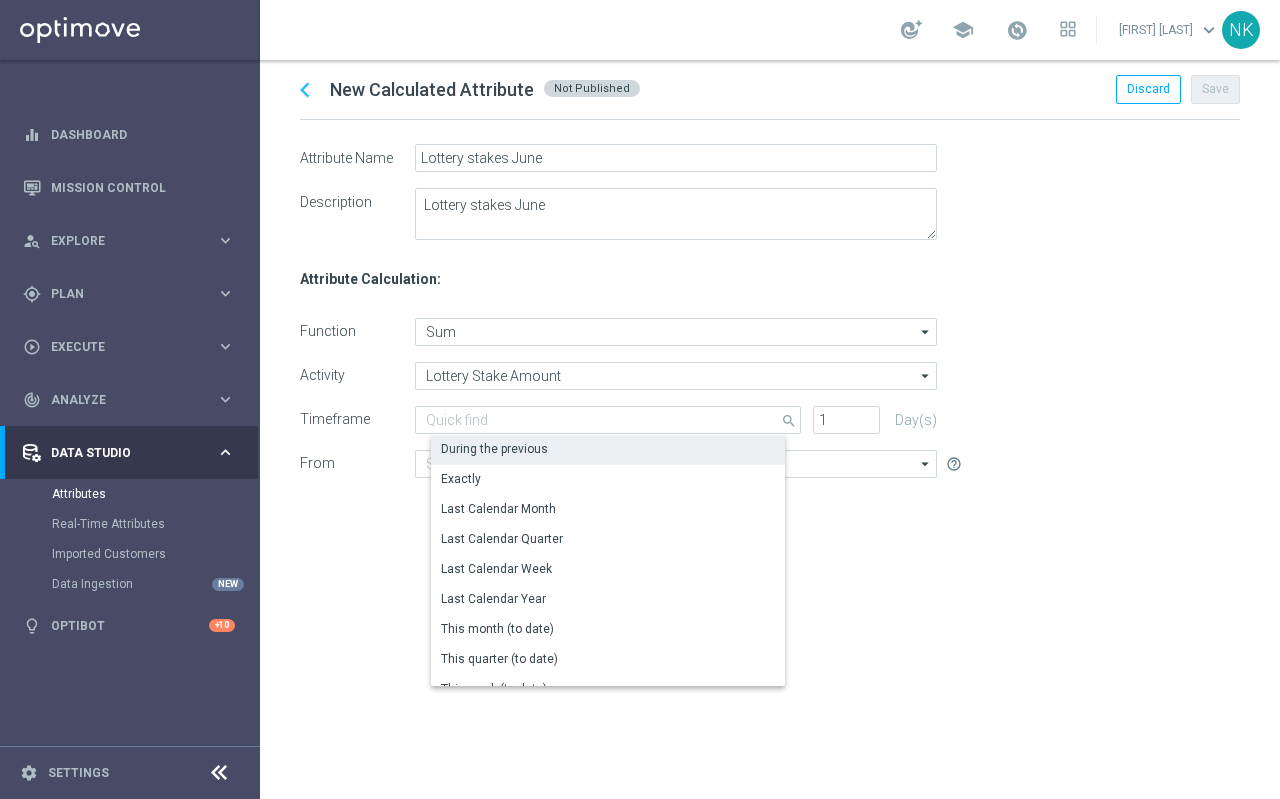 click on "chevron_left  New Calculated Attribute  Not Published  Discard  Save  Attribute Name Description Lottery stakes June    Attribute Calculation:   Function   Activity   Timeframe   From  Sum  Sum   arrow_drop_down
Drag here to set row groups Drag here to set column labels
Show Selected   0 of NaN
Average   Max   Min   Sum" at bounding box center [770, 429] 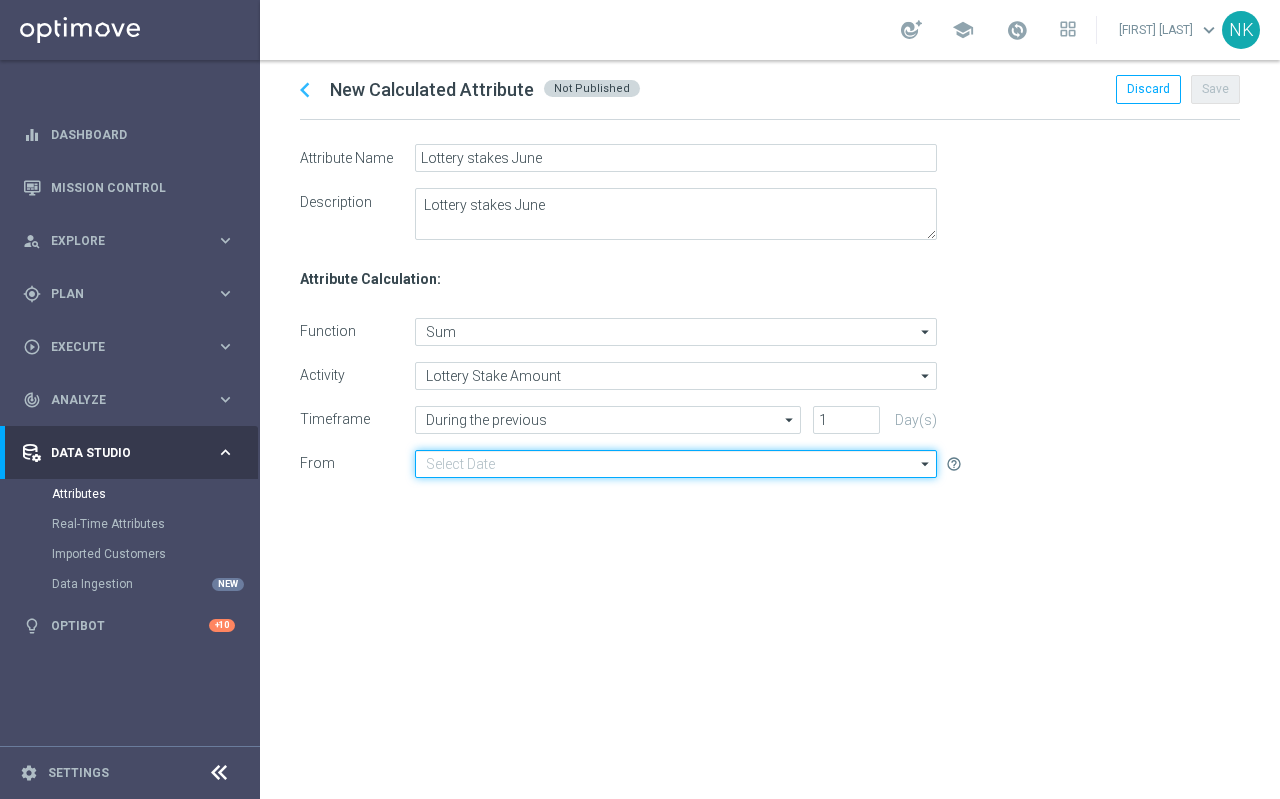 click at bounding box center [676, 464] 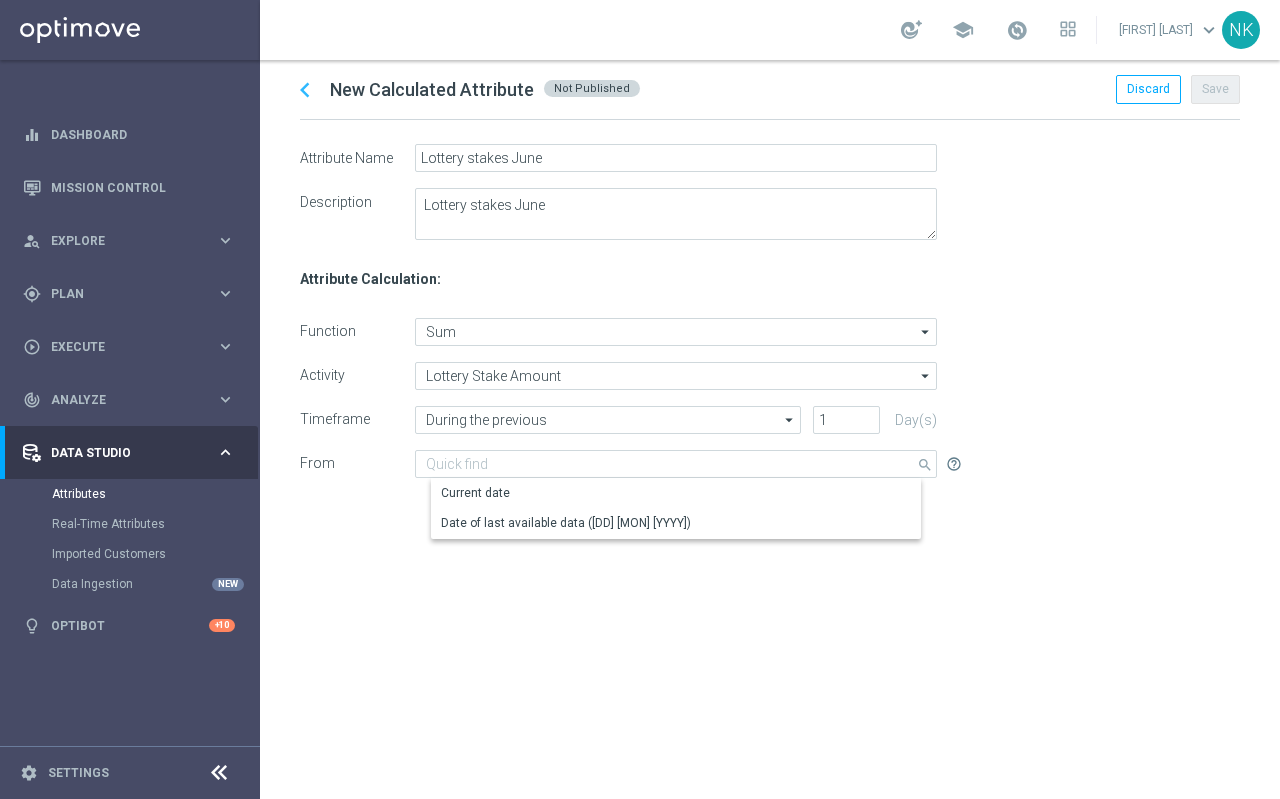 click on "chevron_left  New Calculated Attribute  Not Published  Discard  Save  Attribute Name Description Lottery stakes June    Attribute Calculation:   Function   Activity   Timeframe   From  Sum  Sum   arrow_drop_down
Drag here to set row groups Drag here to set column labels
Show Selected   0 of NaN
Average   Max   Min   Sum" at bounding box center [770, 429] 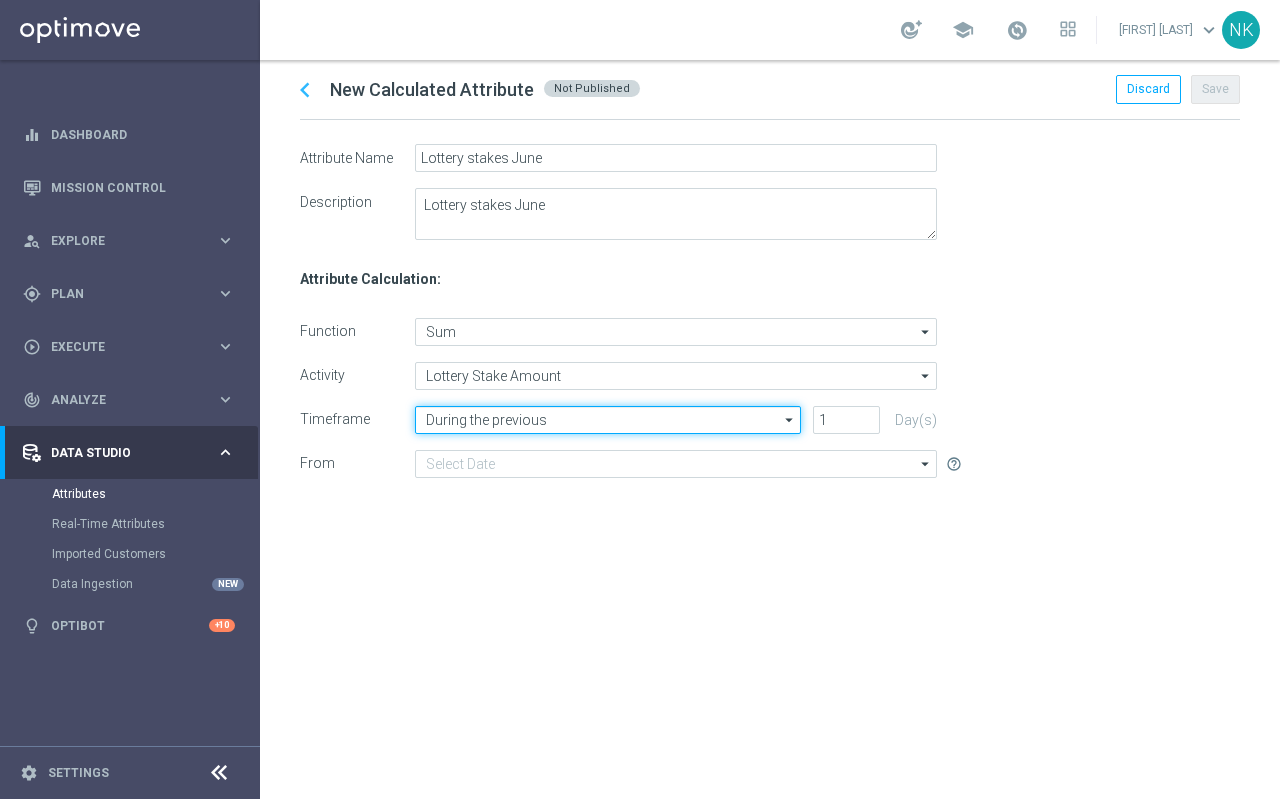 click on "During the previous" at bounding box center [608, 420] 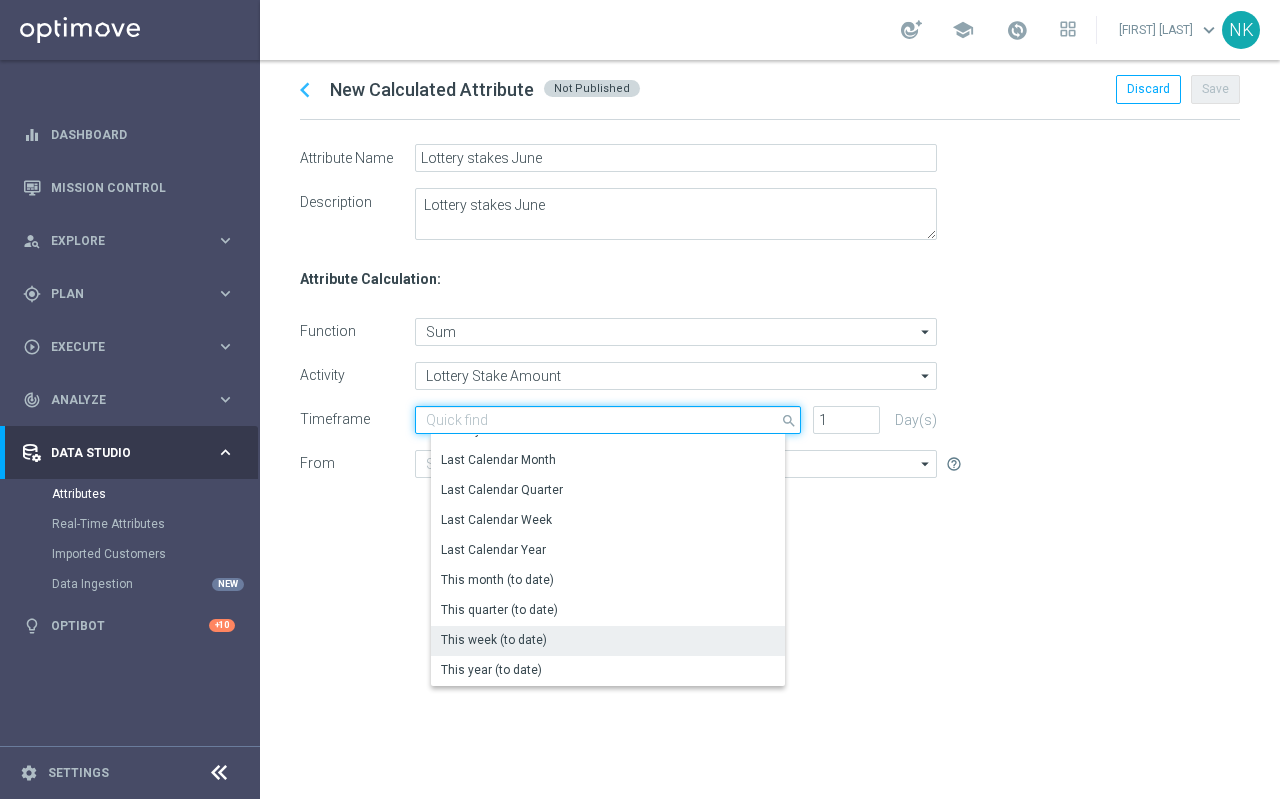 scroll, scrollTop: 0, scrollLeft: 0, axis: both 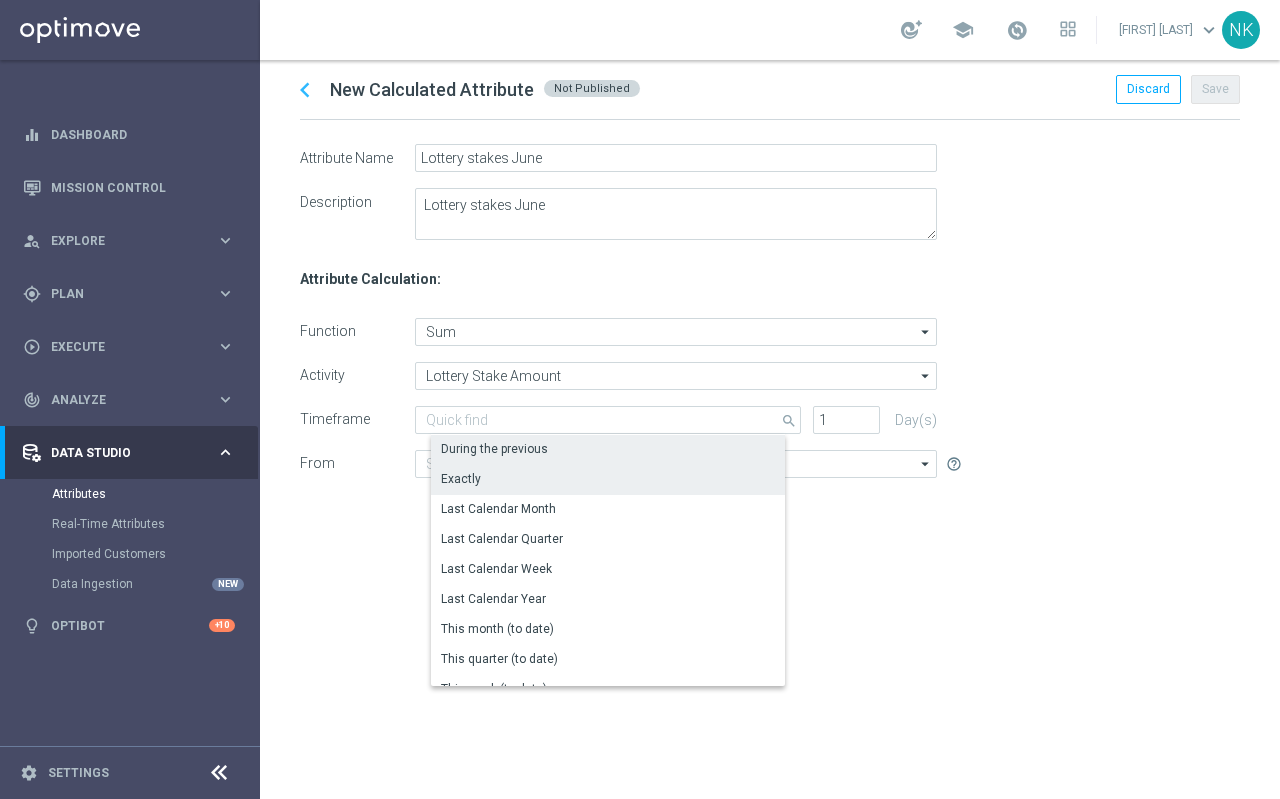 click on "Exactly" at bounding box center [461, 479] 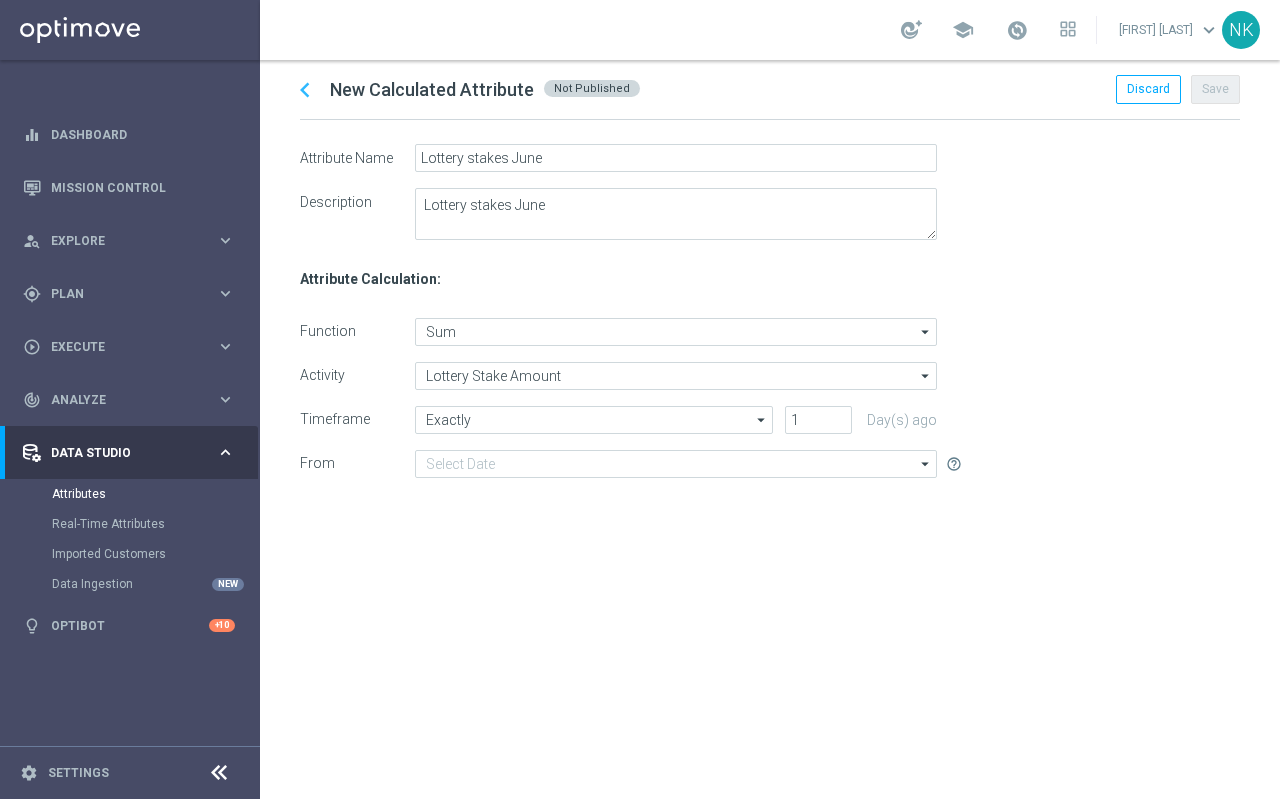 click on "chevron_left  New Calculated Attribute  Not Published  Discard  Save  Attribute Name Description Lottery stakes June    Attribute Calculation:   Function   Activity   Timeframe   From  Sum  Sum   arrow_drop_down
Drag here to set row groups Drag here to set column labels
Show Selected   0 of NaN
Average   Max   Min   Sum" at bounding box center (770, 429) 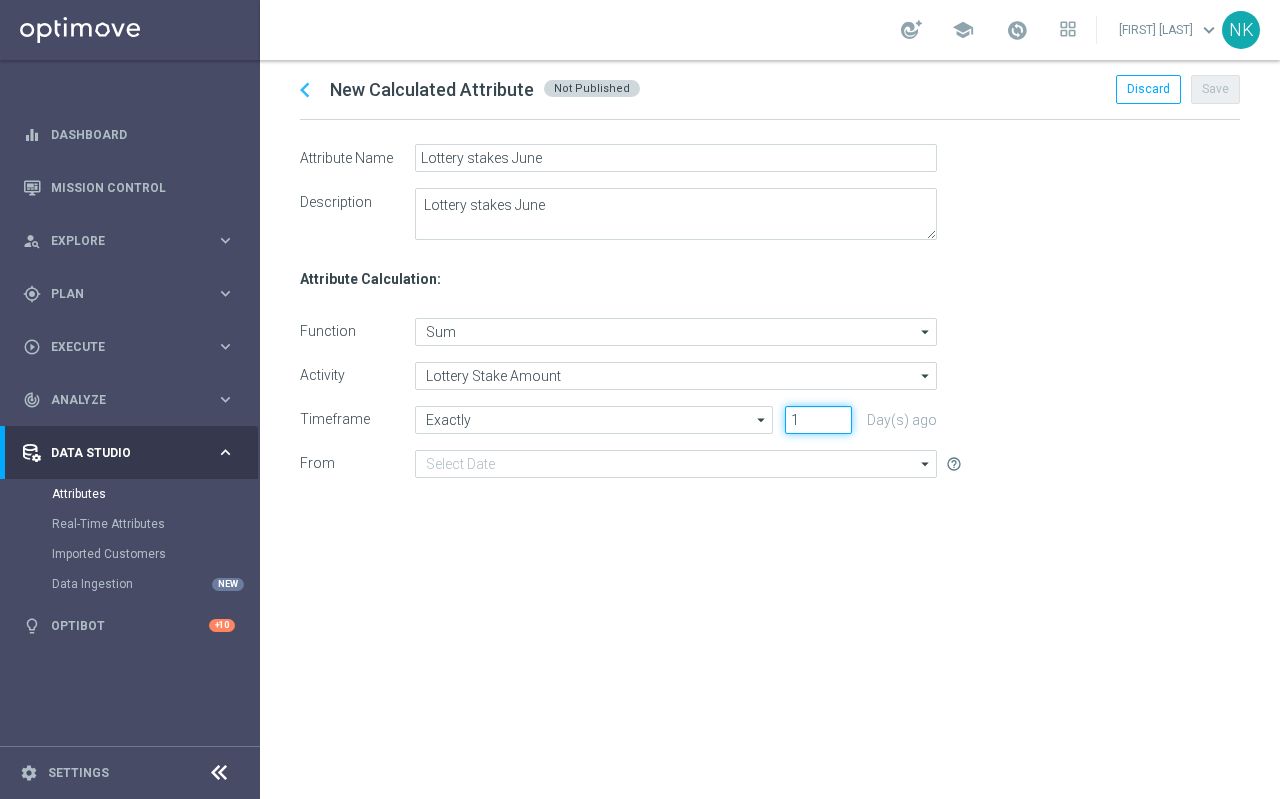 click on "1" at bounding box center [818, 420] 